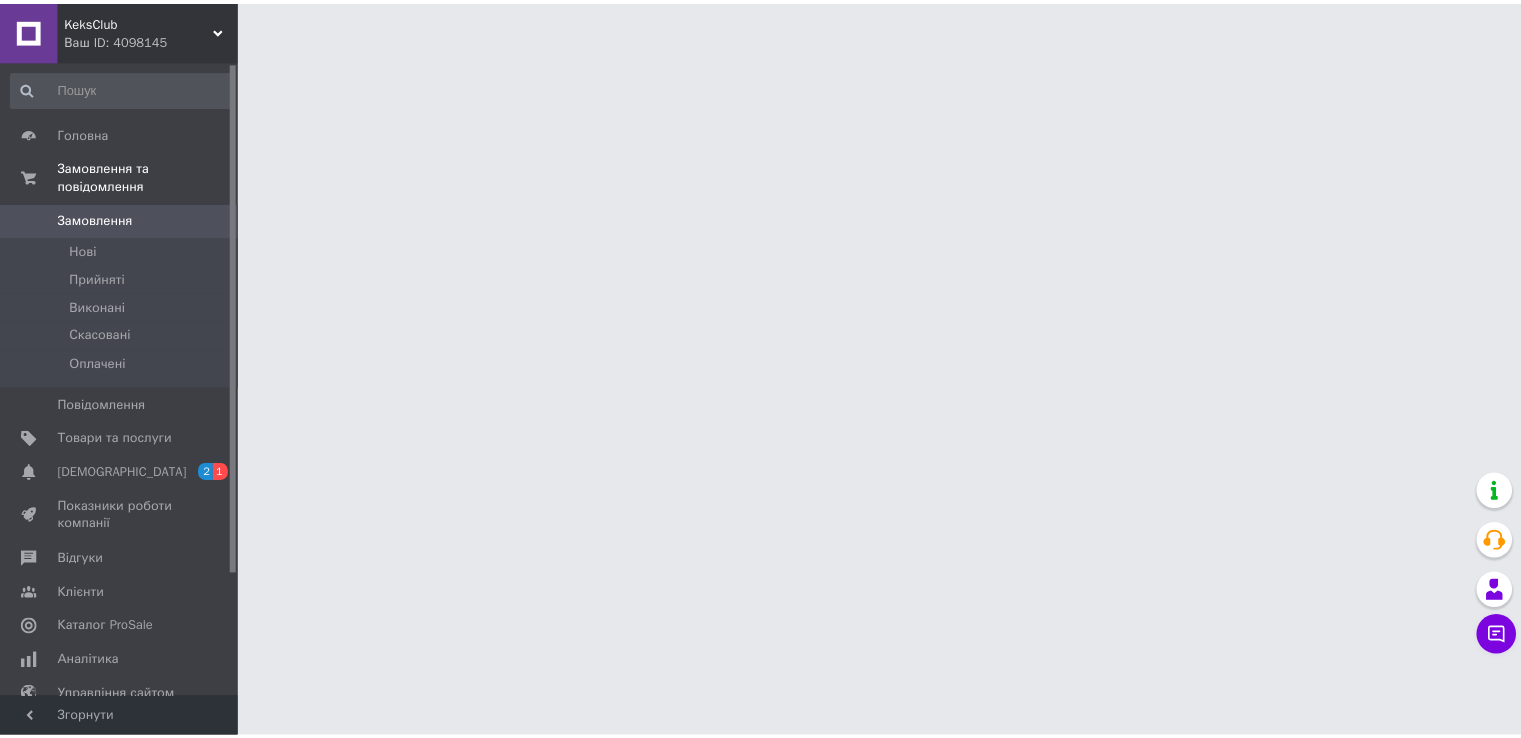 scroll, scrollTop: 0, scrollLeft: 0, axis: both 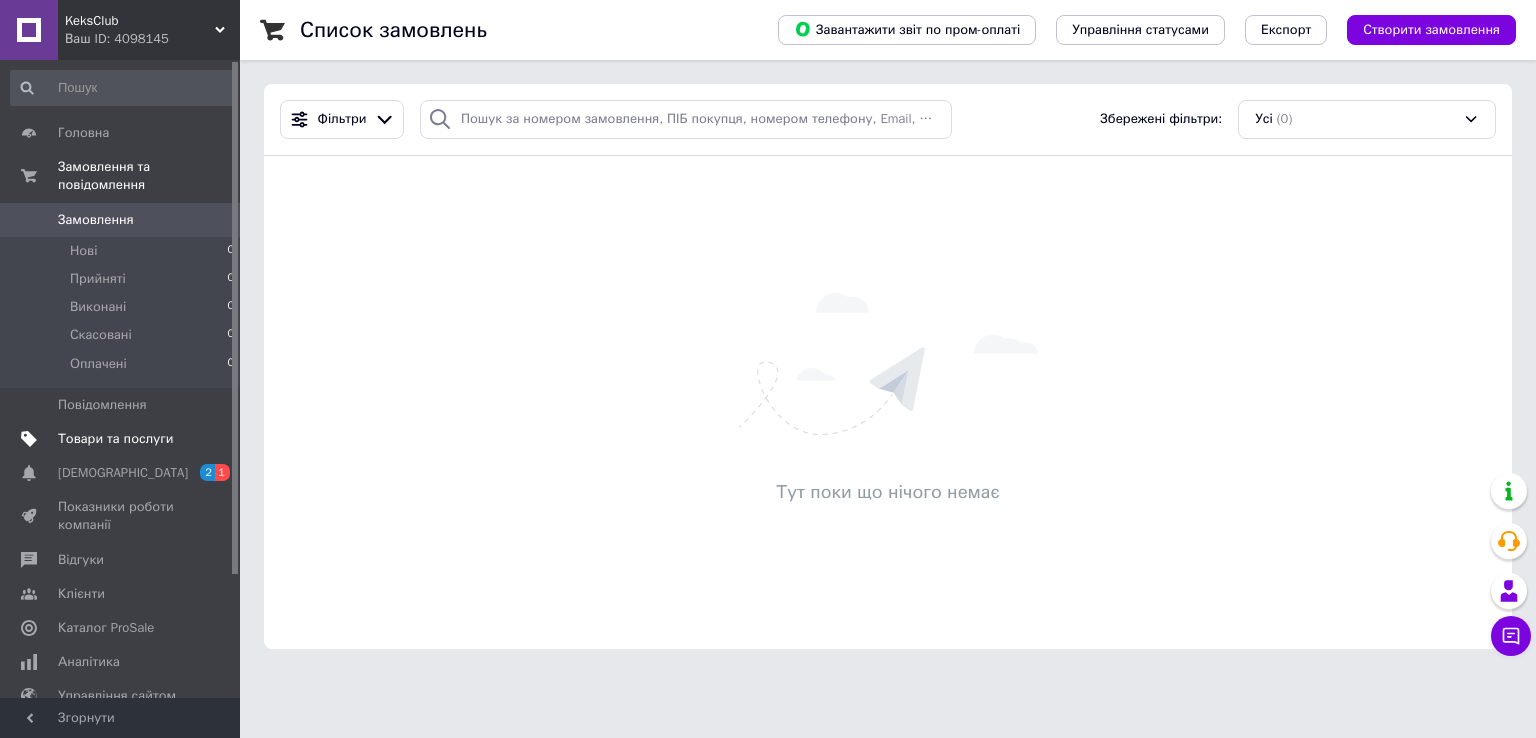 click at bounding box center (212, 439) 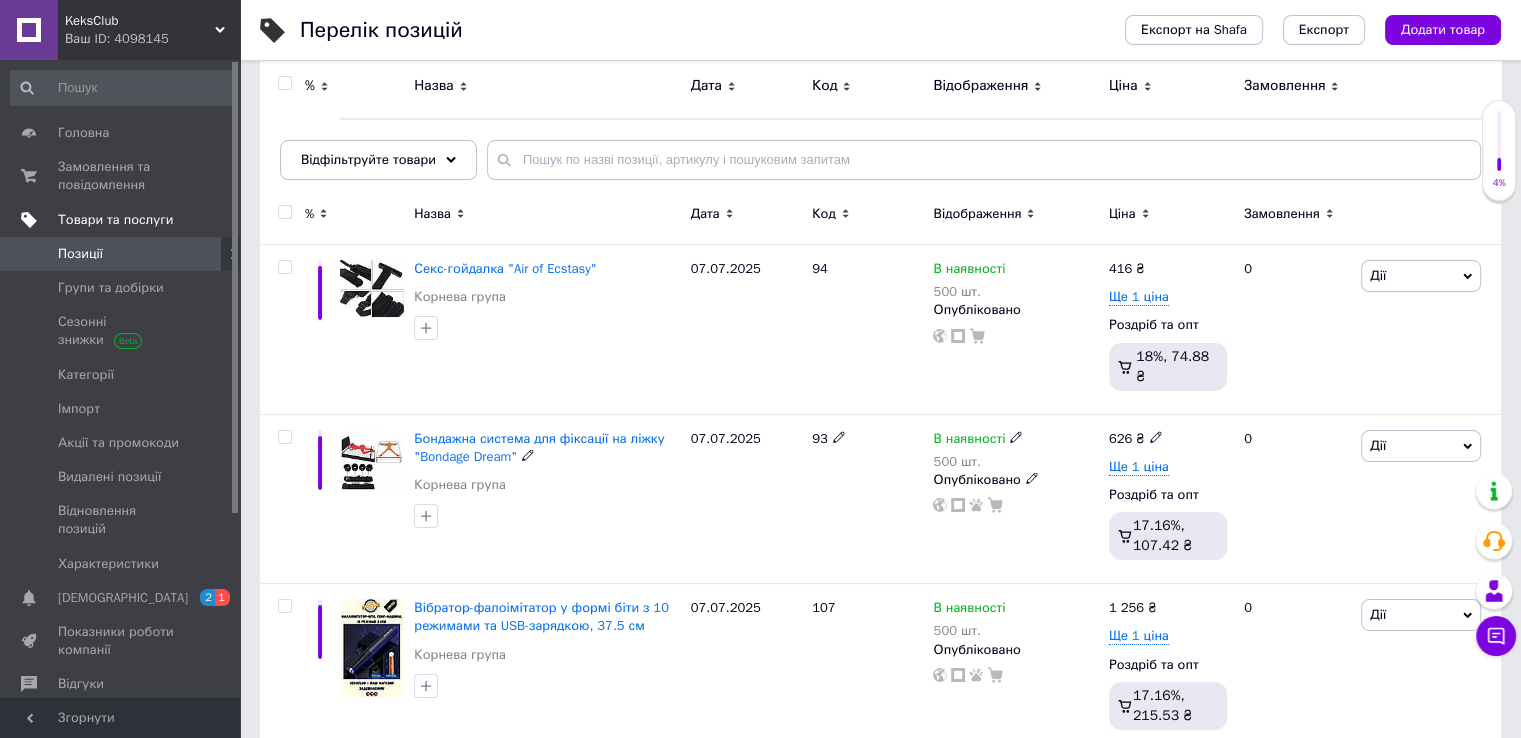 scroll, scrollTop: 0, scrollLeft: 0, axis: both 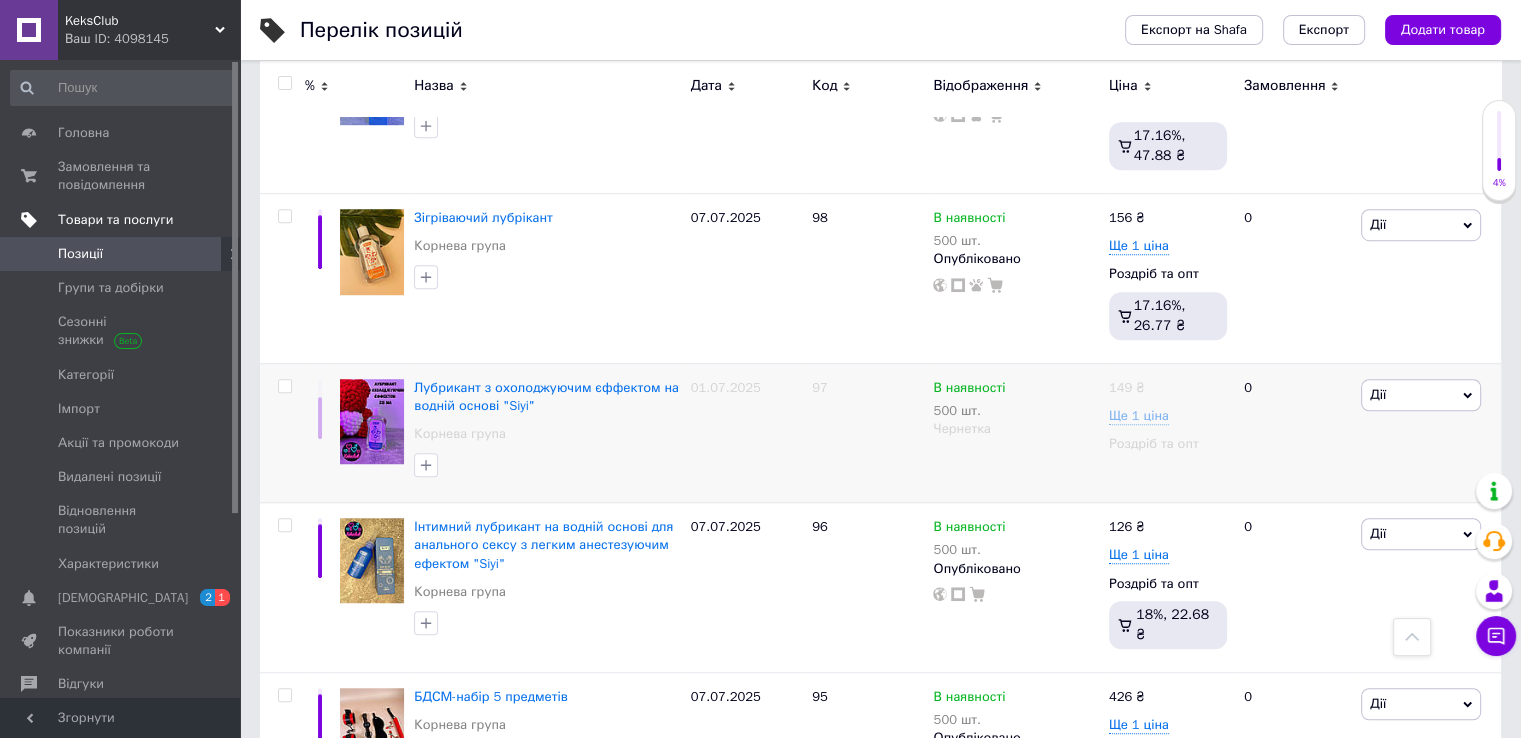 click on "[PERSON_NAME] Підняти на початок групи Копіювати Знижка Подарунок Супутні Приховати Ярлик Додати на вітрину Додати в кампанію Каталог ProSale Видалити" at bounding box center (1428, 433) 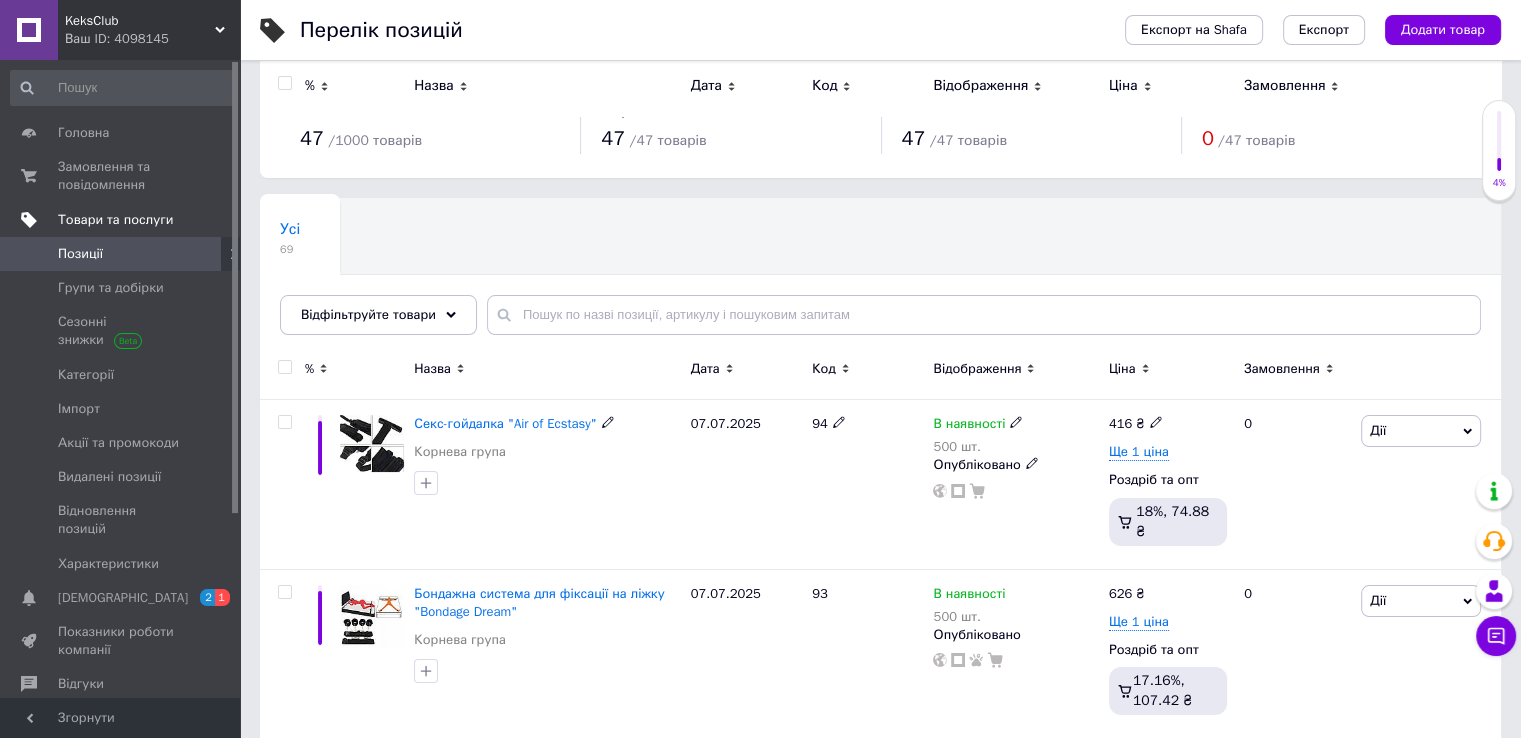 scroll, scrollTop: 0, scrollLeft: 0, axis: both 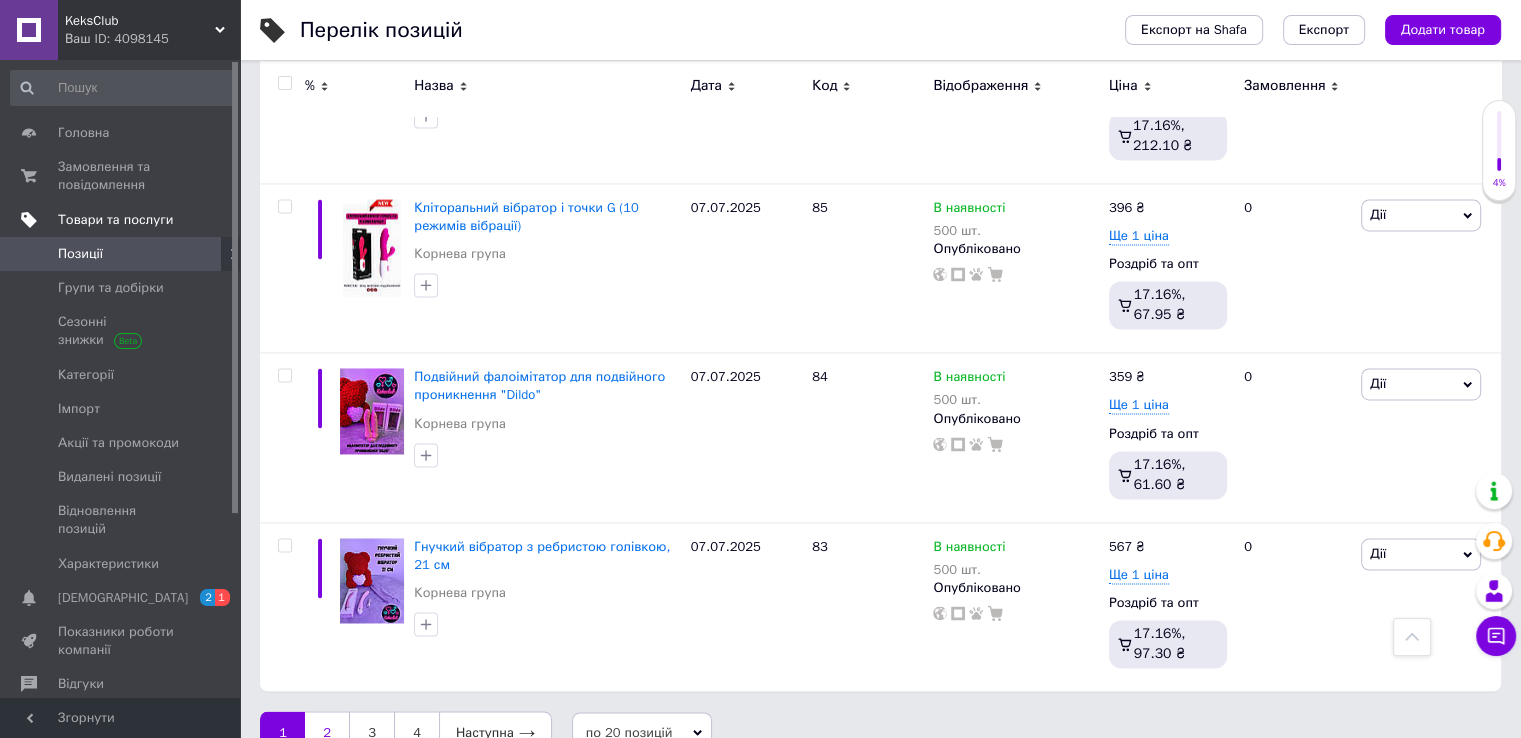 click on "2" at bounding box center (327, 732) 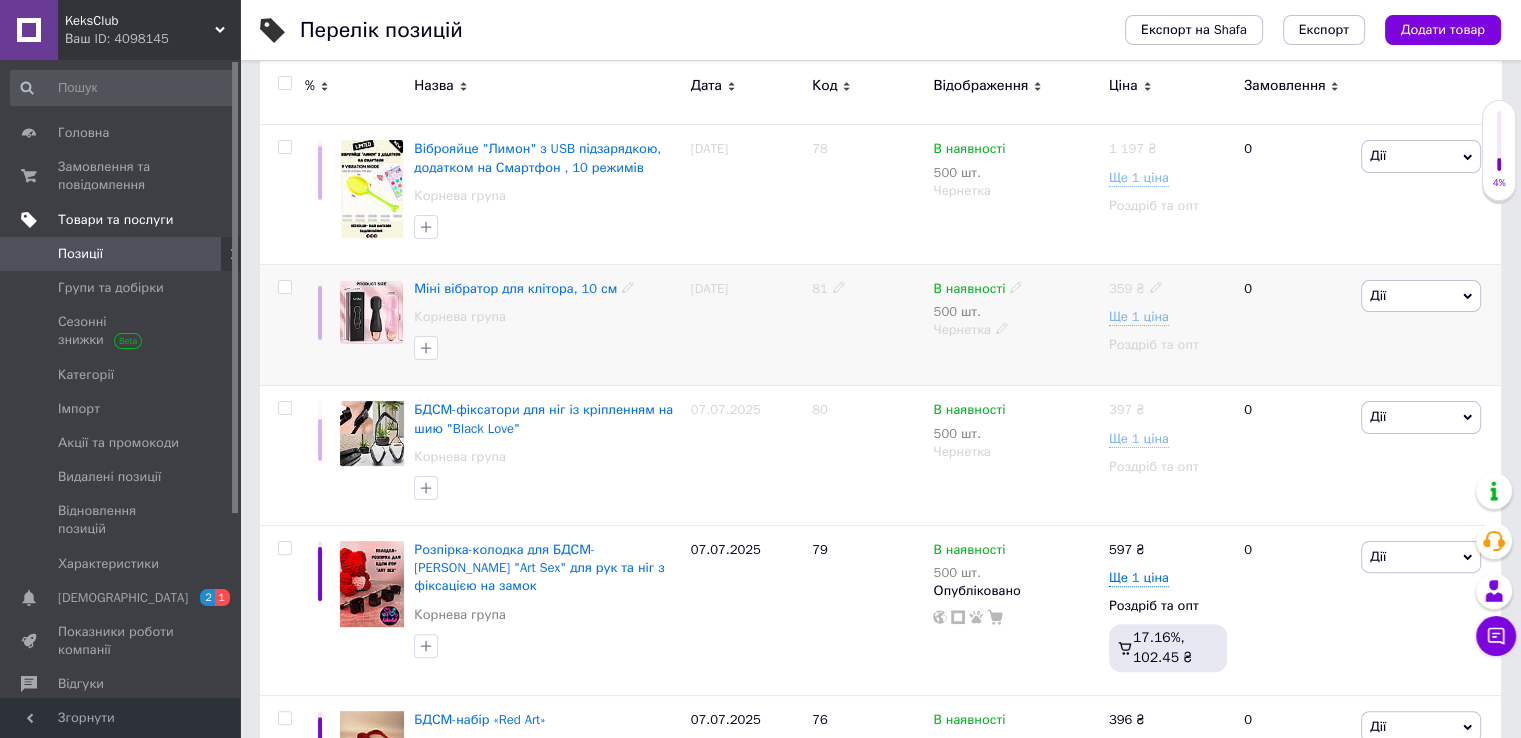 scroll, scrollTop: 500, scrollLeft: 0, axis: vertical 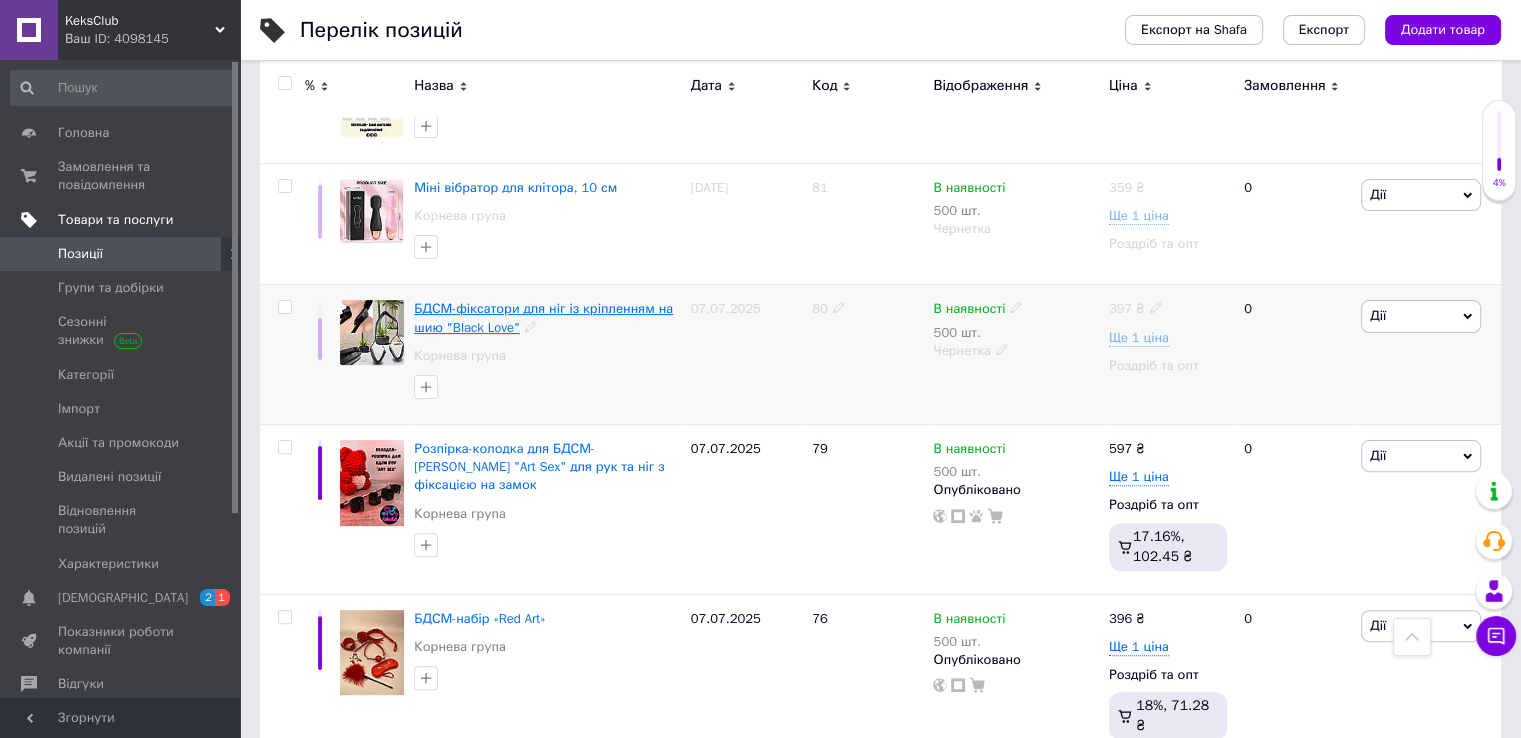 click on "БДСМ-фіксатори для ніг із кріпленням на шию "Black Love"" at bounding box center [543, 317] 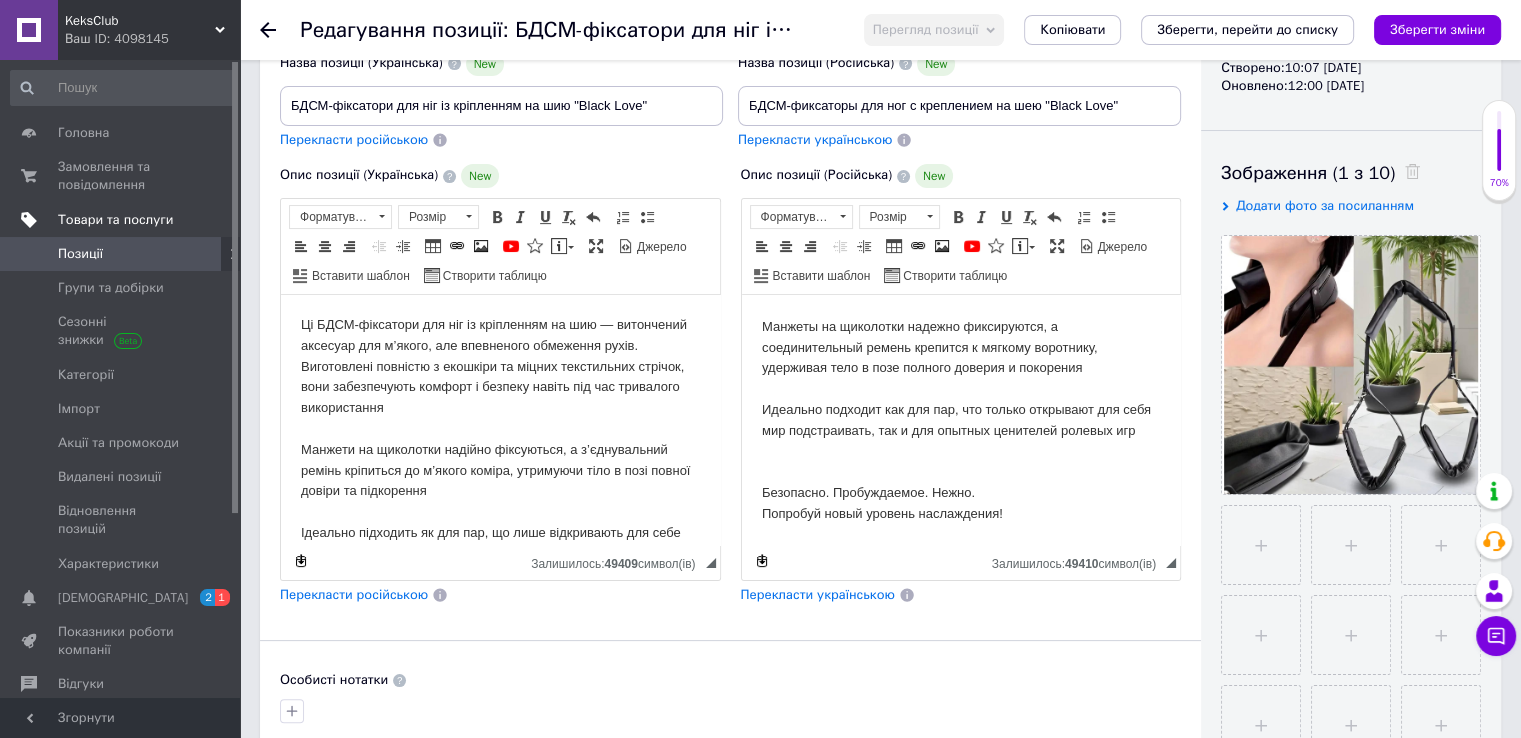 scroll, scrollTop: 0, scrollLeft: 0, axis: both 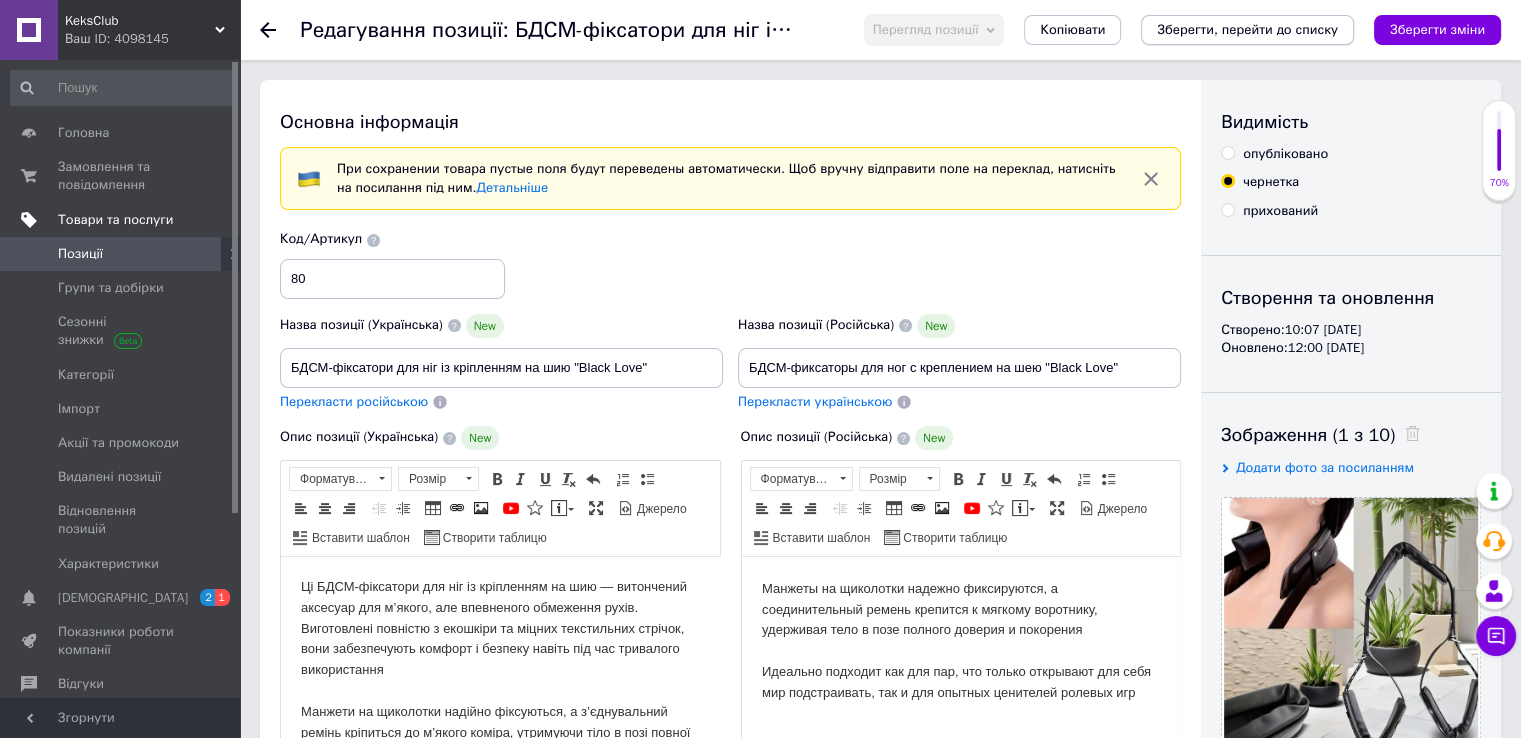 click on "Зберегти, перейти до списку" at bounding box center (1247, 30) 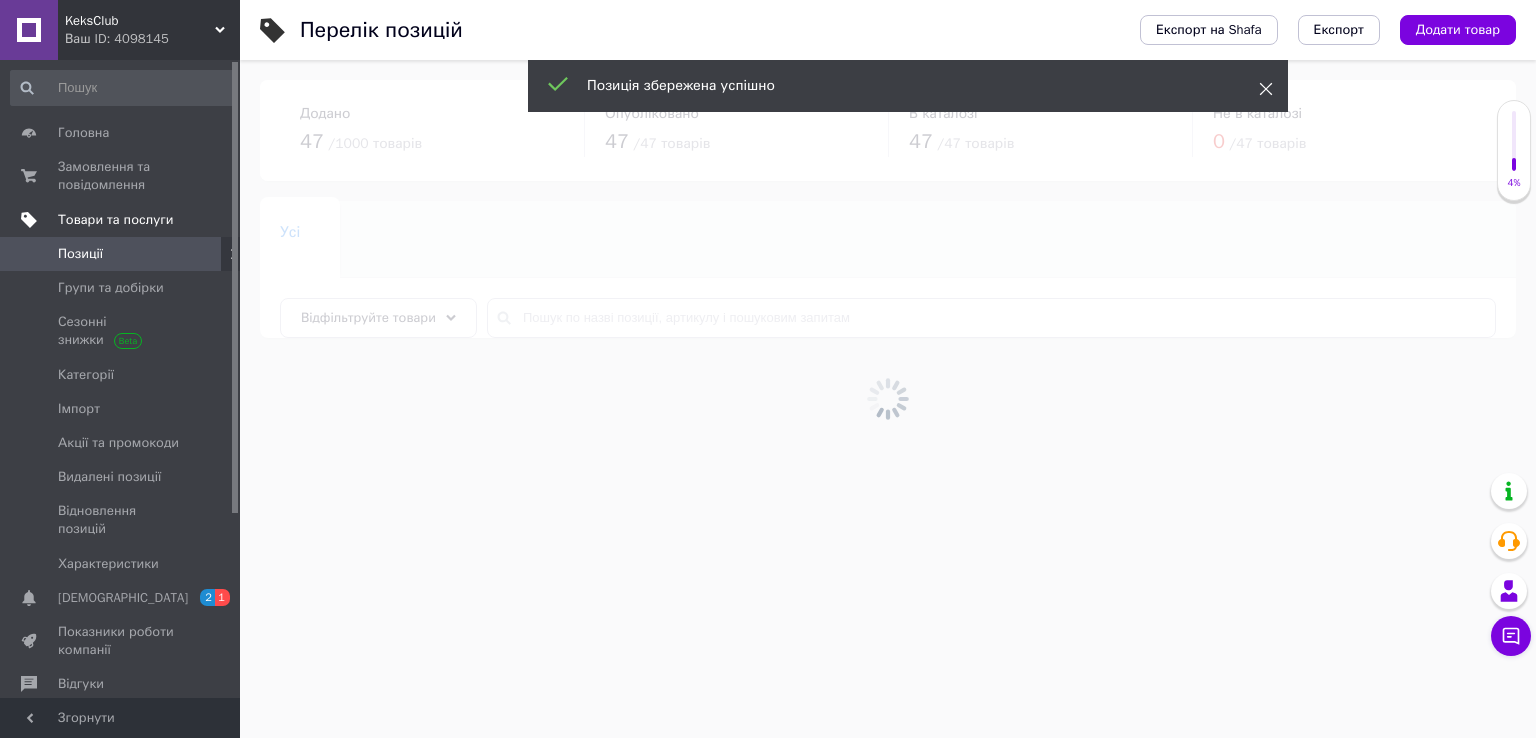 click 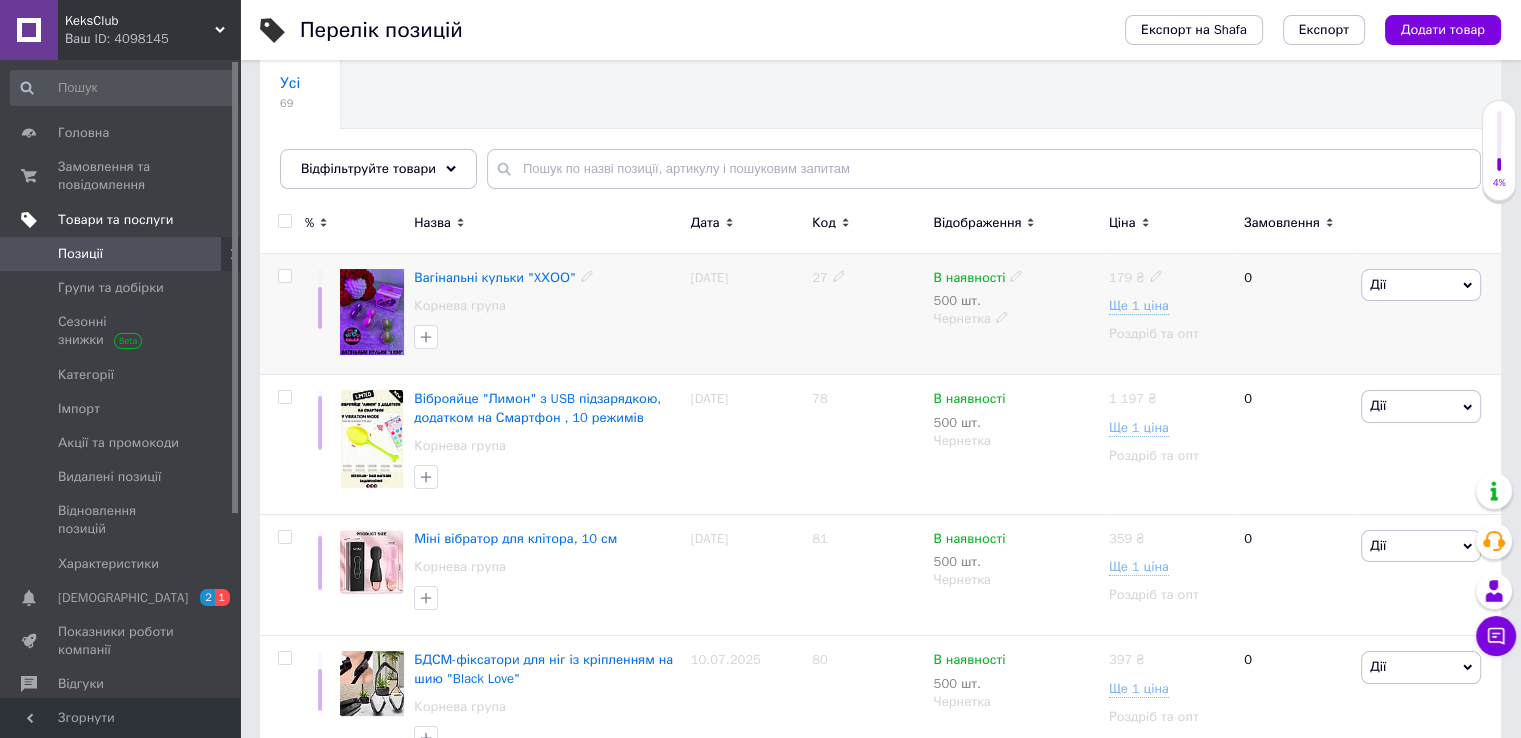 scroll, scrollTop: 200, scrollLeft: 0, axis: vertical 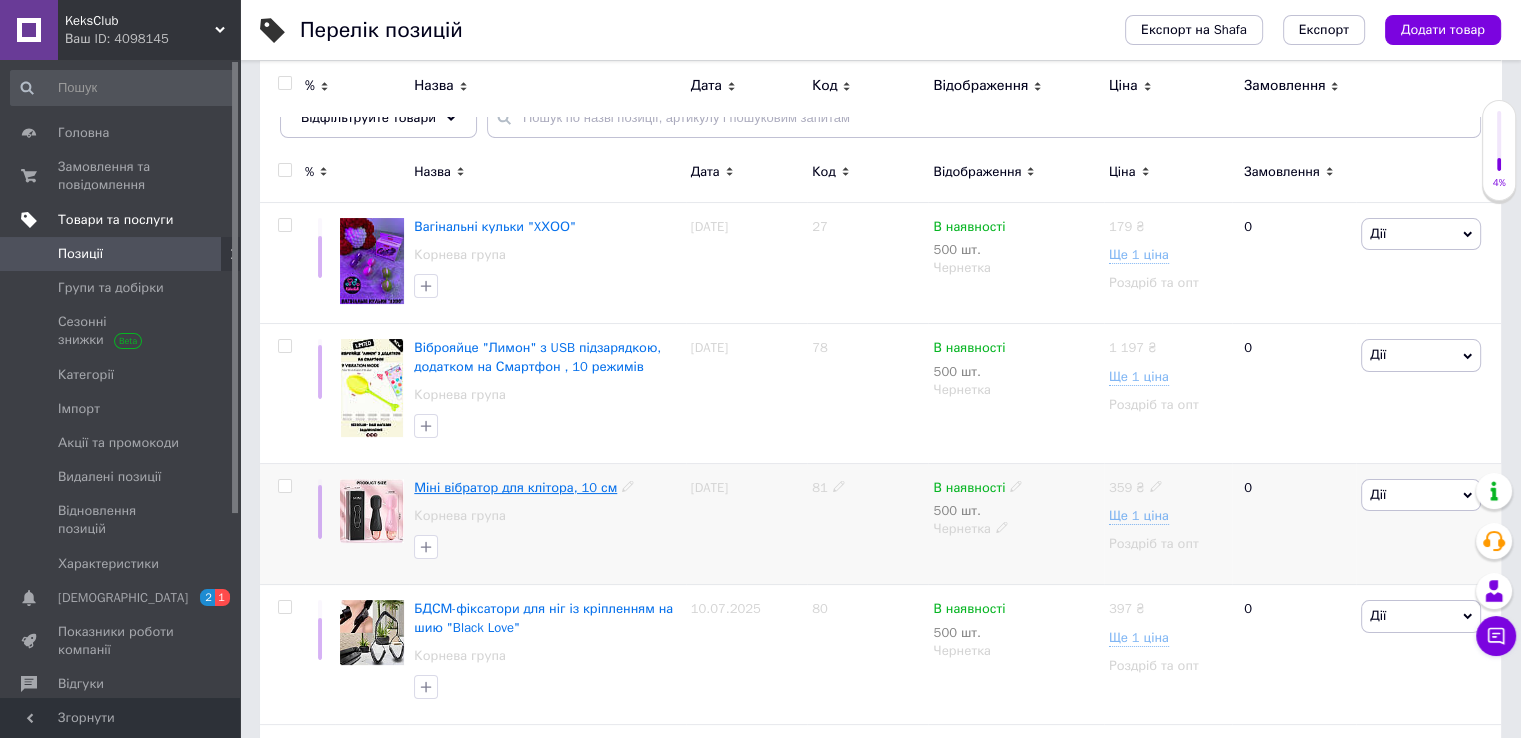 click on "Міні вібратор для клітора, 10 см" at bounding box center [515, 487] 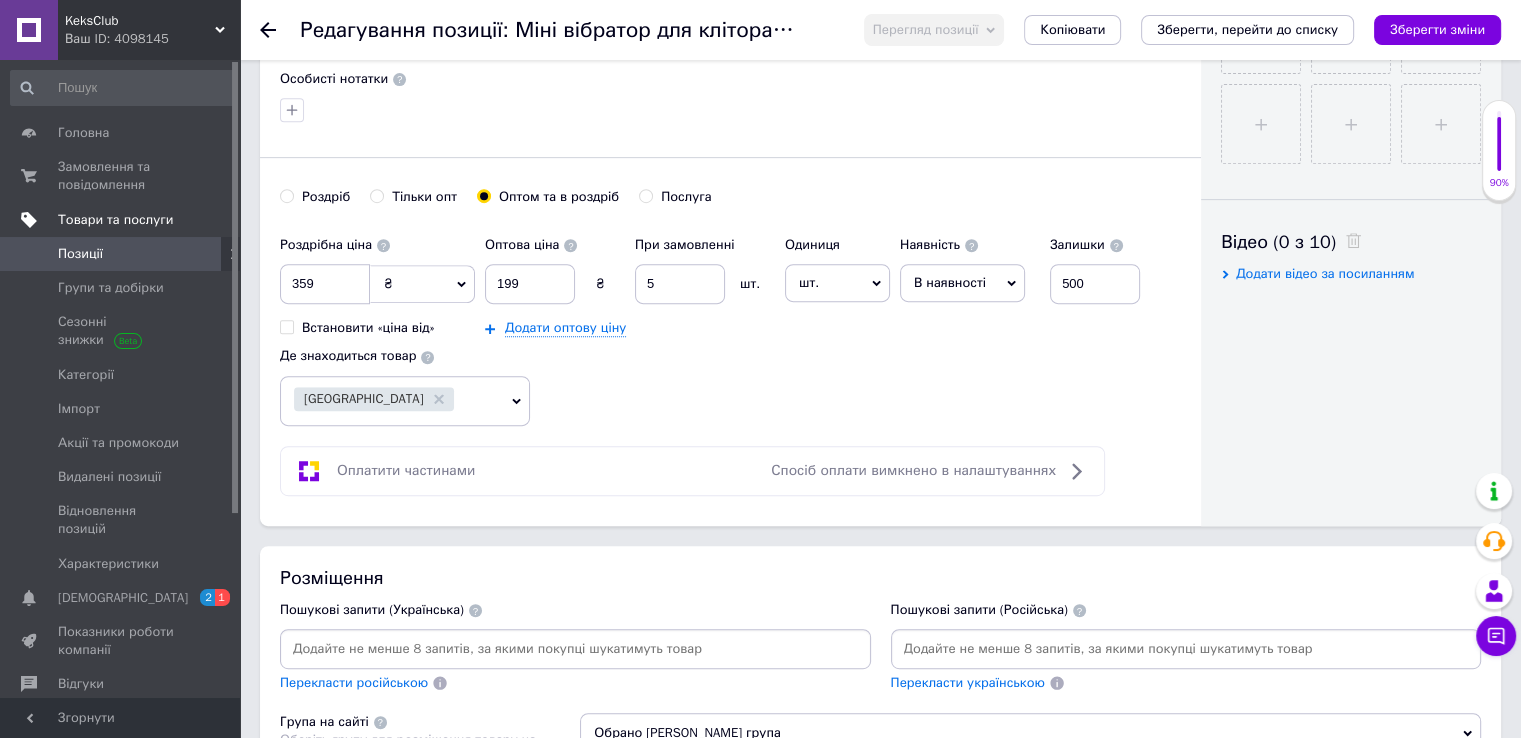 scroll, scrollTop: 800, scrollLeft: 0, axis: vertical 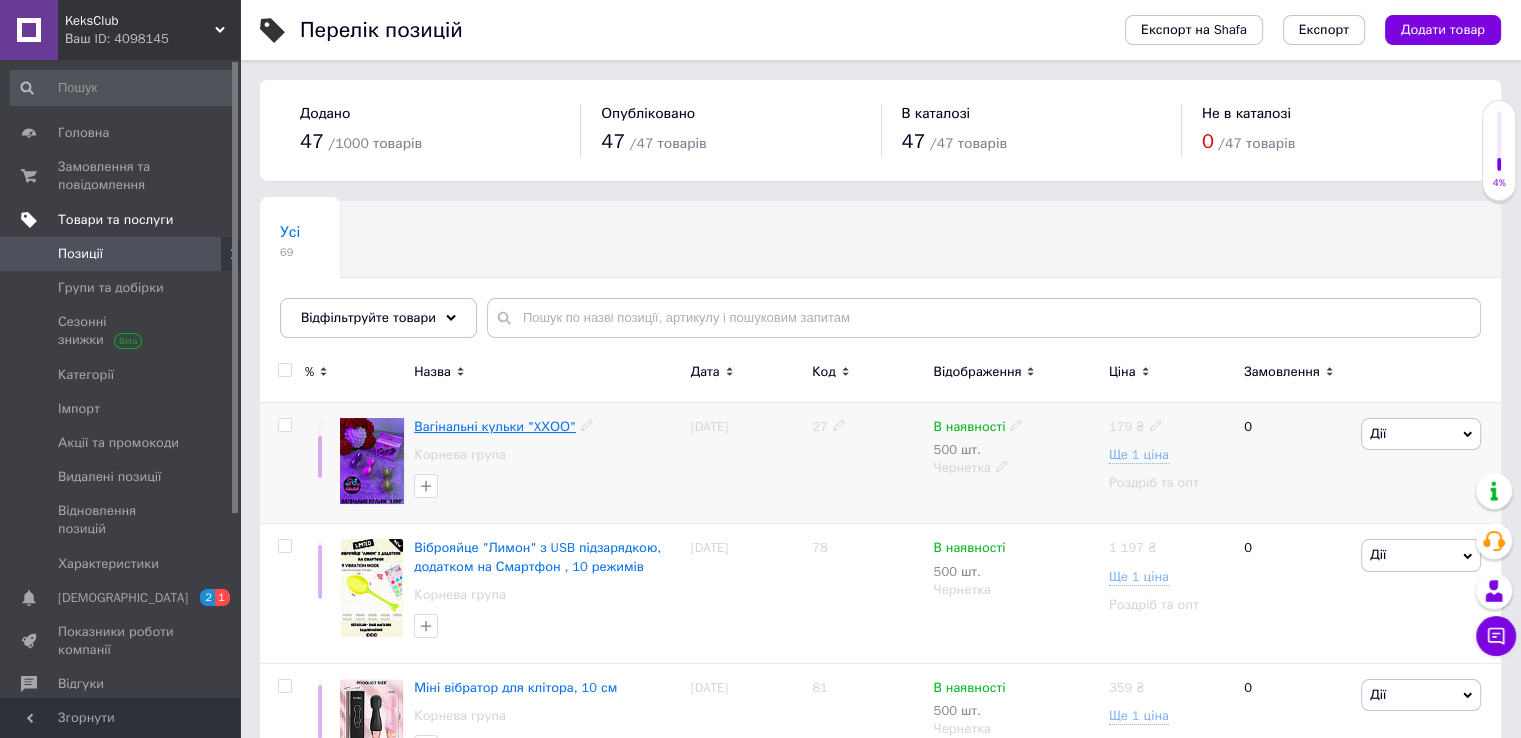 click on "Вагінальні кульки "XХОО"" at bounding box center (495, 426) 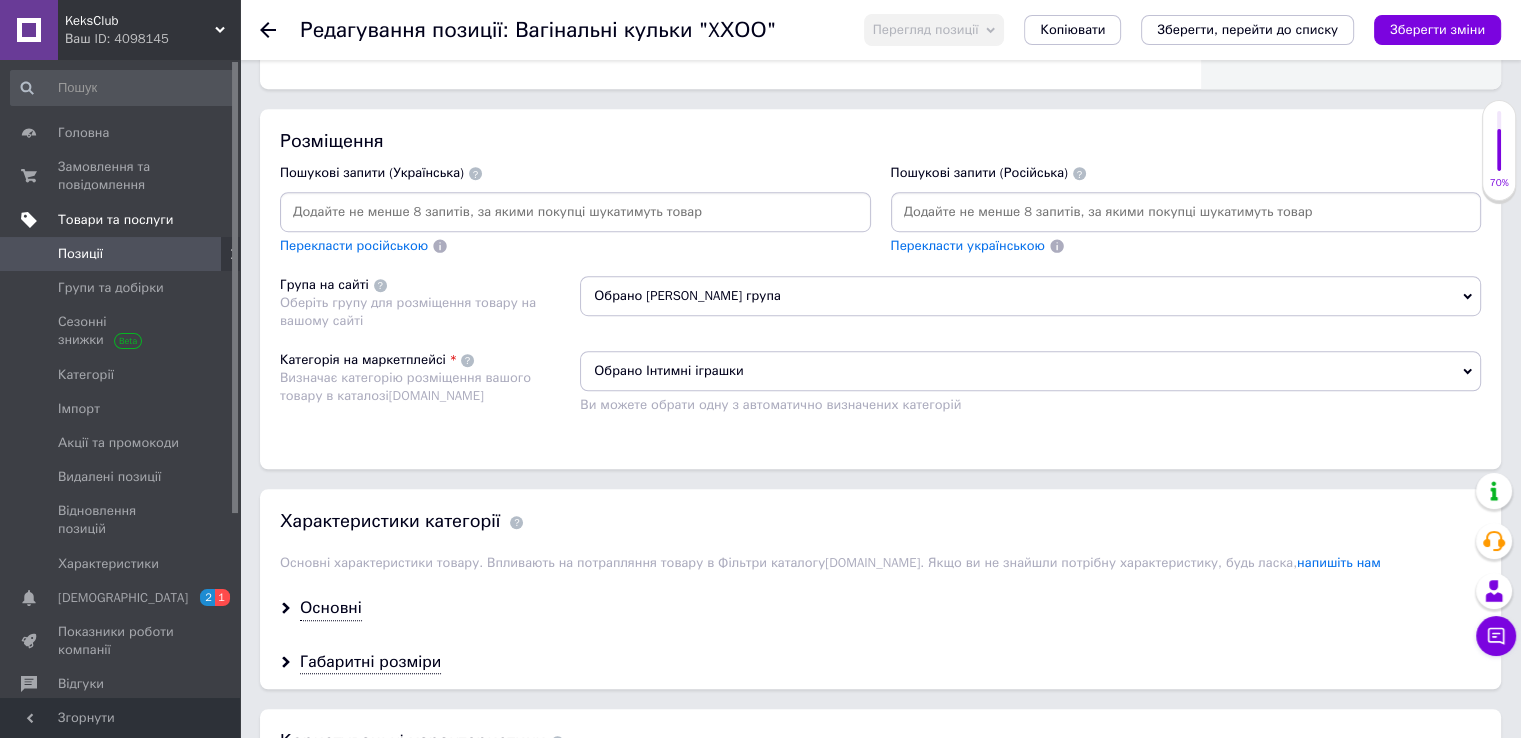 scroll, scrollTop: 1000, scrollLeft: 0, axis: vertical 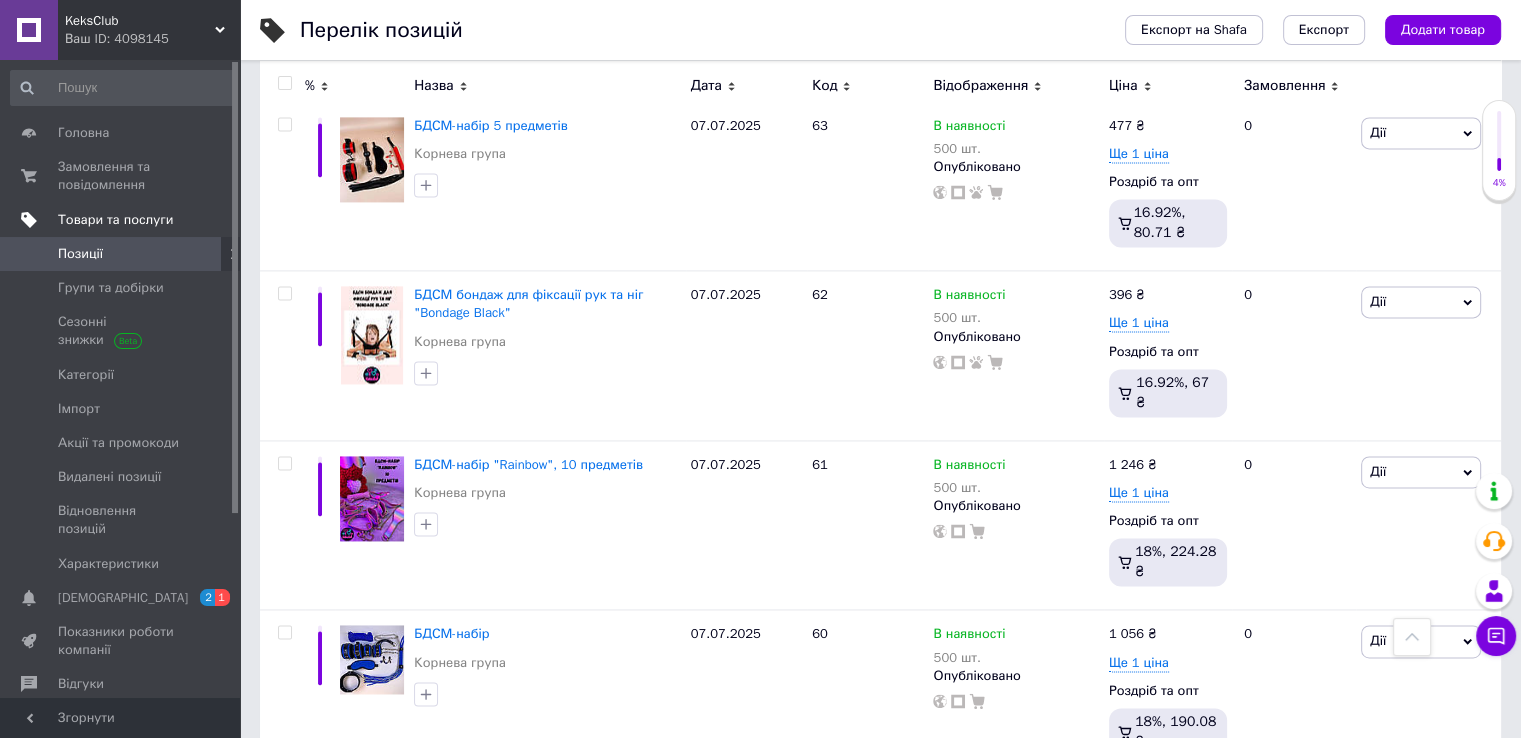 click on "3" at bounding box center (494, 820) 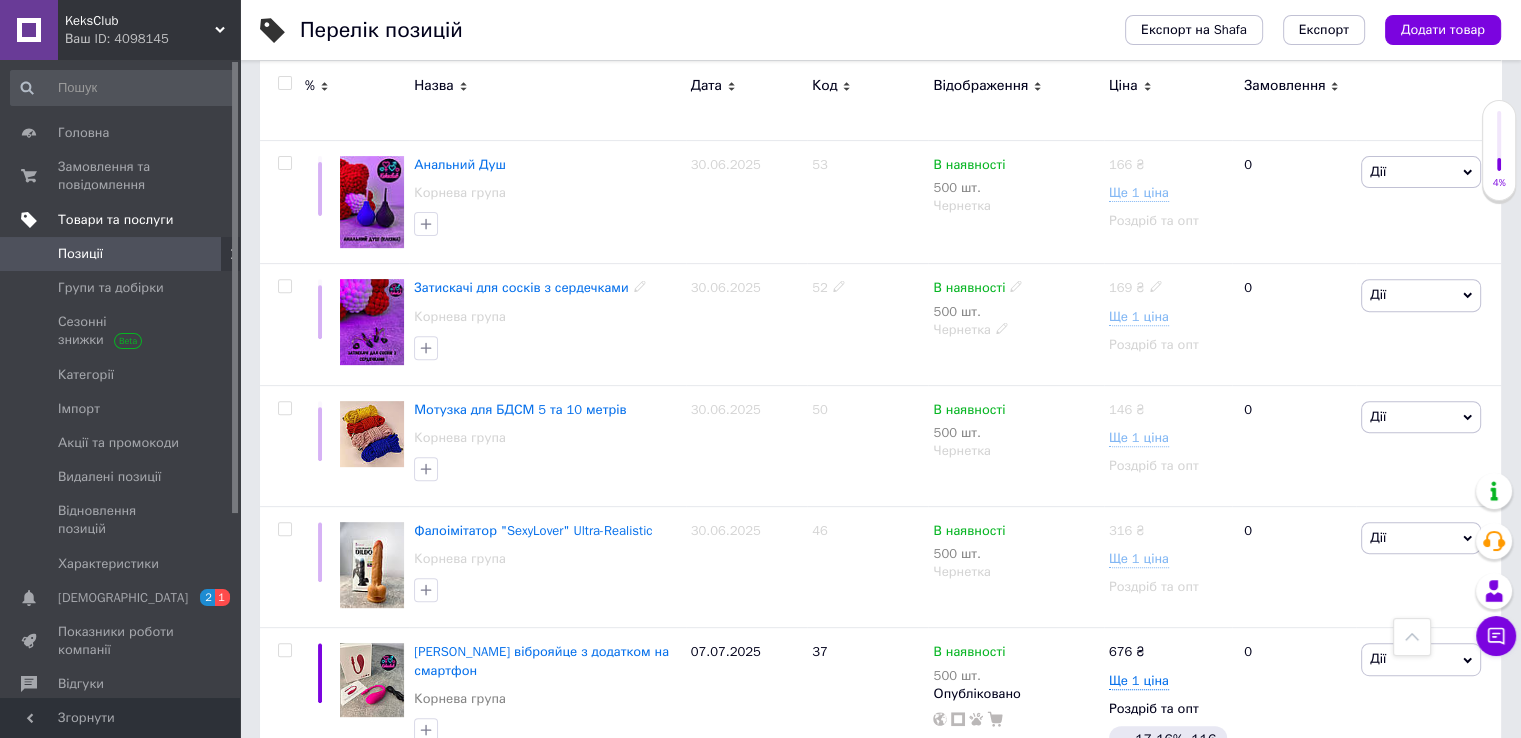 scroll, scrollTop: 685, scrollLeft: 0, axis: vertical 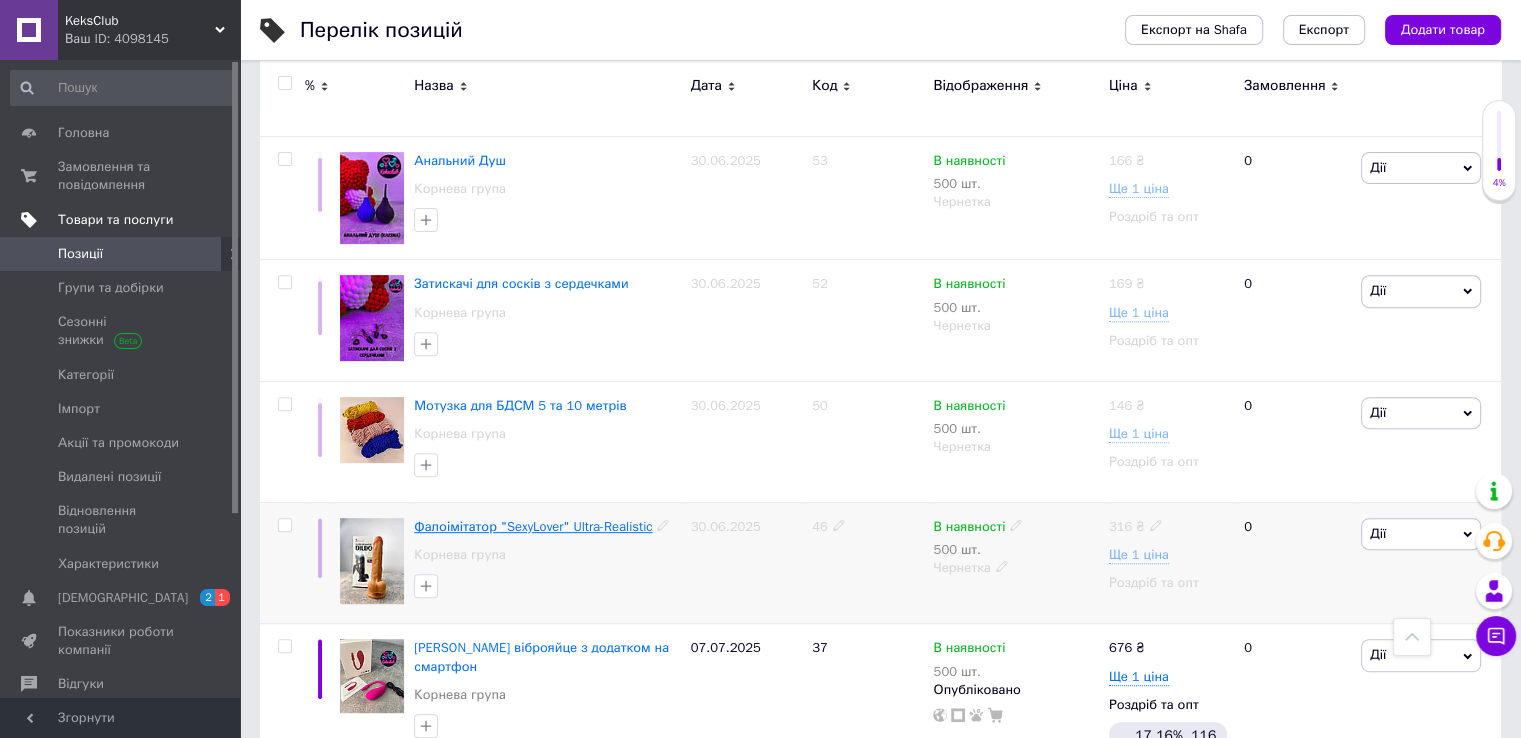 click on "Фалоімітатор "SexyLover" Ultra-Realistic" at bounding box center [533, 526] 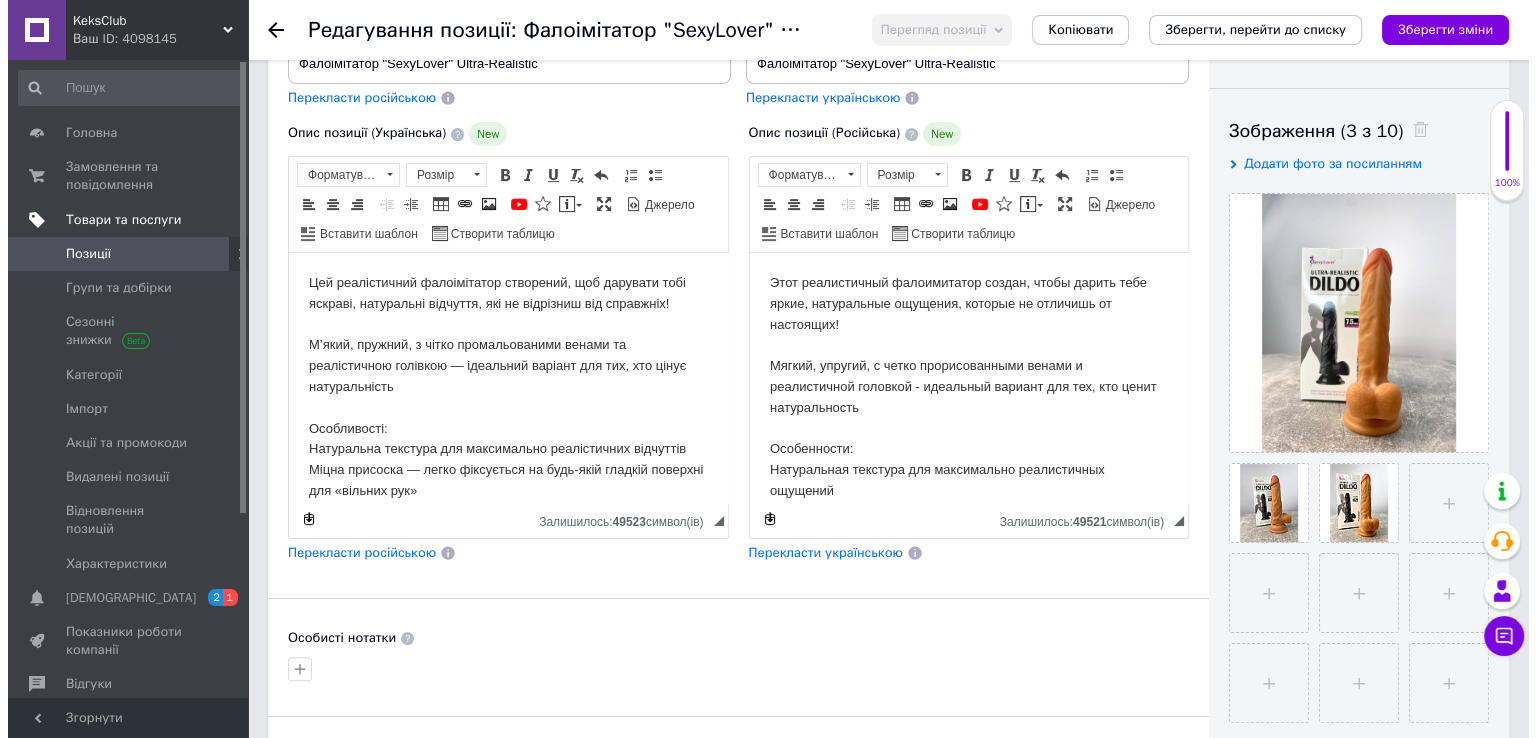scroll, scrollTop: 0, scrollLeft: 0, axis: both 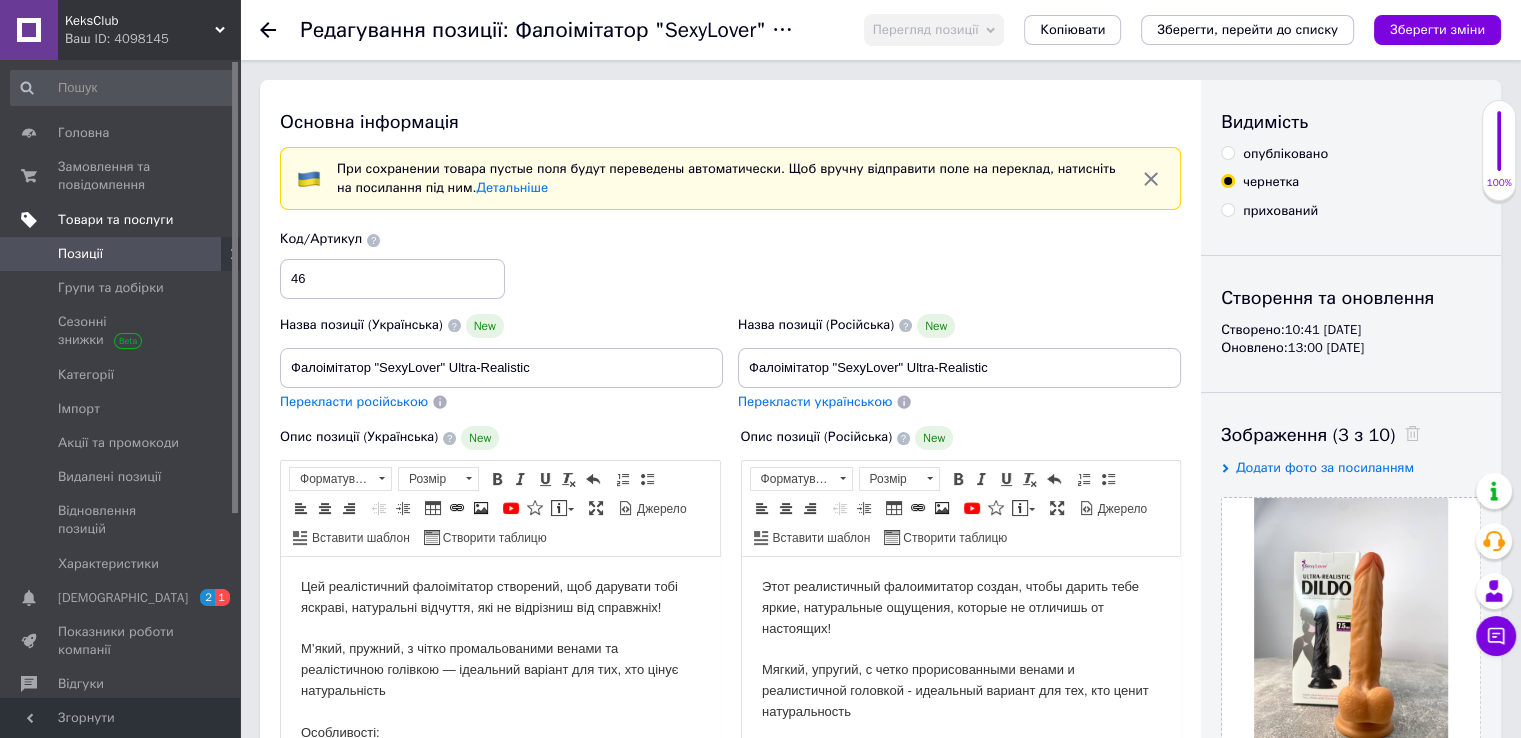 click on "опубліковано" at bounding box center (1227, 152) 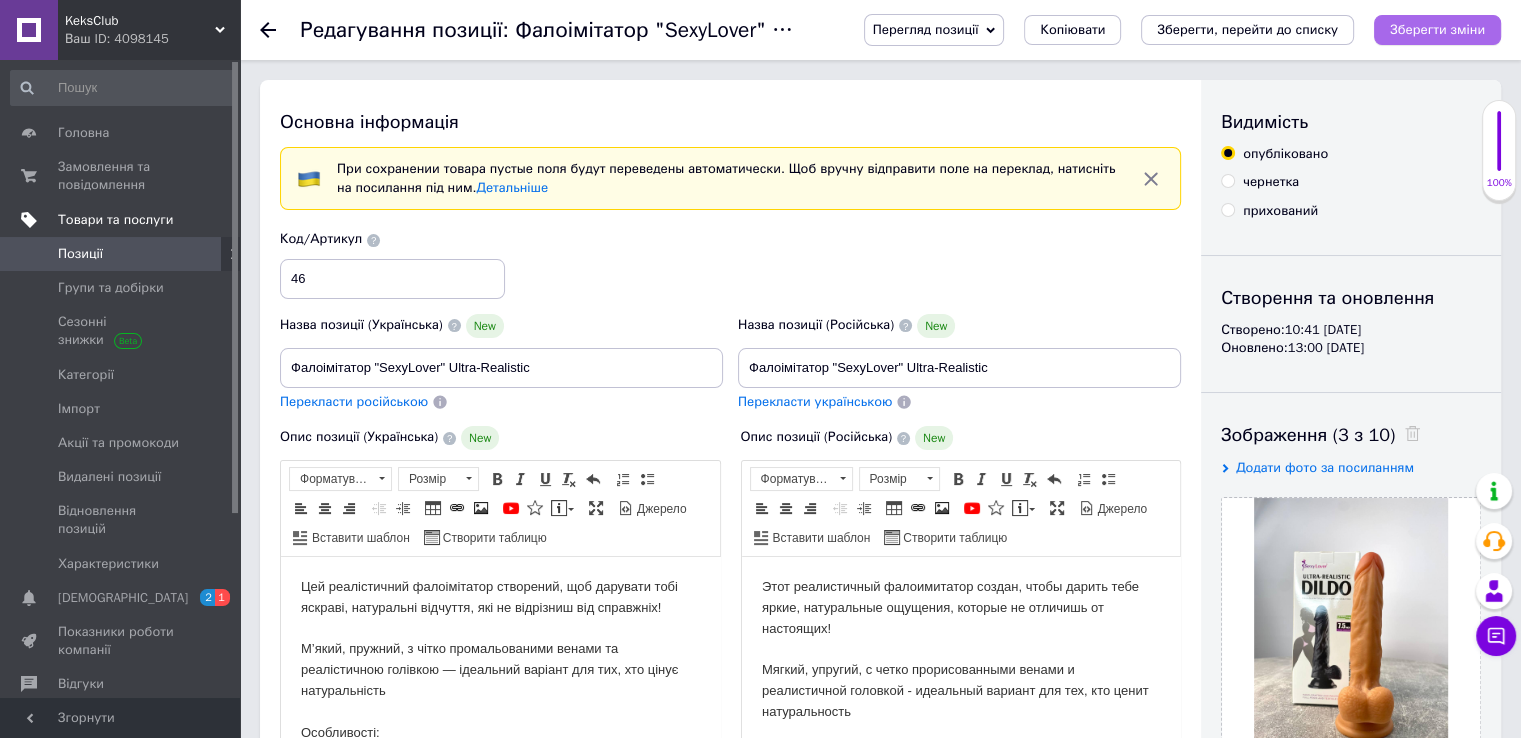 click on "Зберегти зміни" at bounding box center (1437, 30) 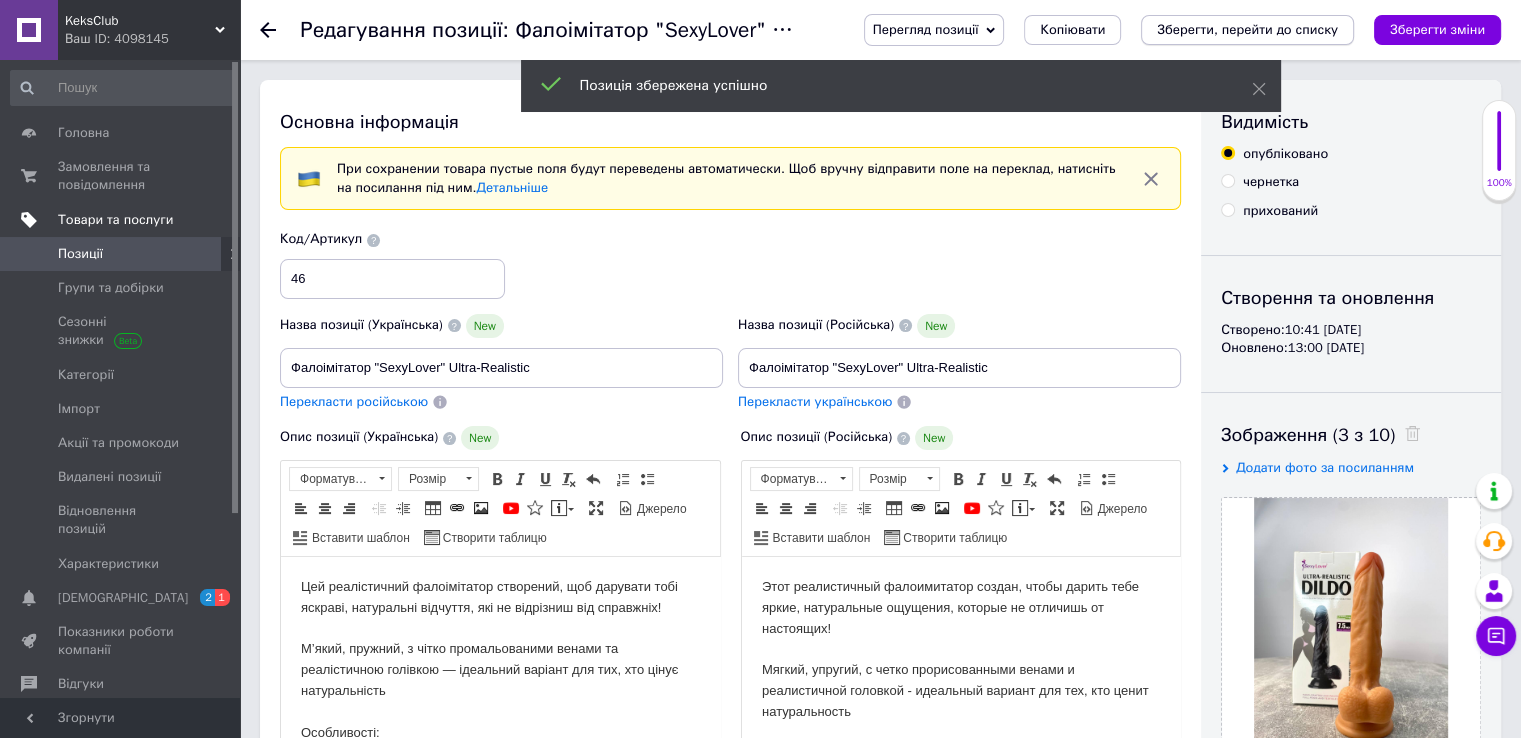 click on "Зберегти, перейти до списку" at bounding box center (1247, 29) 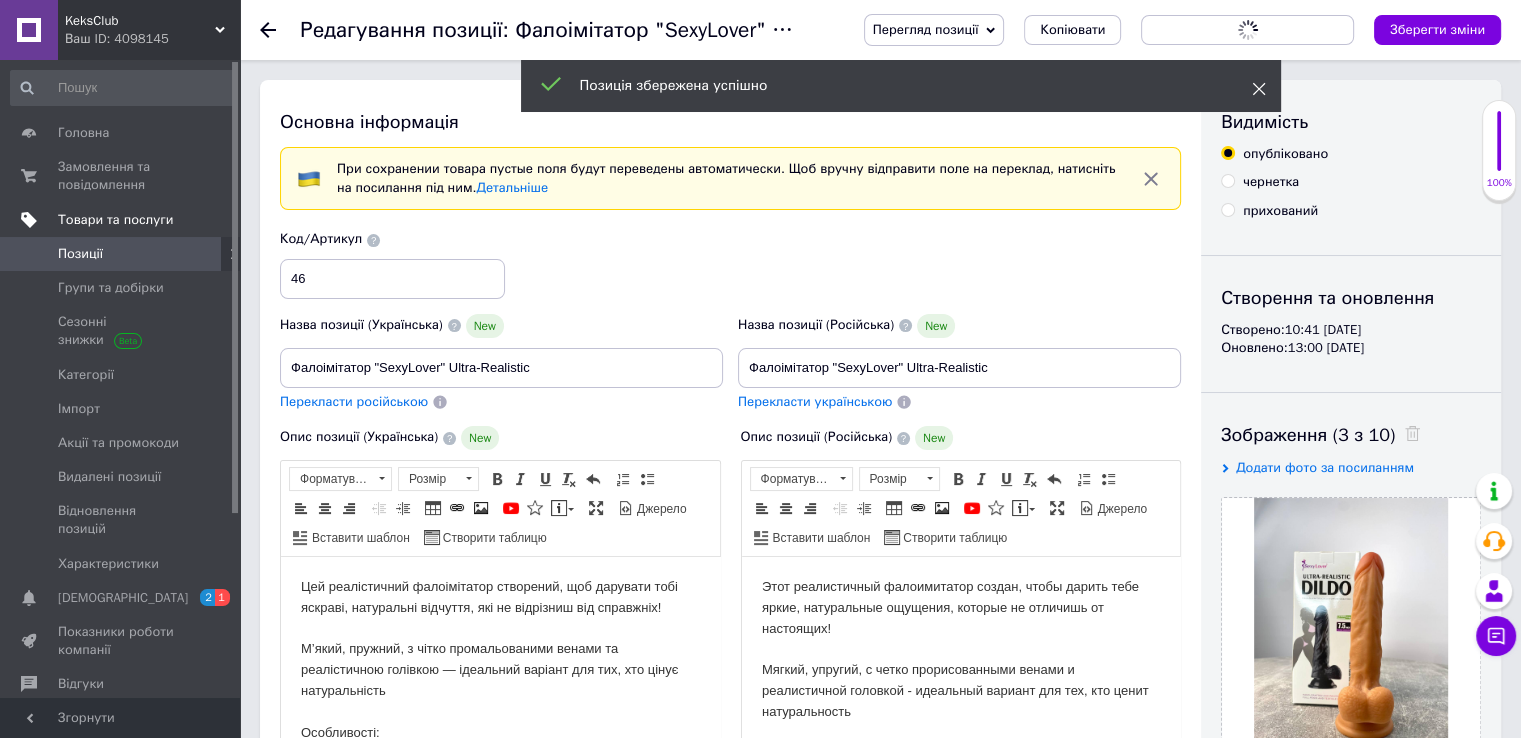 click 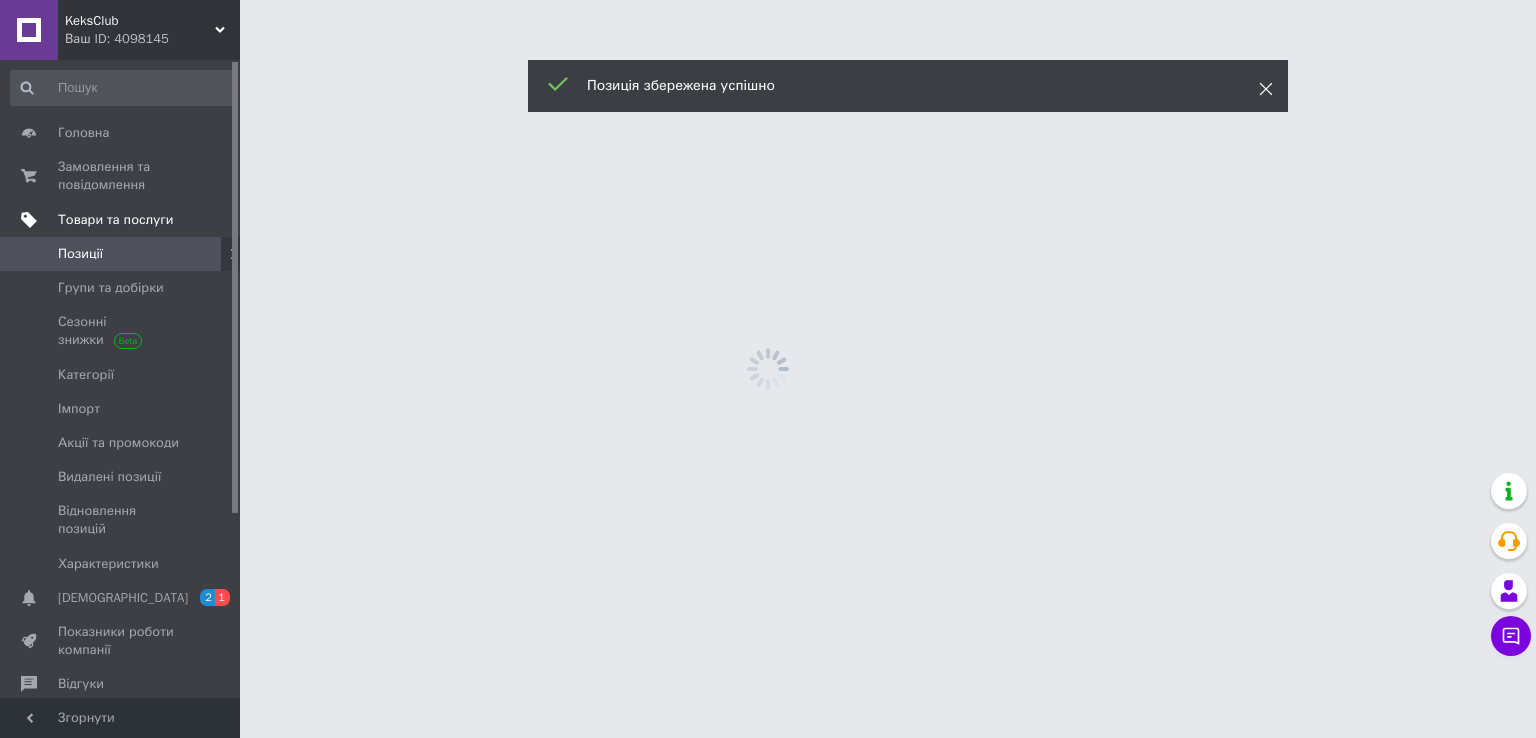 click 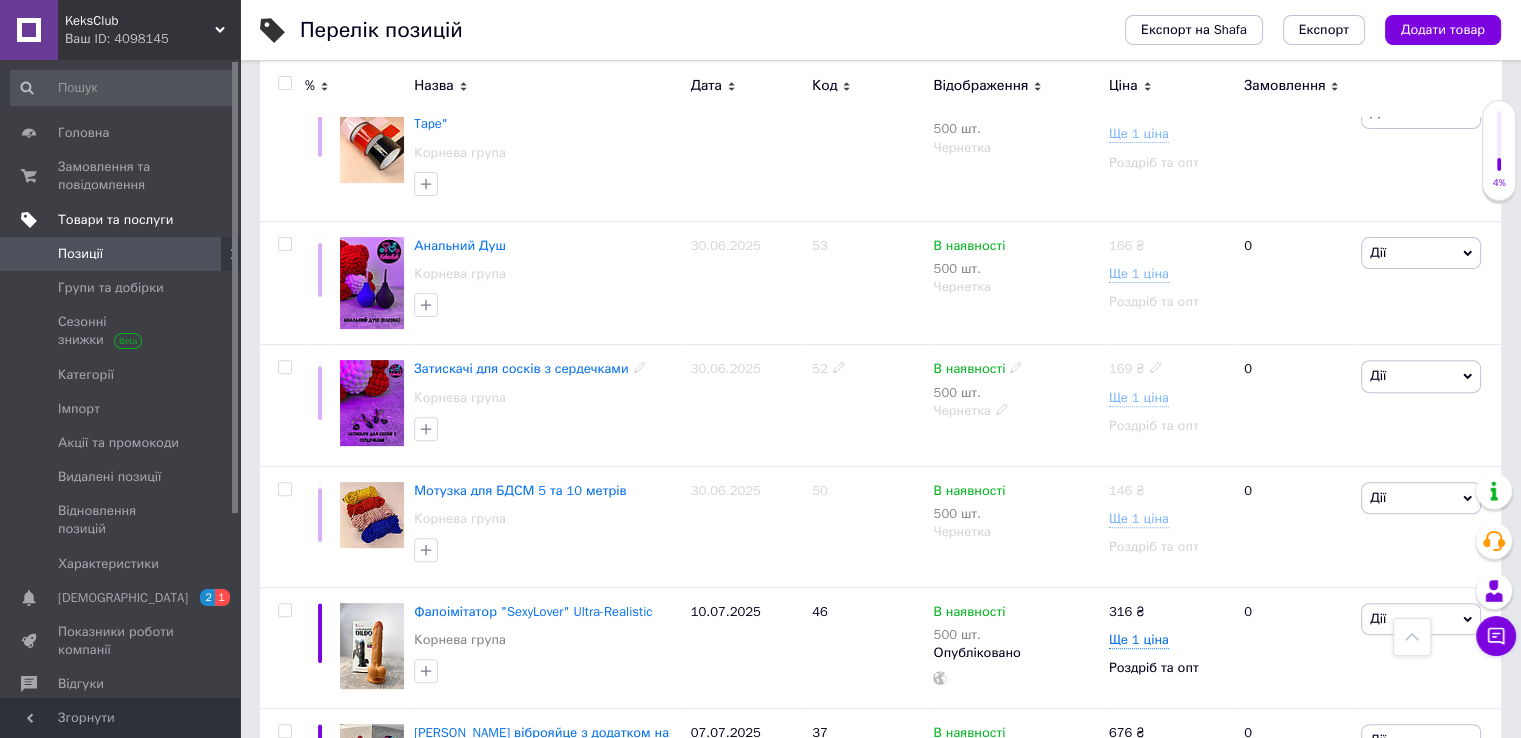 scroll, scrollTop: 900, scrollLeft: 0, axis: vertical 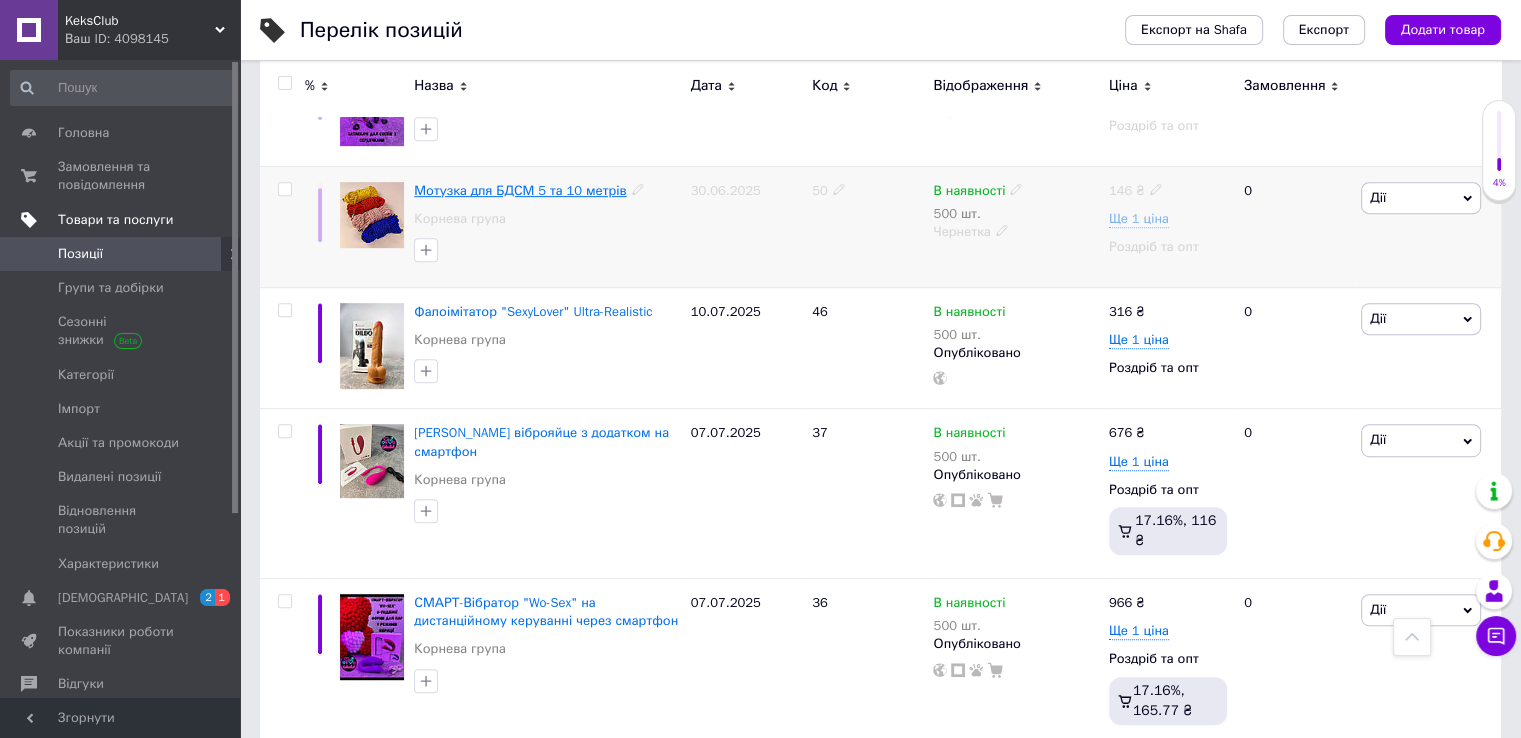 click on "Мотузка для БДСМ 5 та 10 метрів" at bounding box center [520, 190] 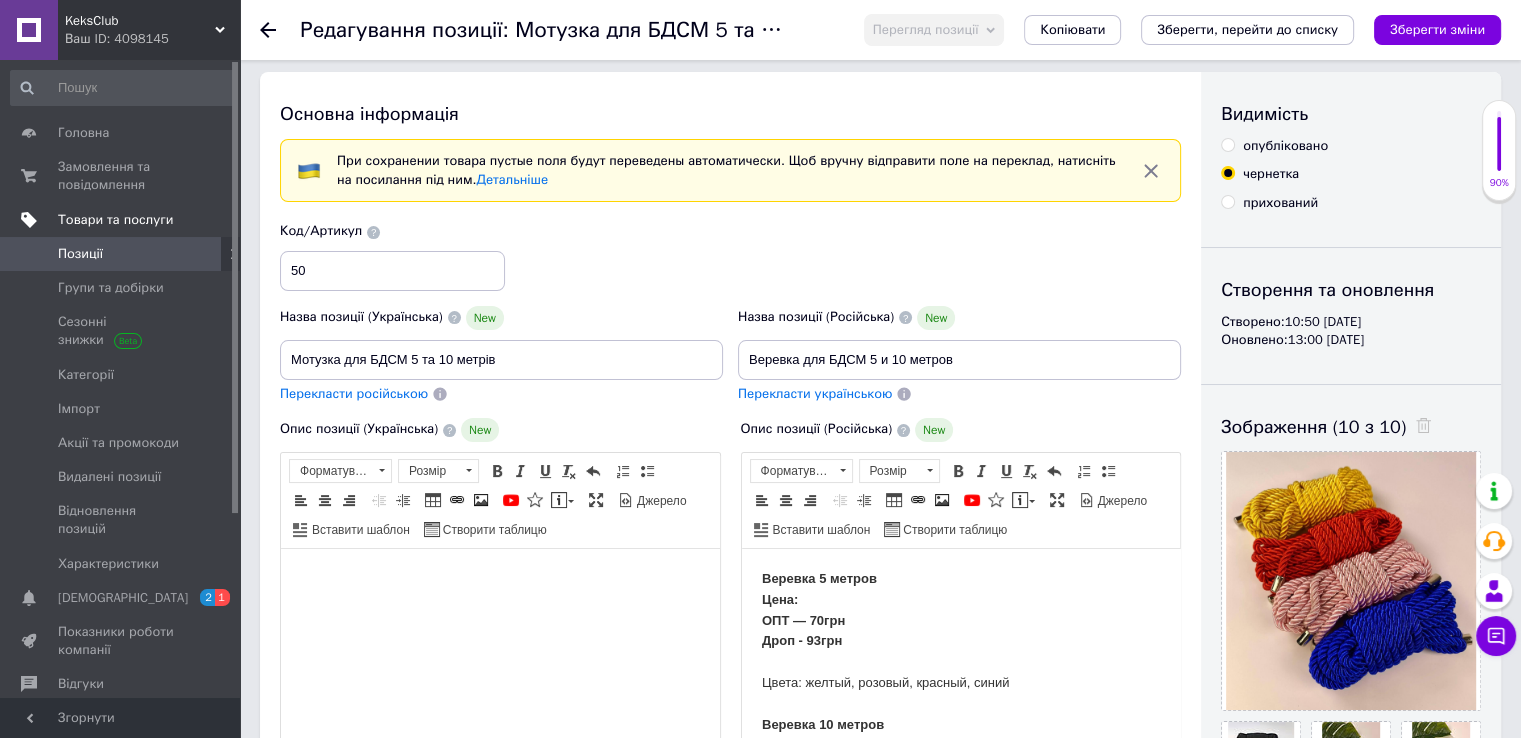 scroll, scrollTop: 0, scrollLeft: 0, axis: both 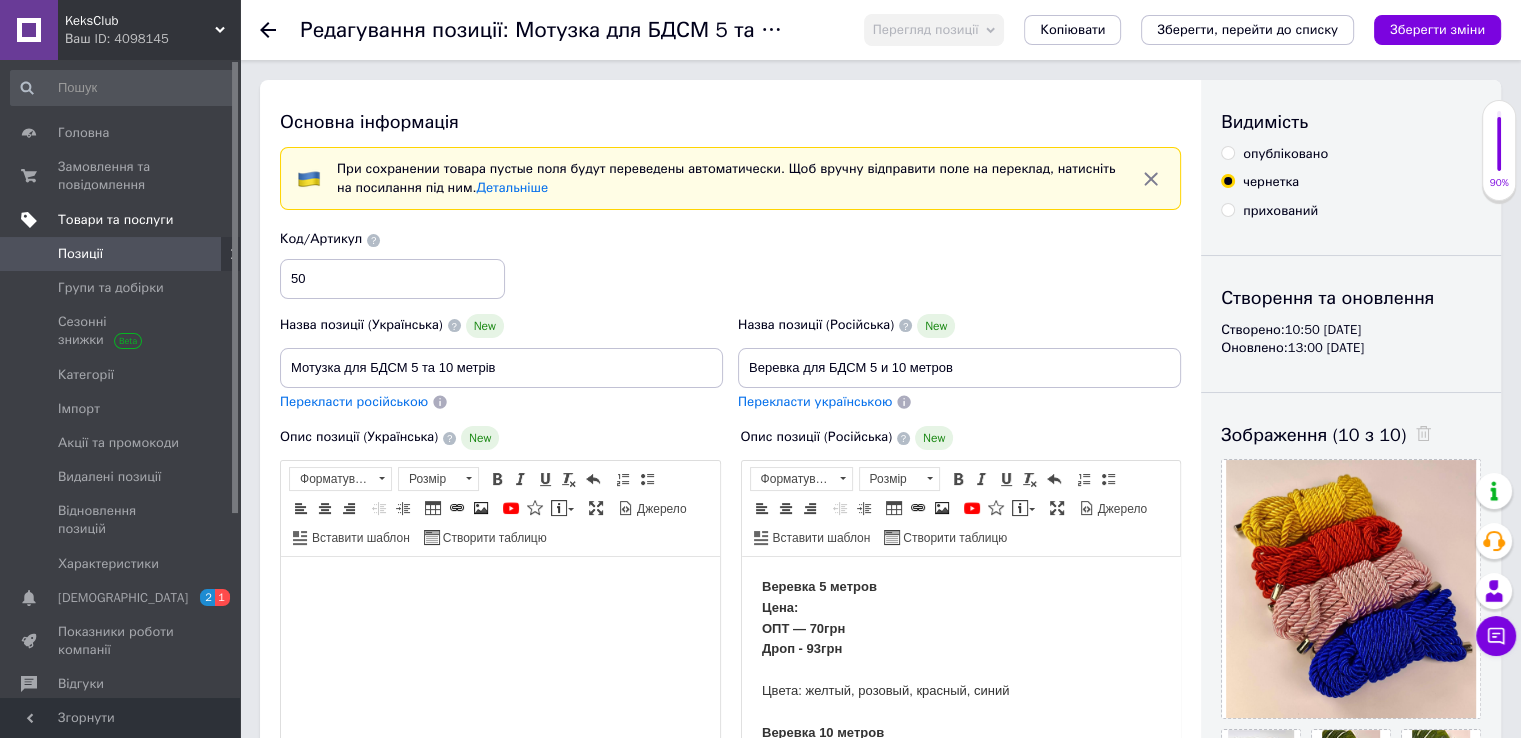 click at bounding box center (1228, 153) 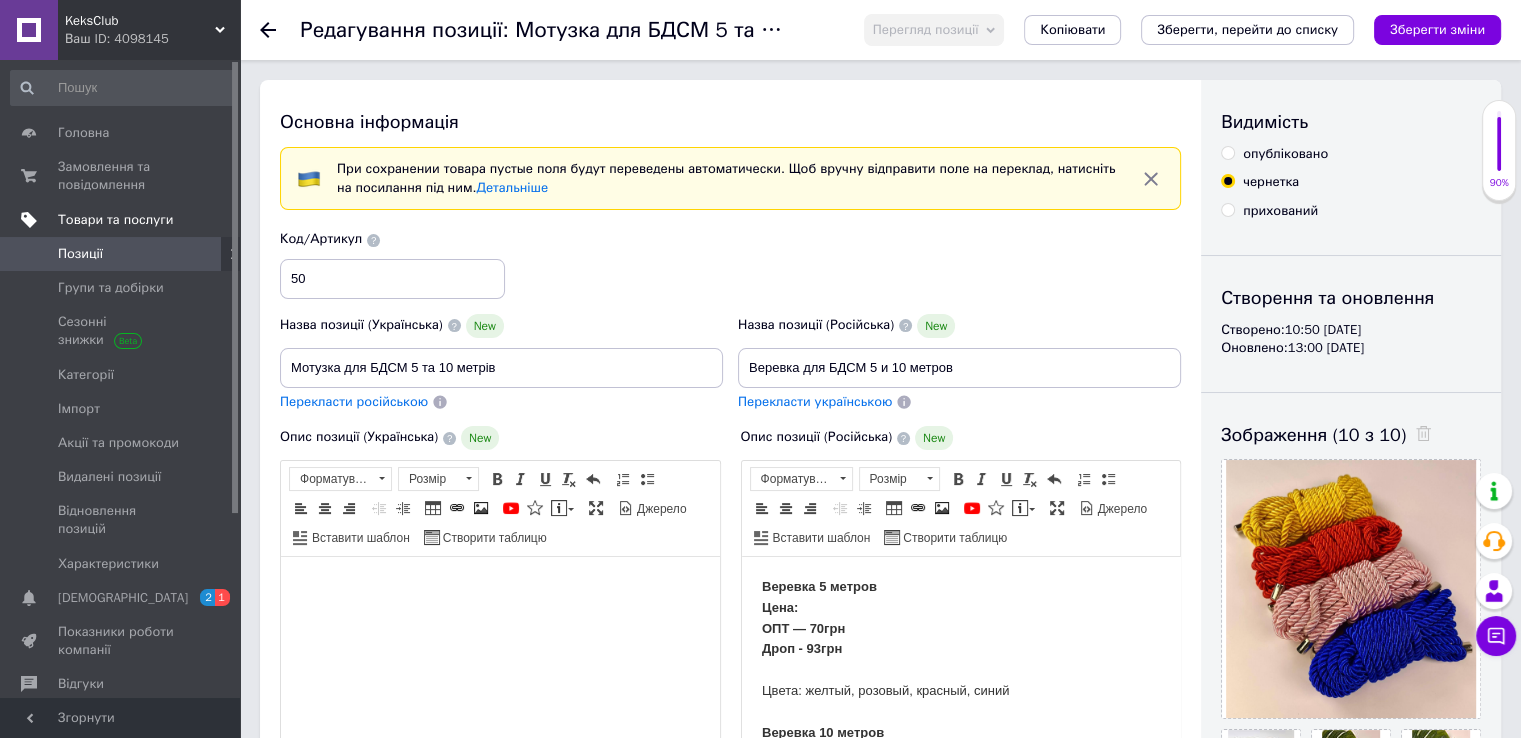radio on "true" 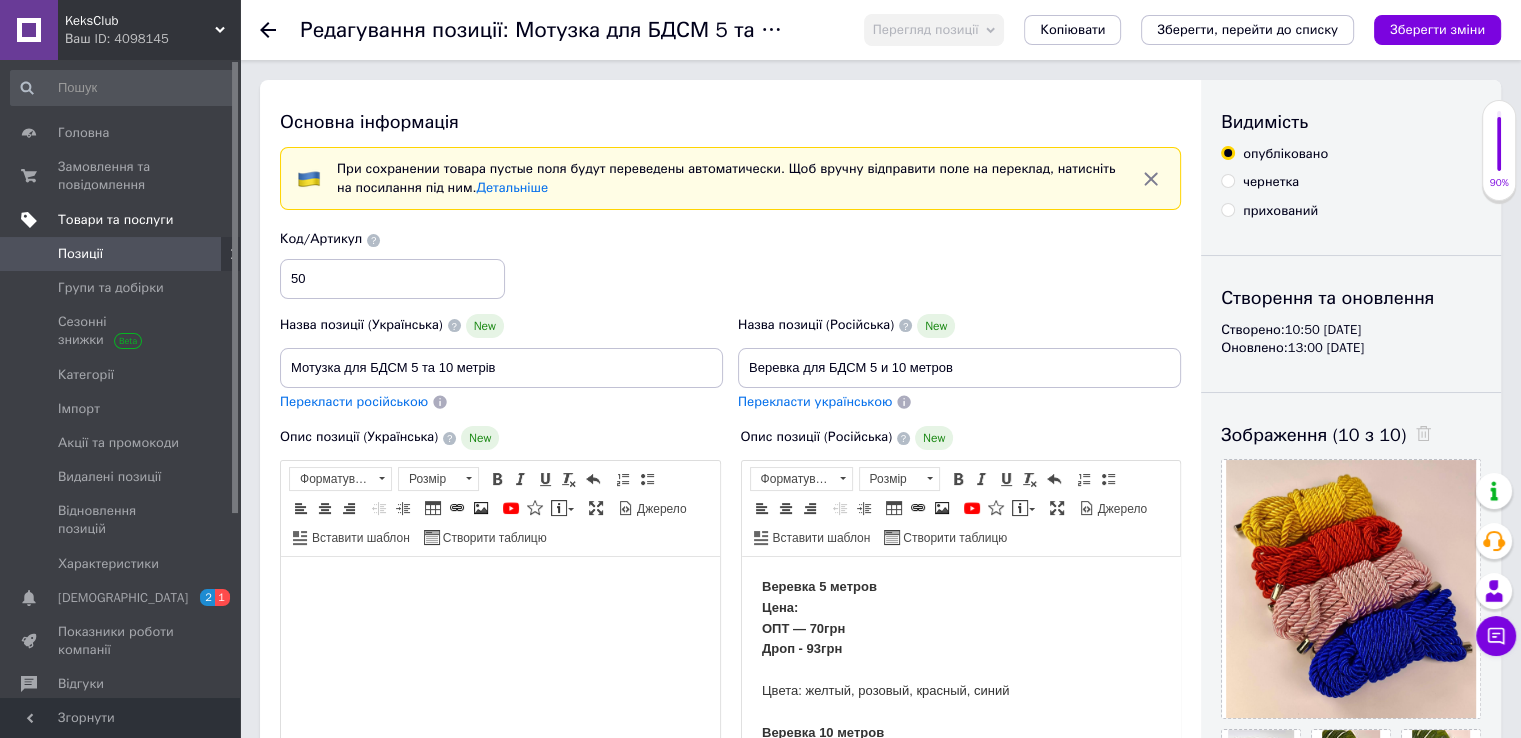 click at bounding box center (1228, 153) 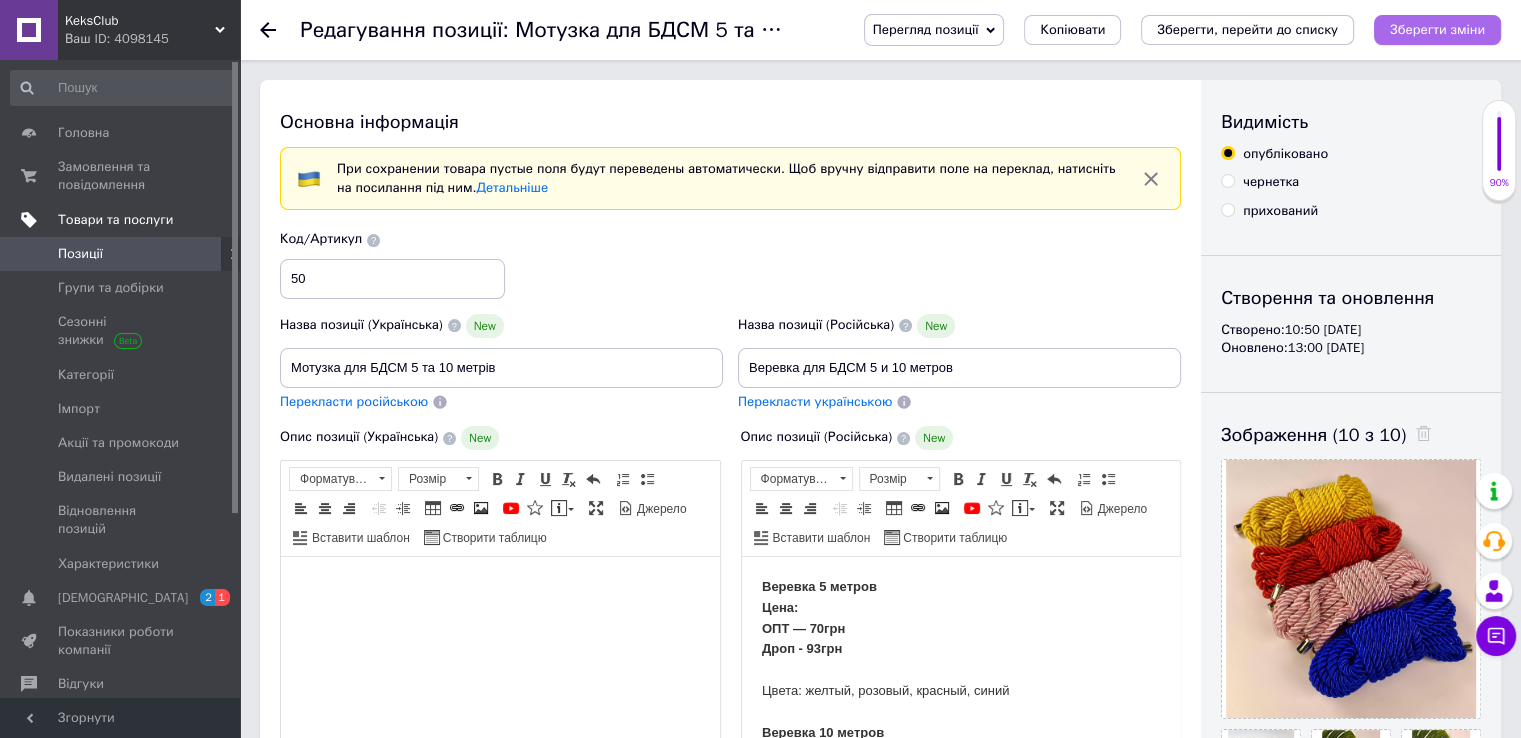 click on "Зберегти зміни" at bounding box center (1437, 29) 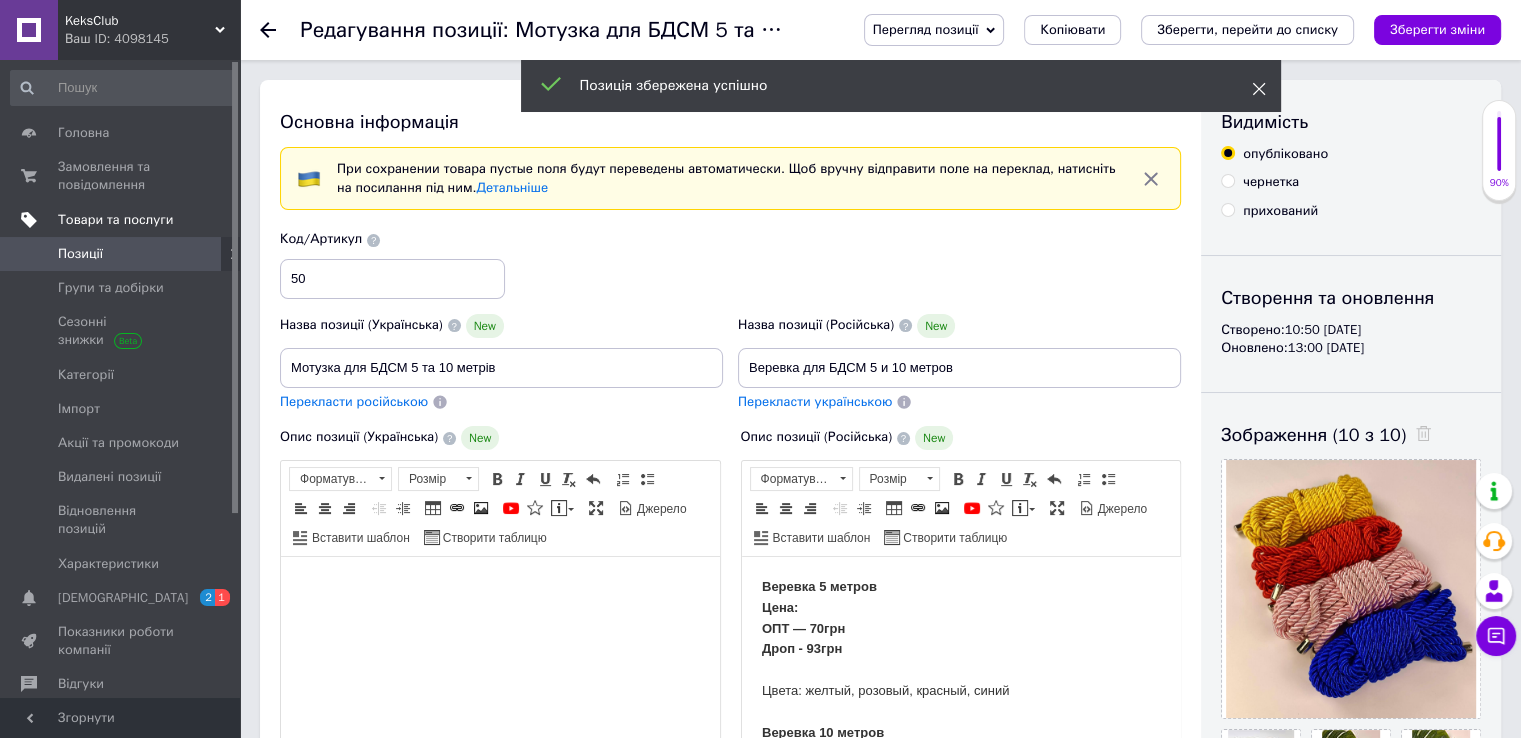 click 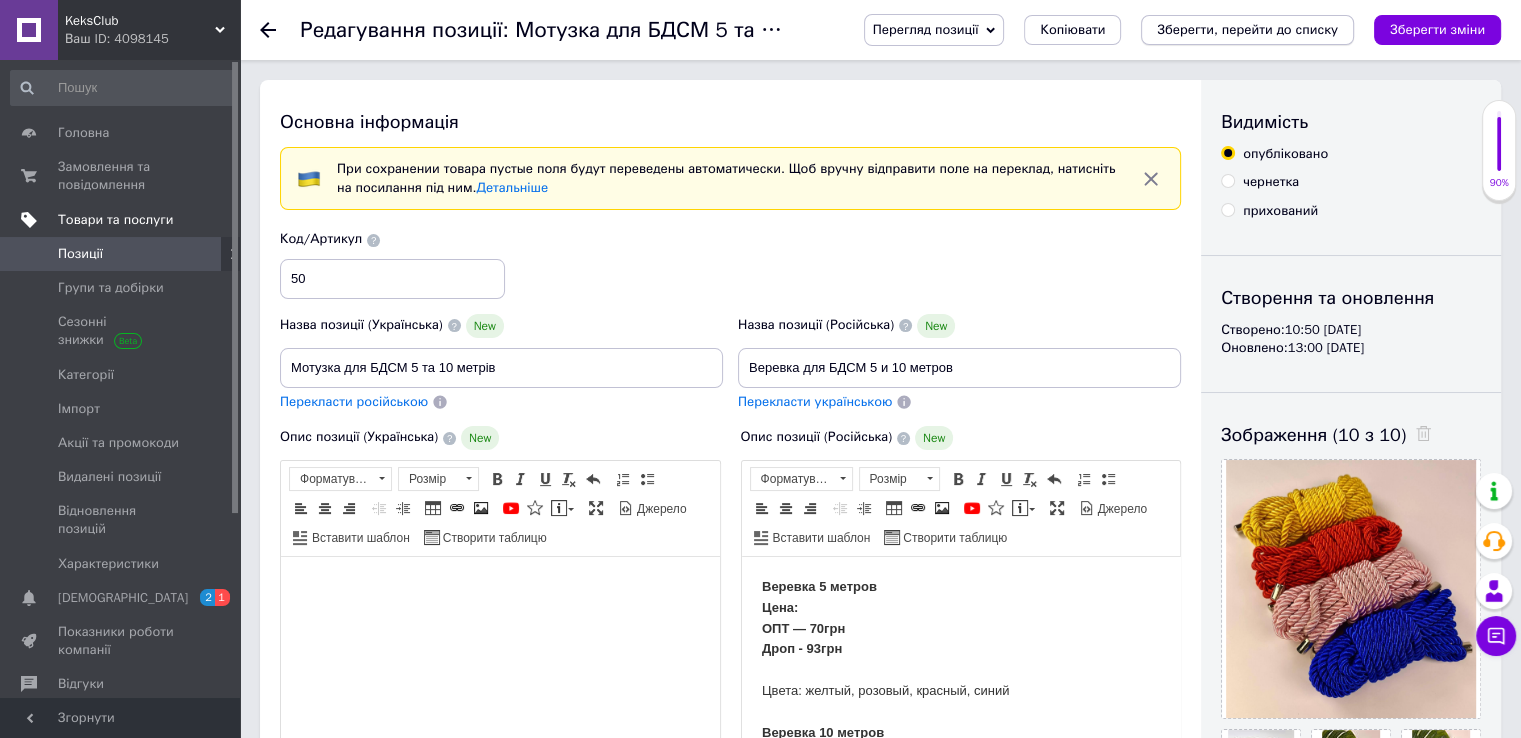 click on "Зберегти, перейти до списку" at bounding box center [1247, 29] 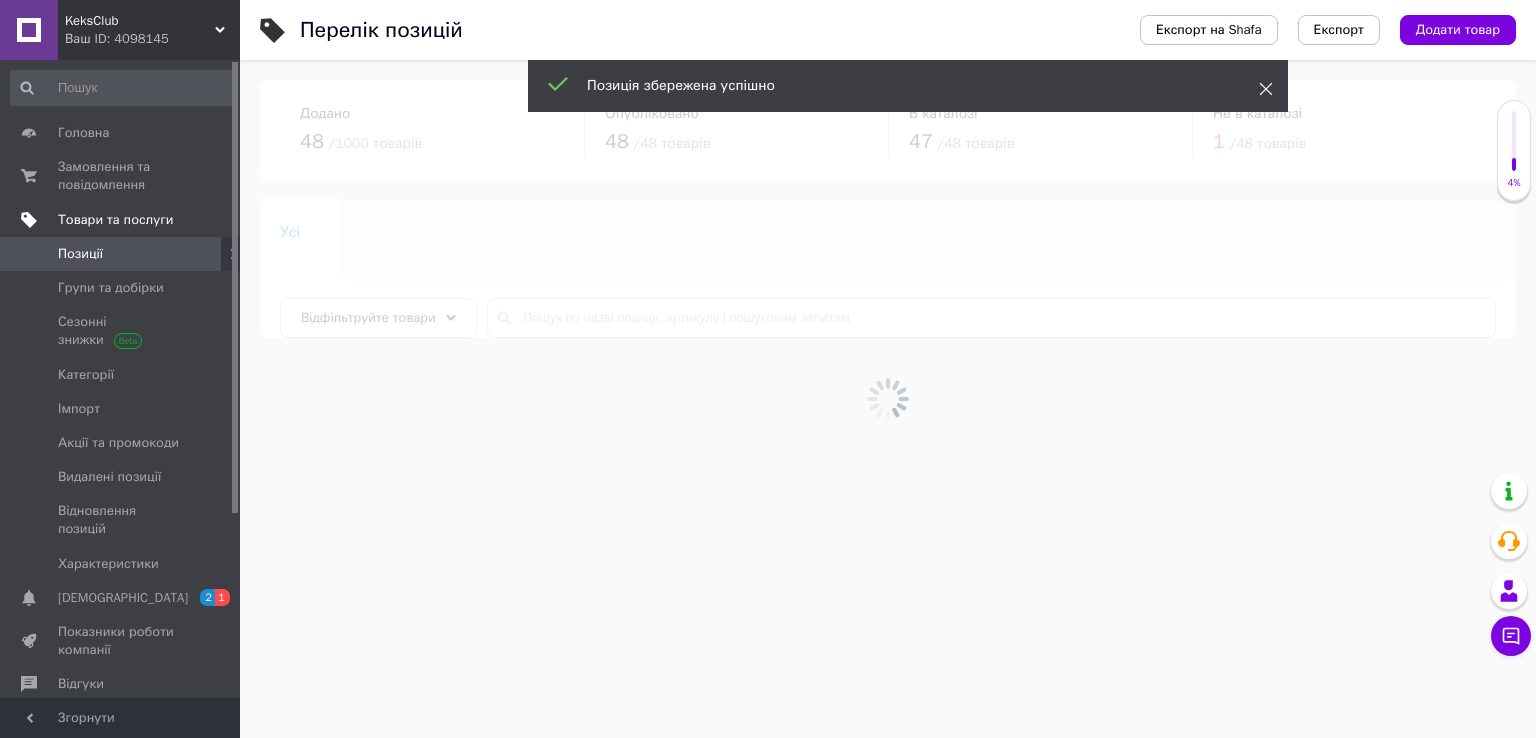click 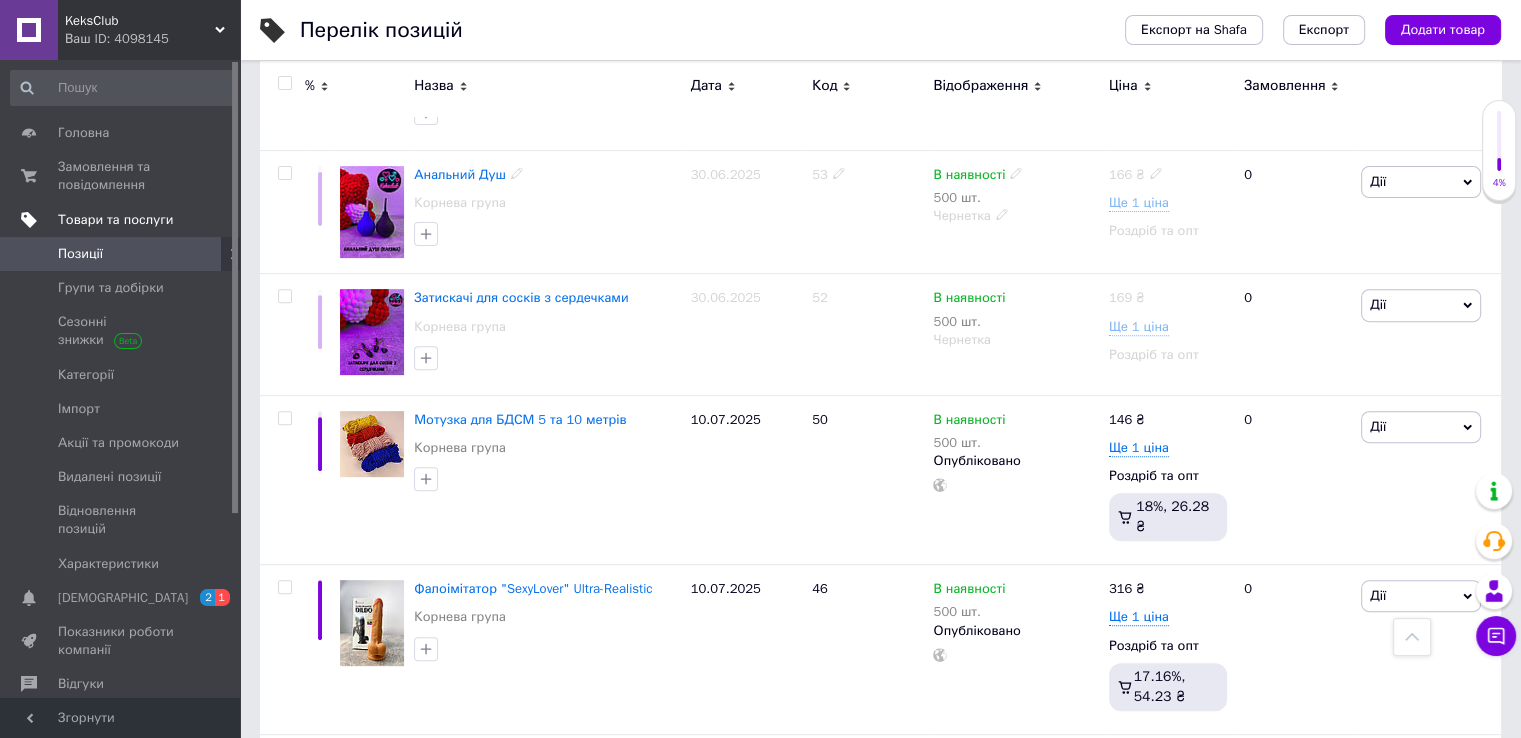 scroll, scrollTop: 800, scrollLeft: 0, axis: vertical 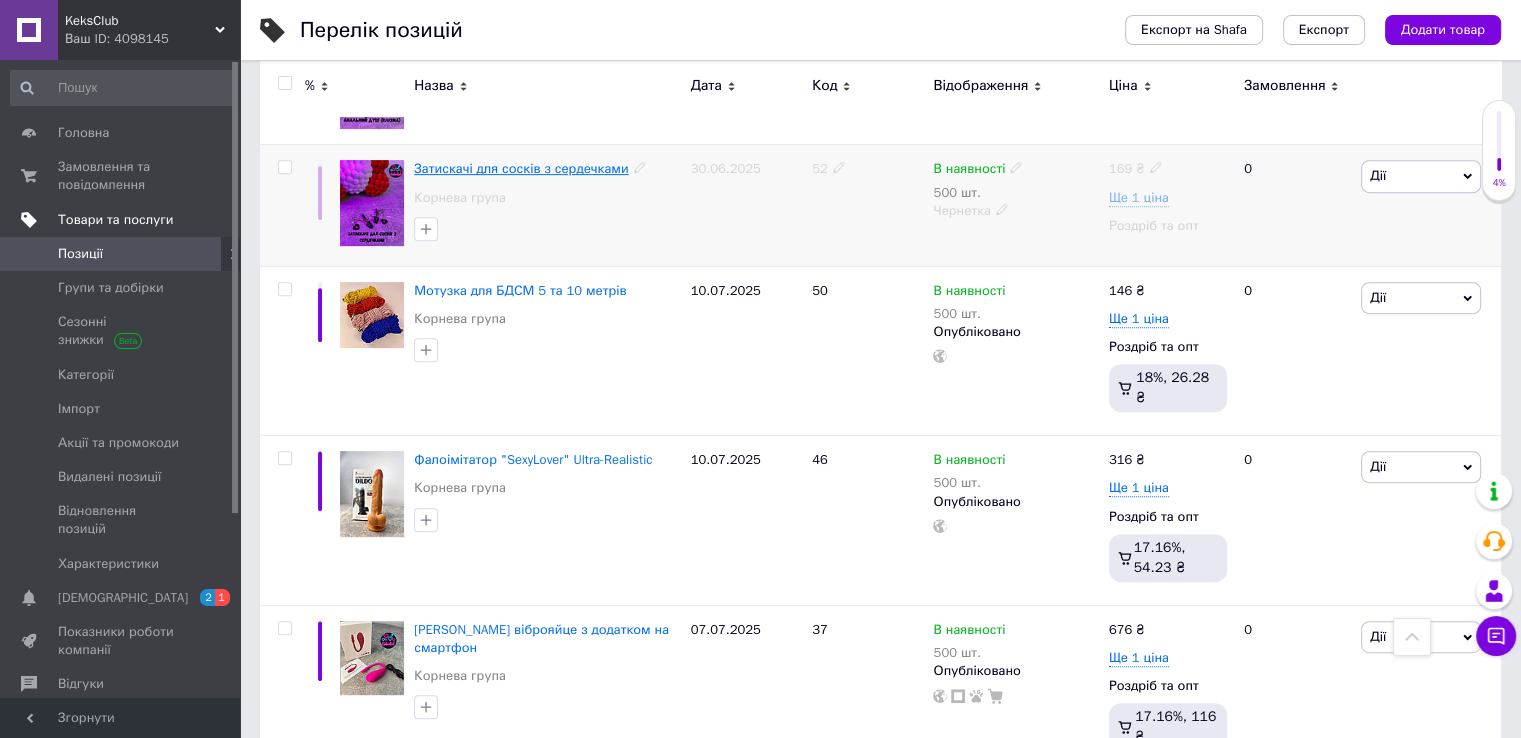 click on "Затискачі для сосків з сердечками" at bounding box center (521, 168) 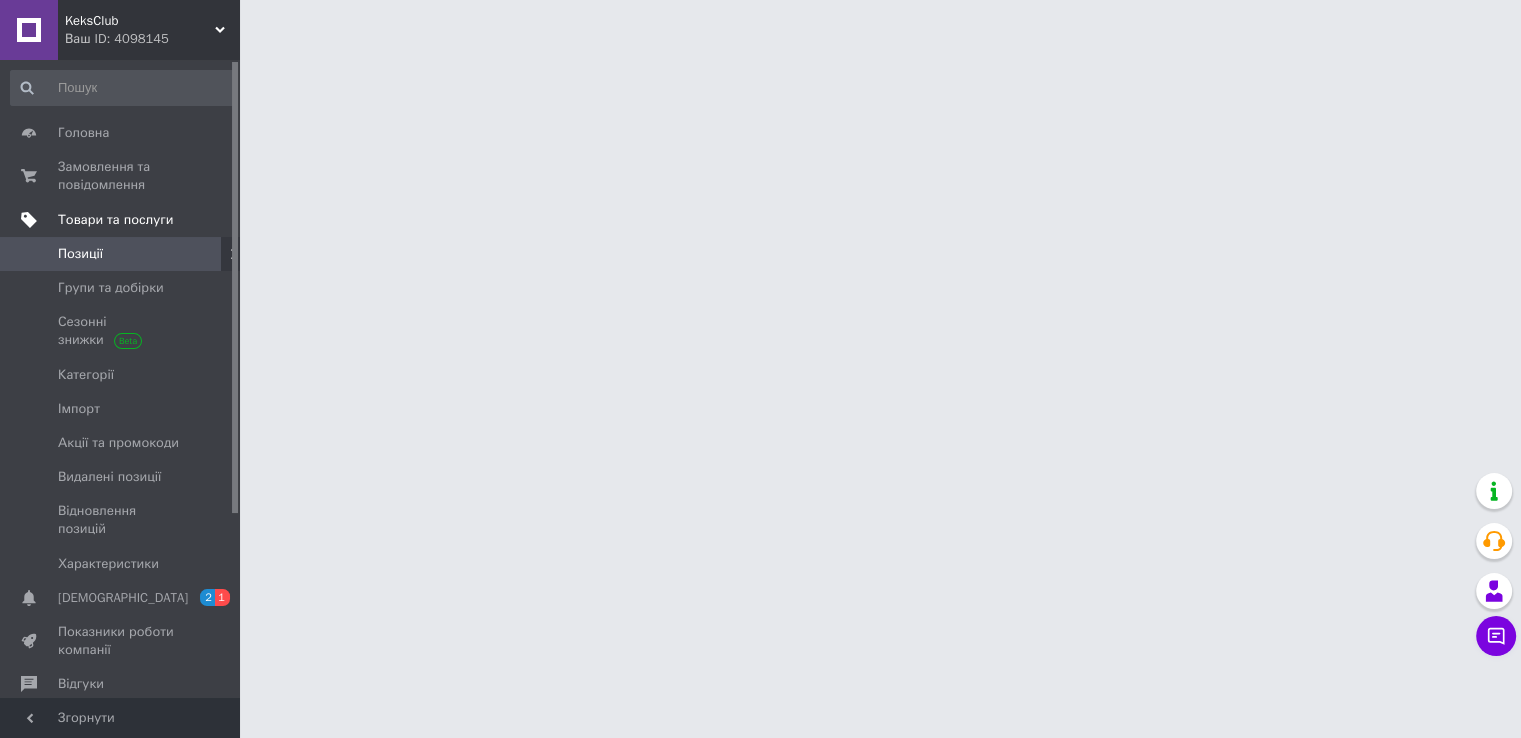 scroll, scrollTop: 0, scrollLeft: 0, axis: both 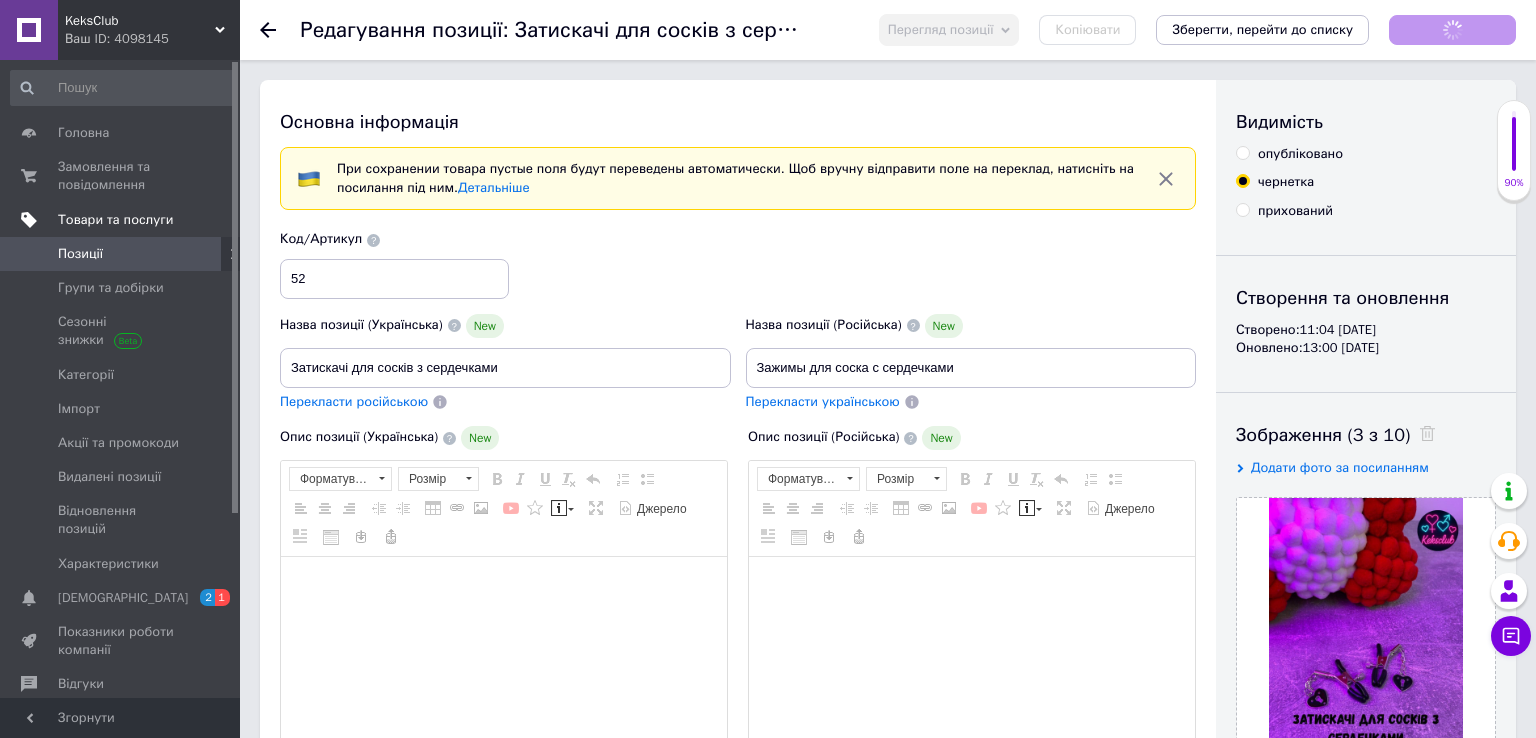 click on "опубліковано" at bounding box center (1242, 152) 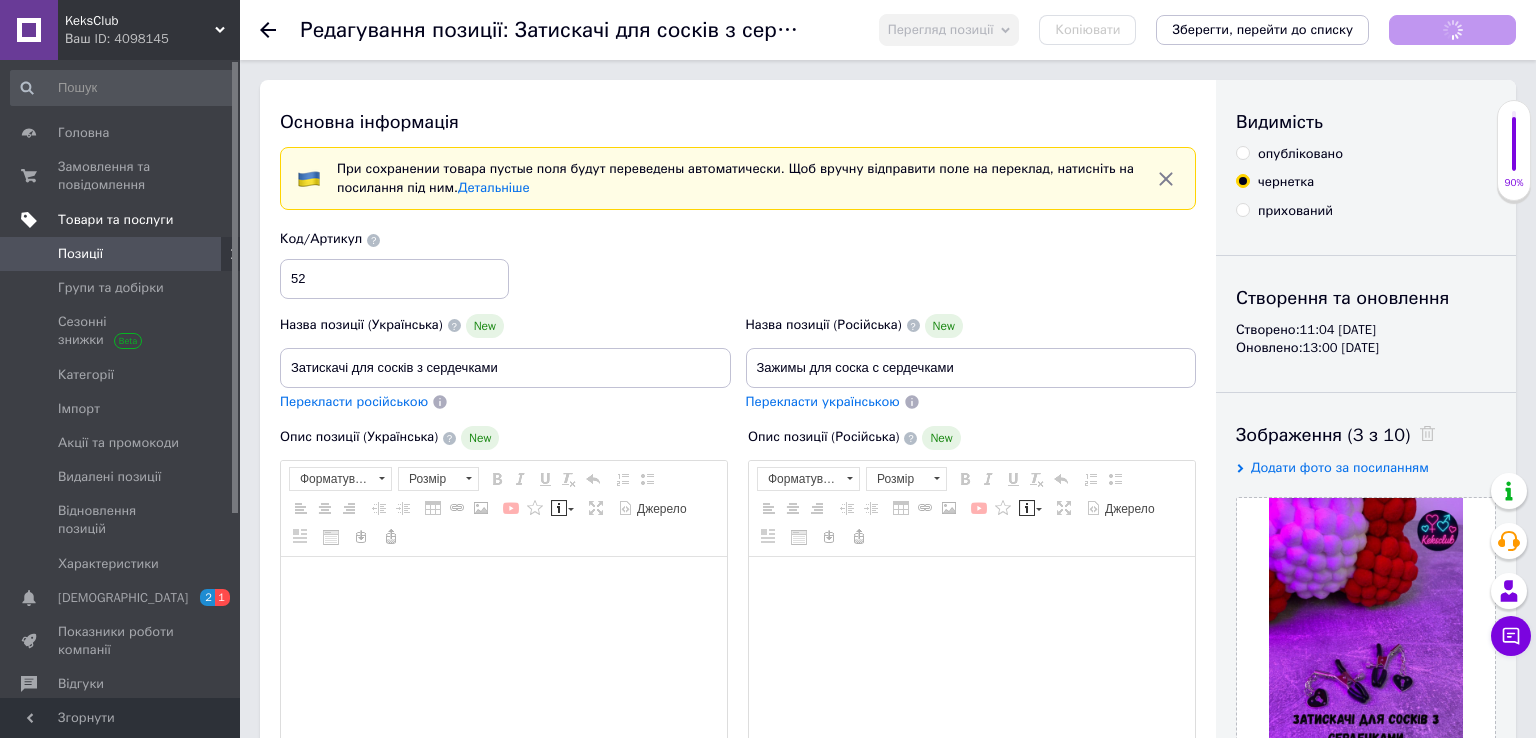 radio on "true" 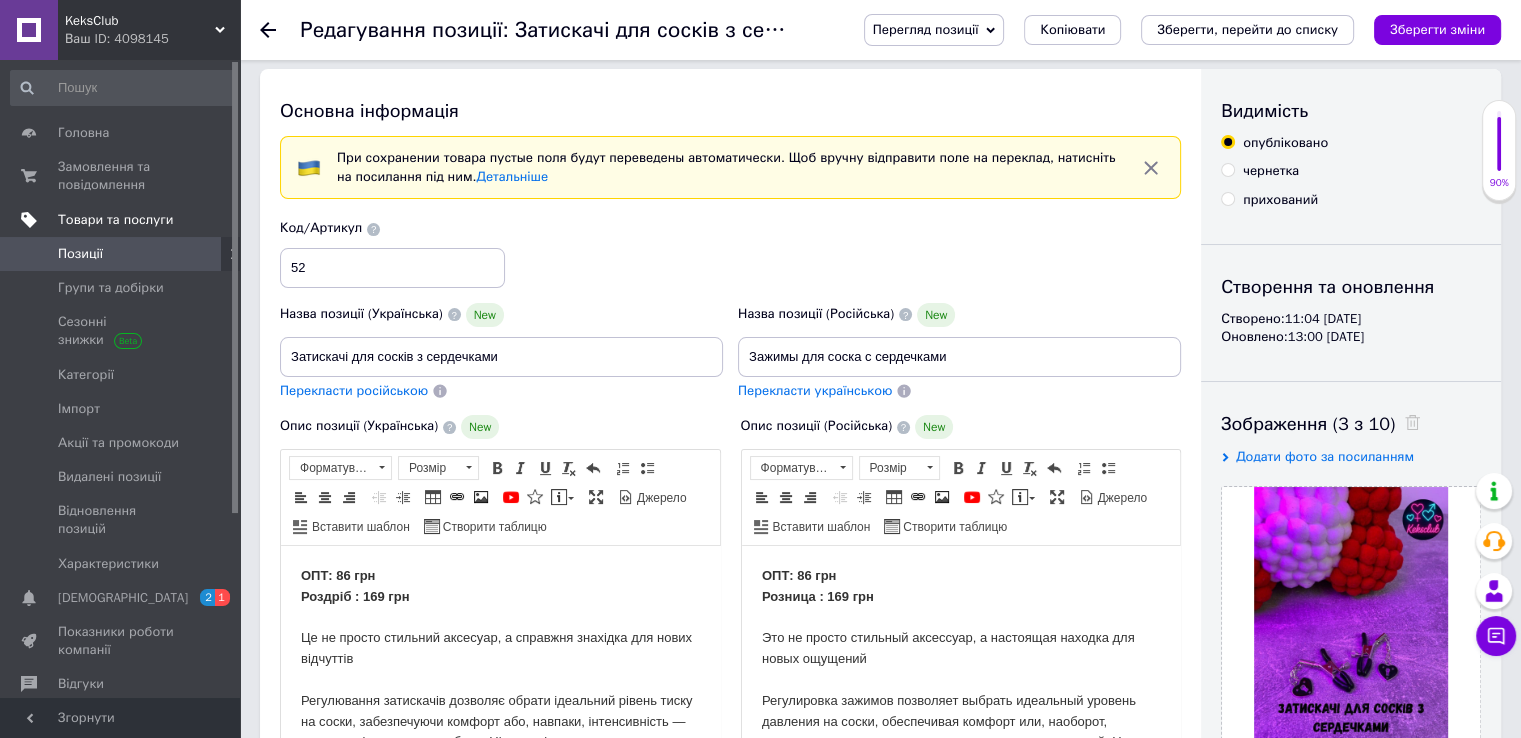 scroll, scrollTop: 0, scrollLeft: 0, axis: both 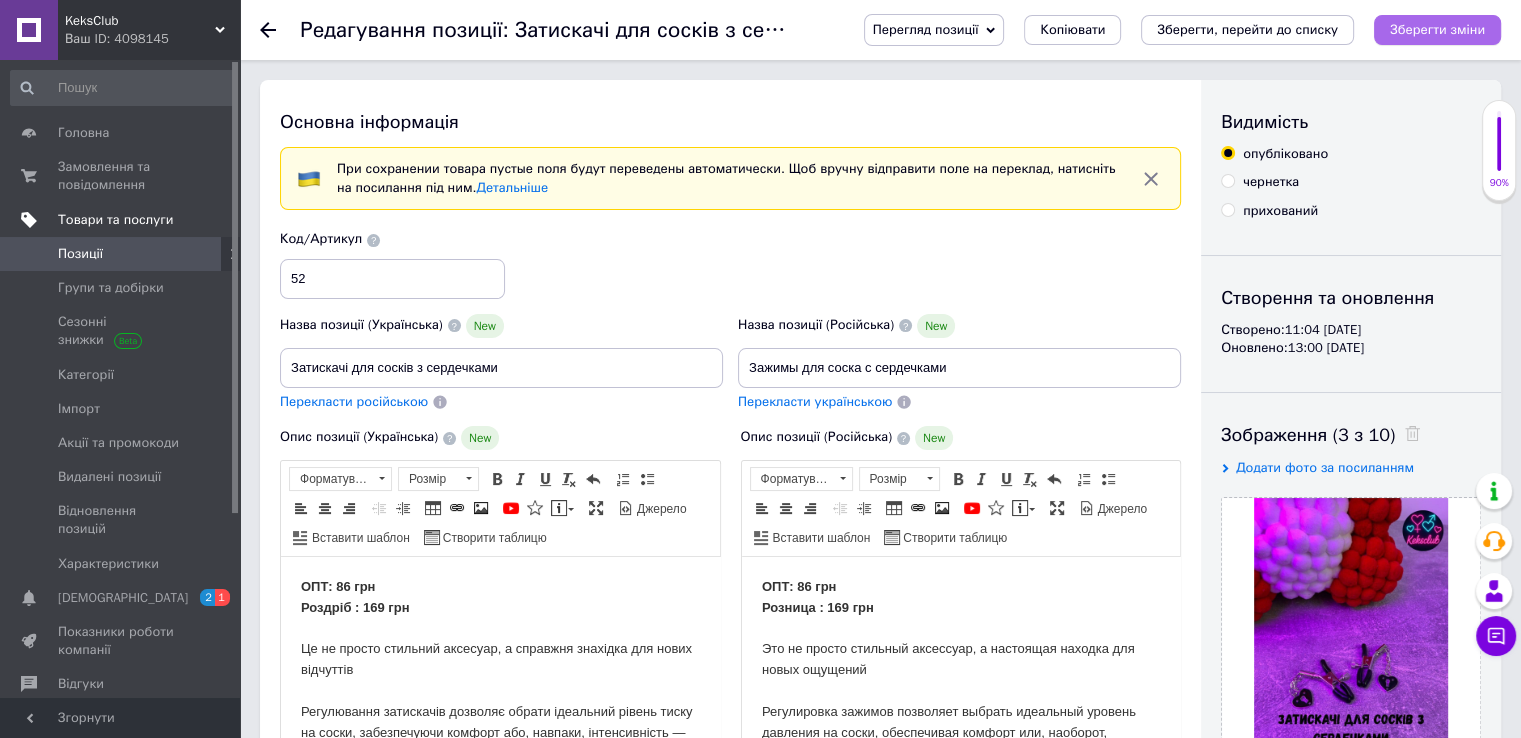 click on "Зберегти зміни" at bounding box center [1437, 30] 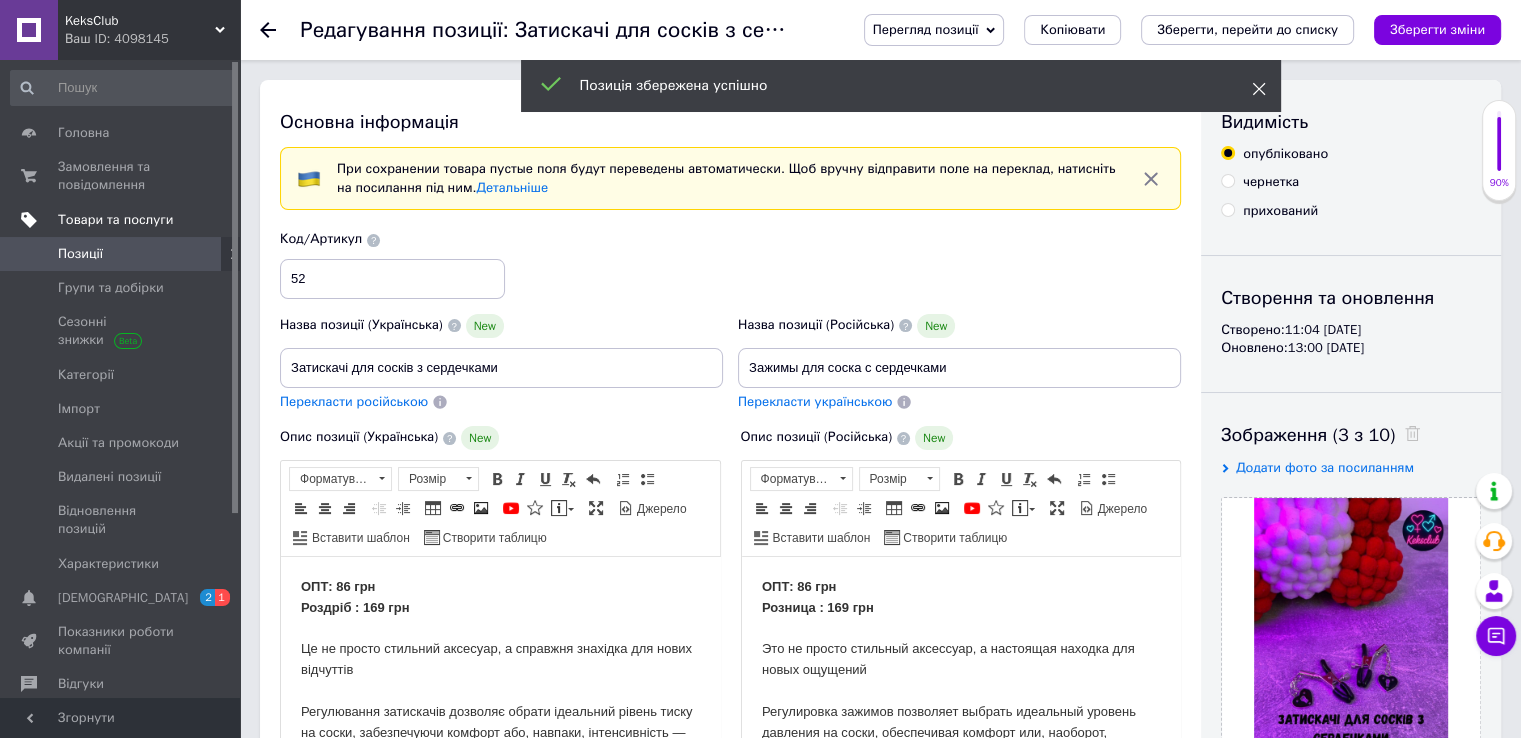 click at bounding box center [1259, 89] 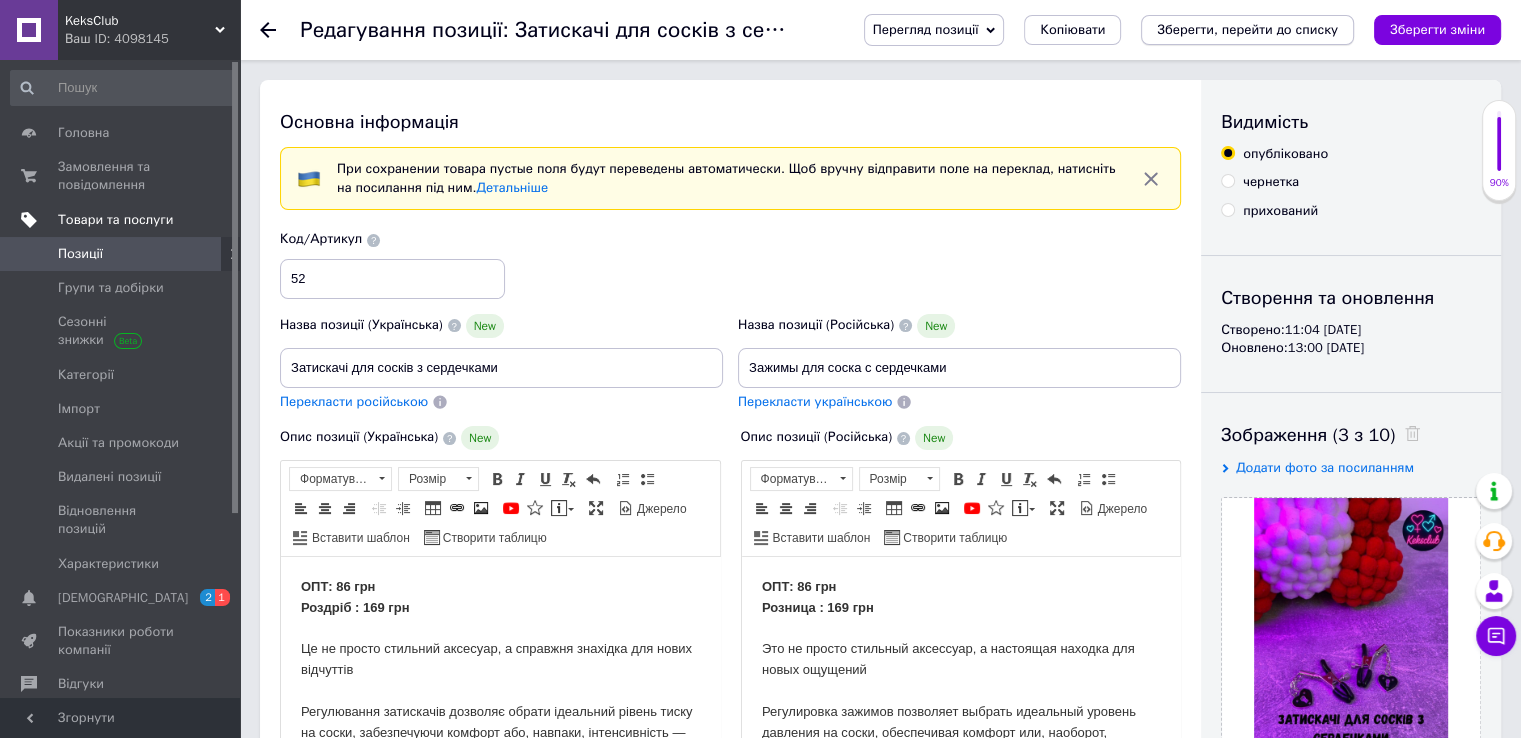 click on "Зберегти, перейти до списку" at bounding box center [1247, 29] 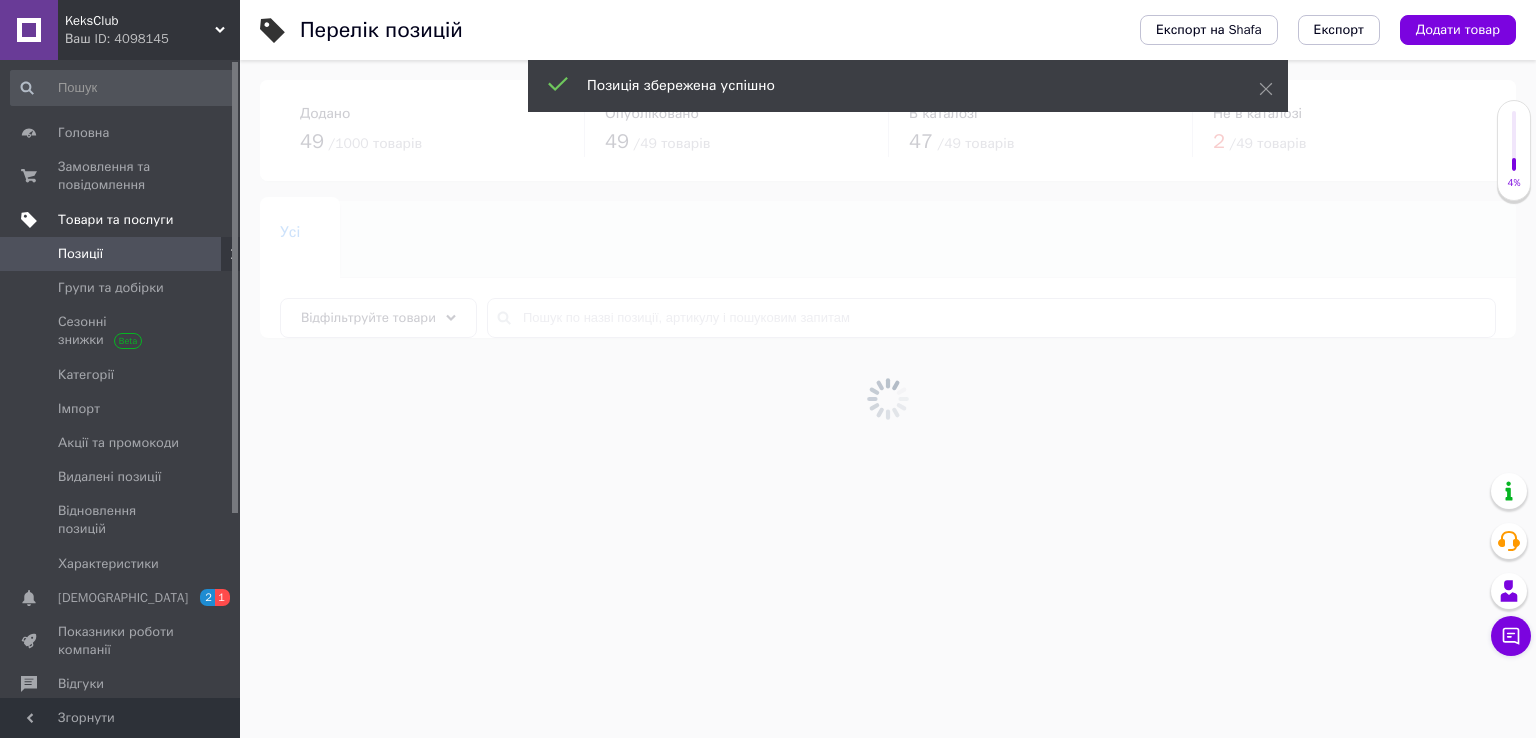 click on "Позиція збережена успішно" at bounding box center (908, 86) 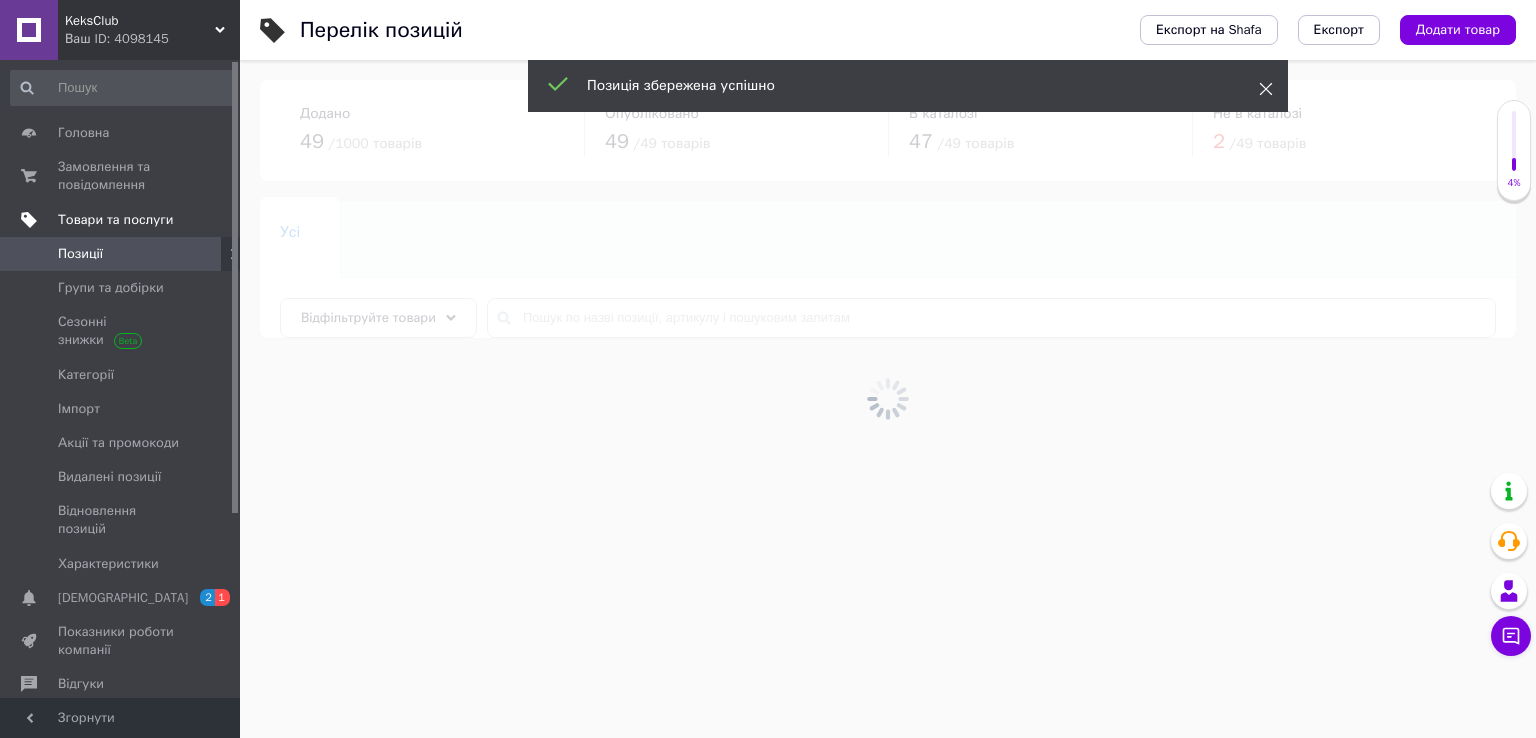 click 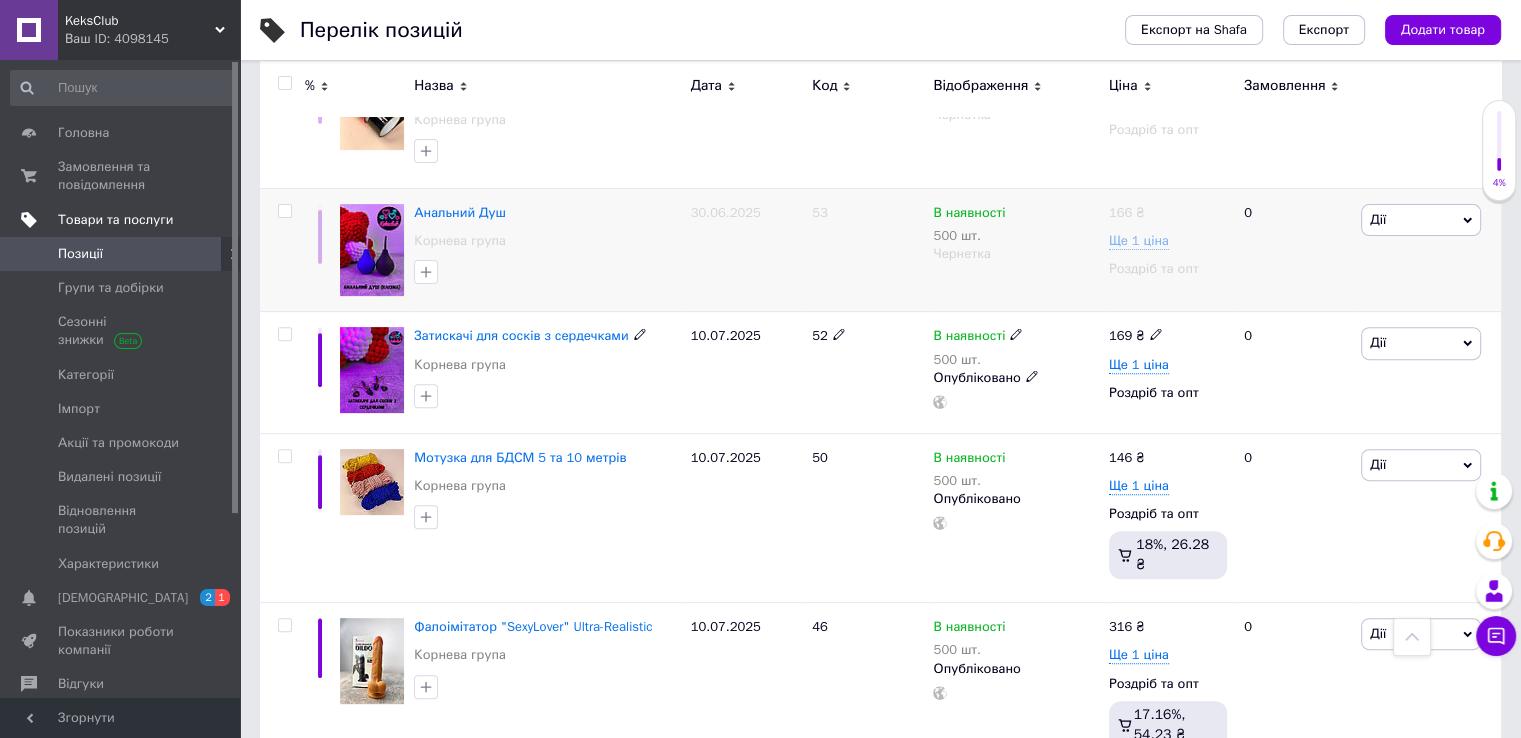 scroll, scrollTop: 600, scrollLeft: 0, axis: vertical 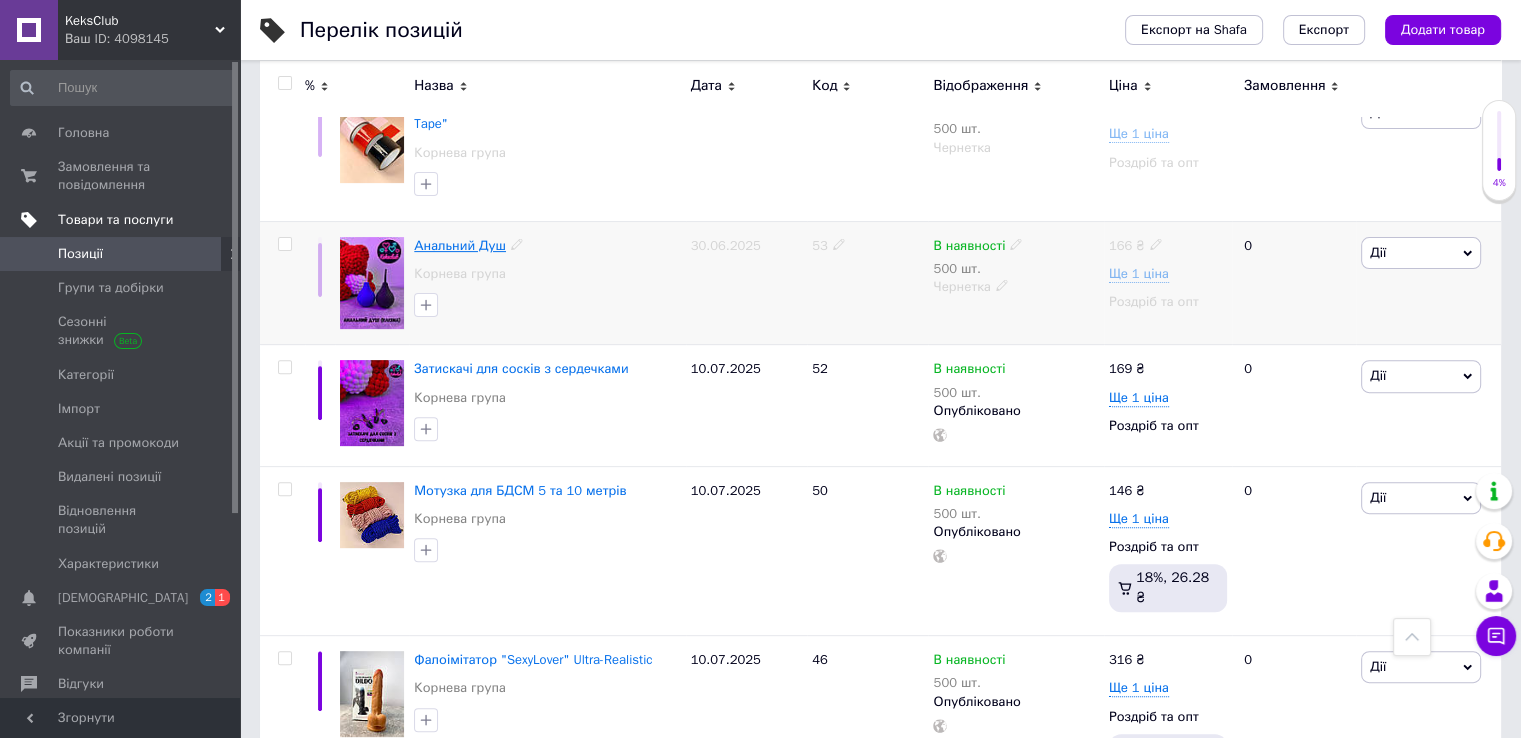 click on "Анальний Душ" at bounding box center [460, 245] 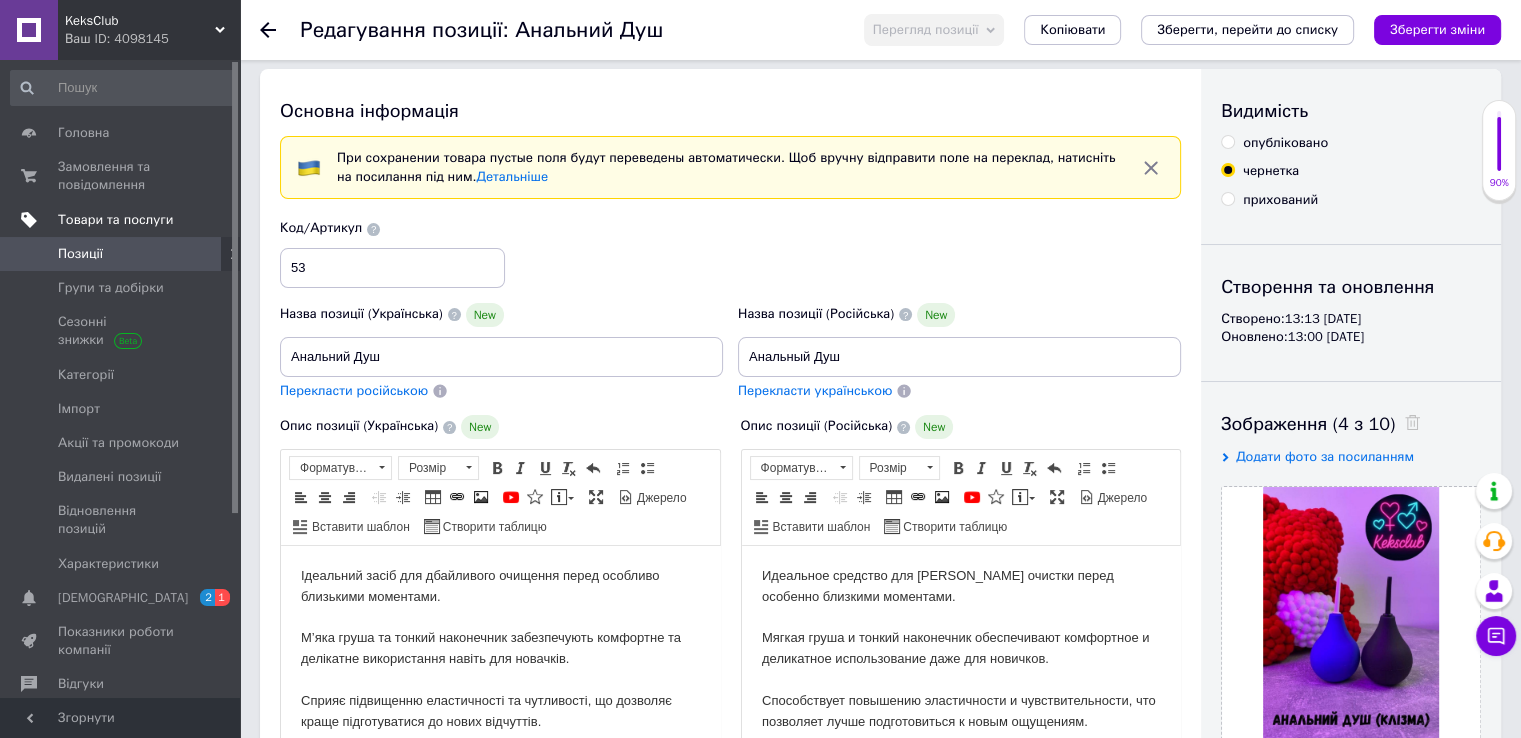 scroll, scrollTop: 0, scrollLeft: 0, axis: both 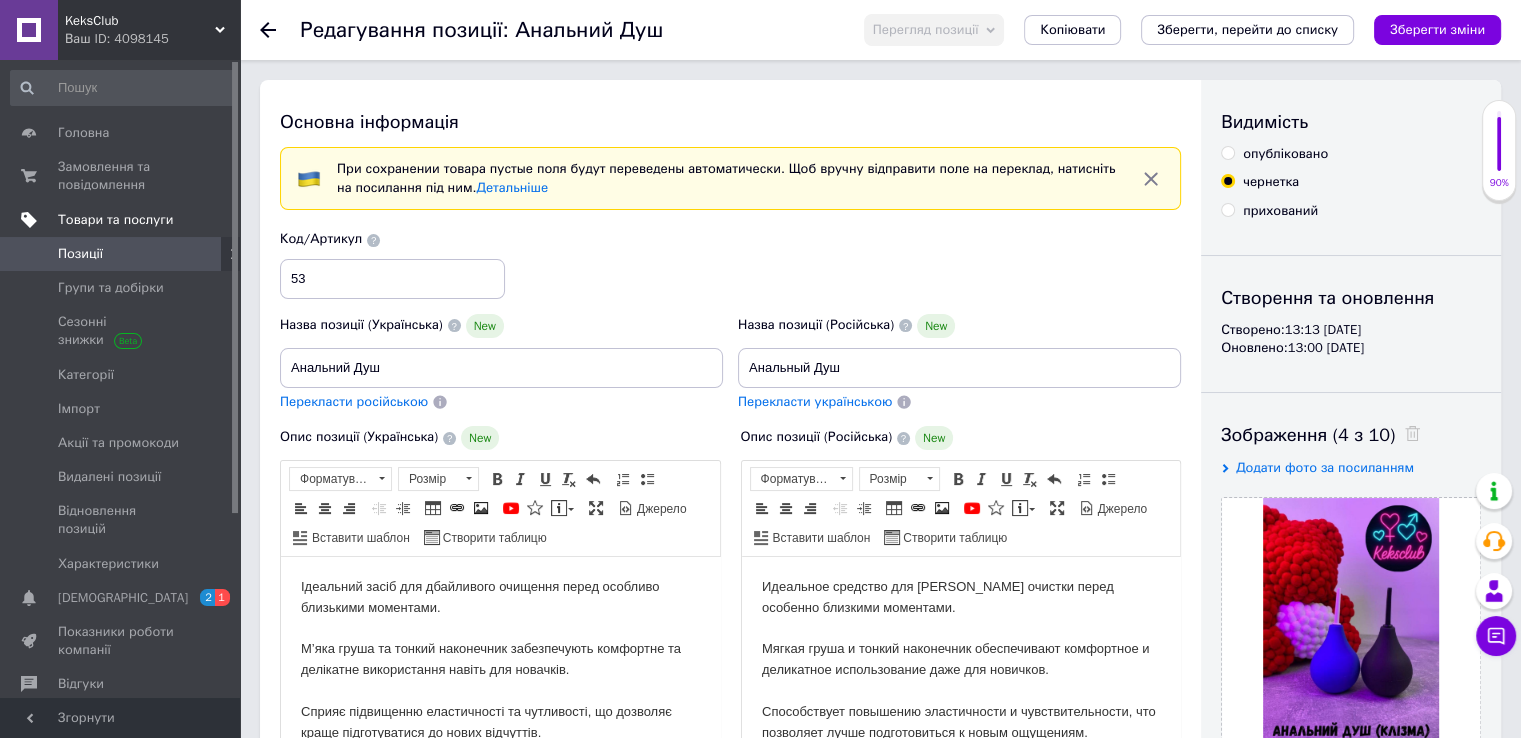click on "опубліковано" at bounding box center [1227, 152] 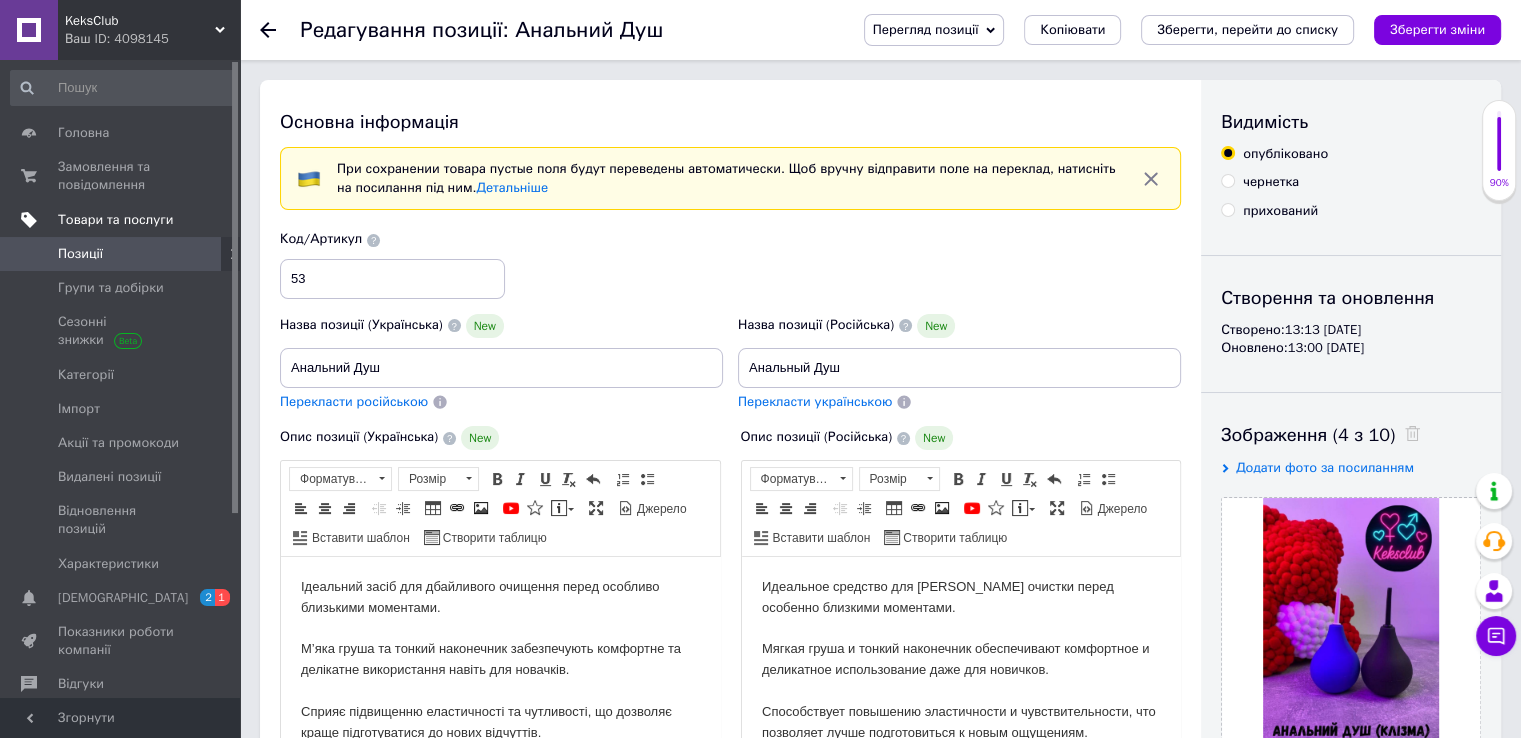click on "Зберегти зміни" at bounding box center (1437, 30) 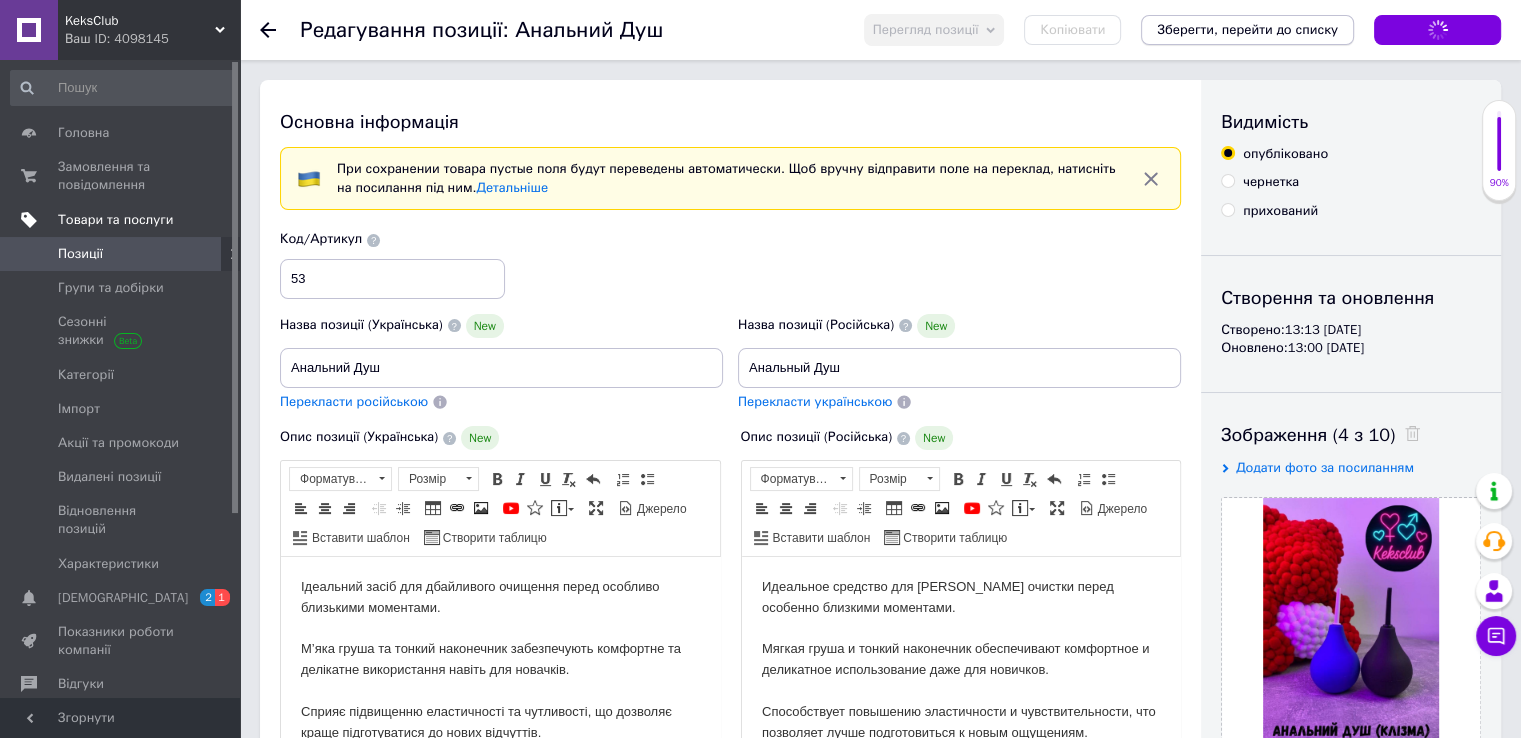 click on "Зберегти, перейти до списку" at bounding box center [1247, 29] 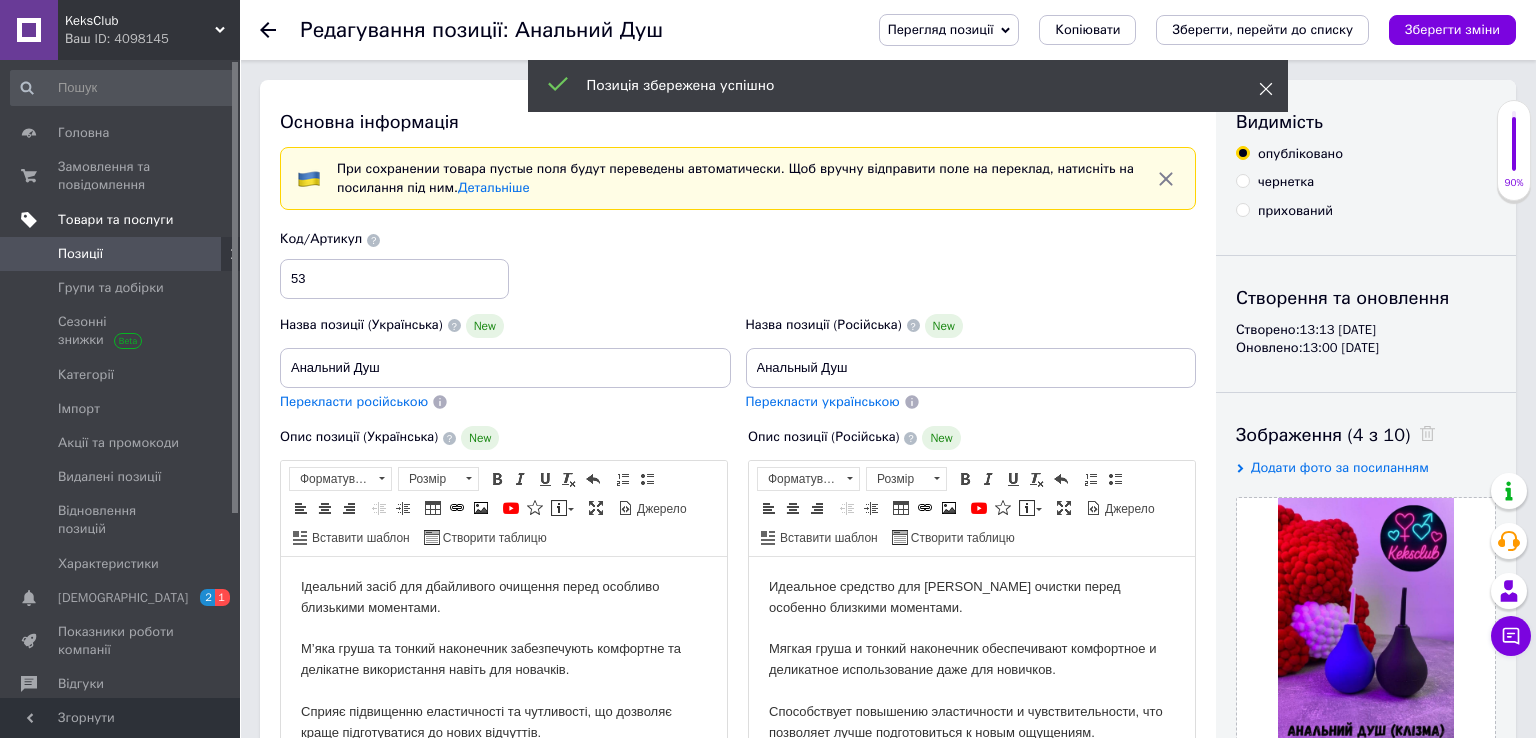 click on "Позиція збережена успішно" at bounding box center [908, 88] 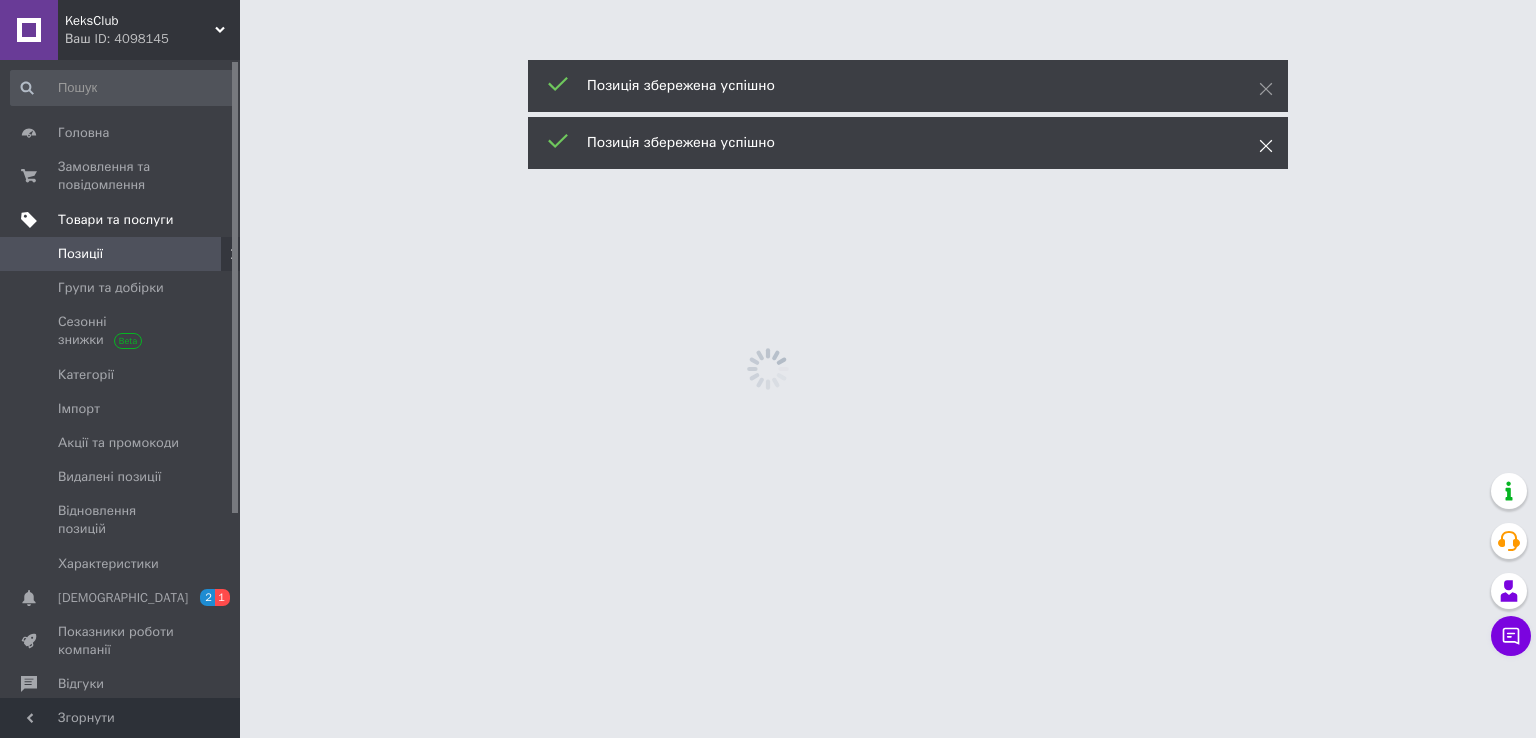 click 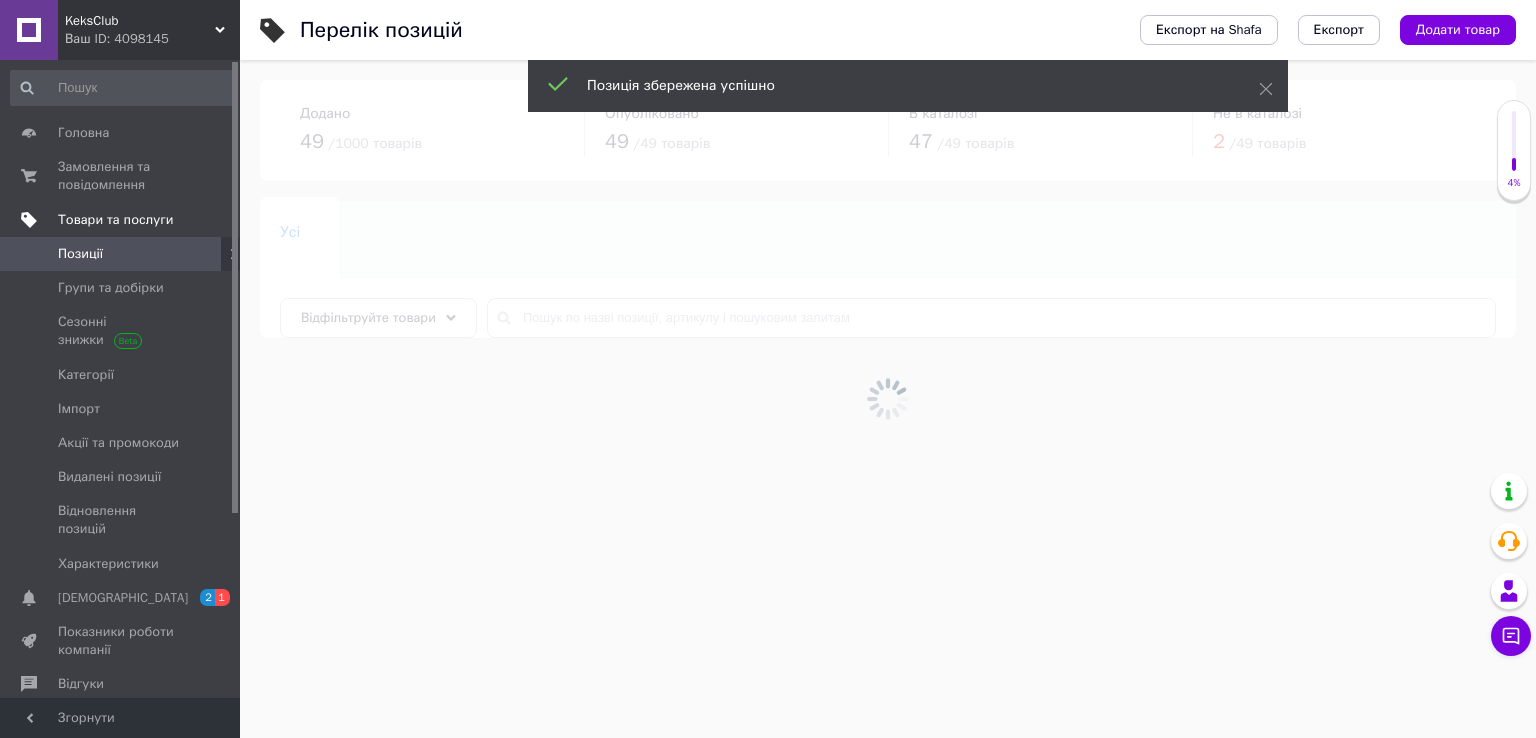 click at bounding box center (888, 399) 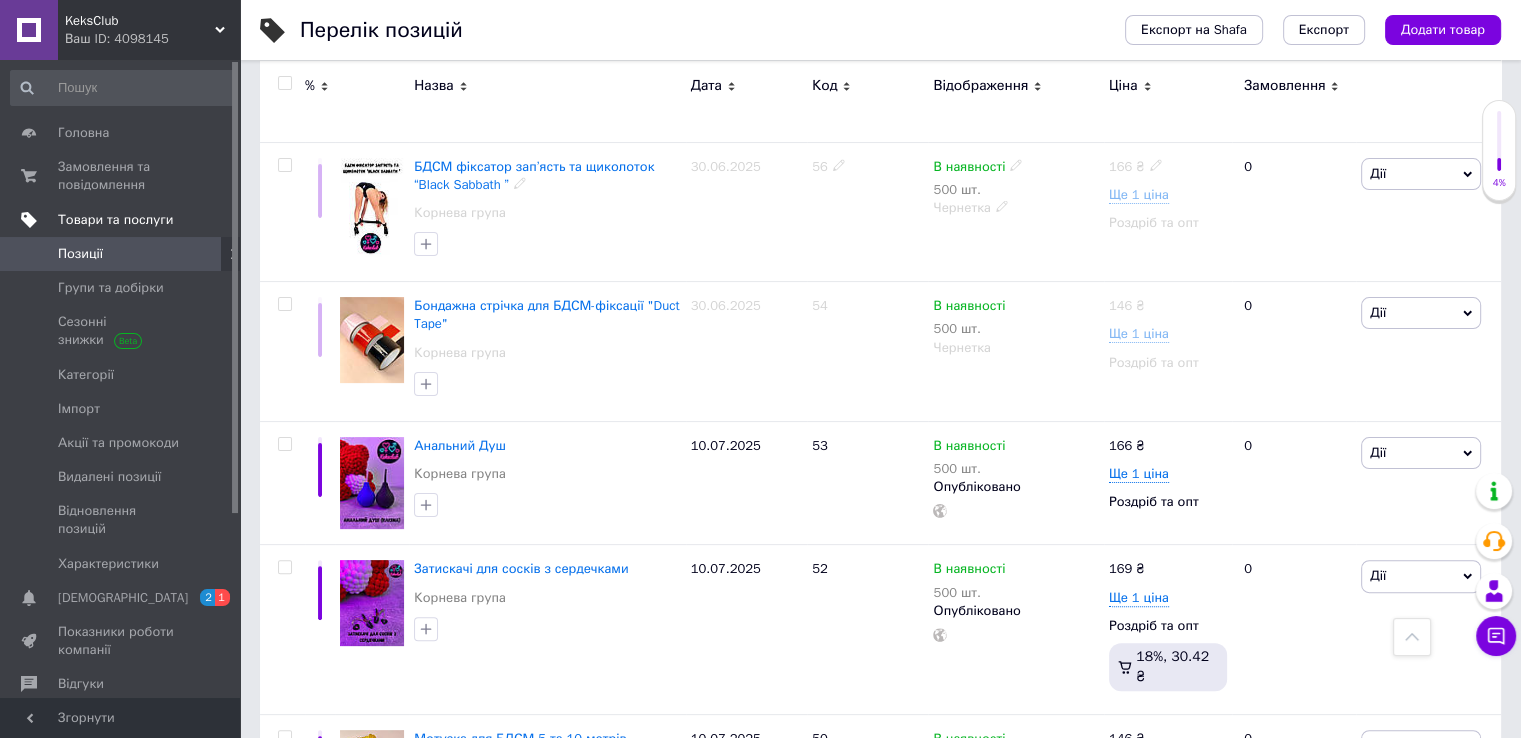 scroll, scrollTop: 500, scrollLeft: 0, axis: vertical 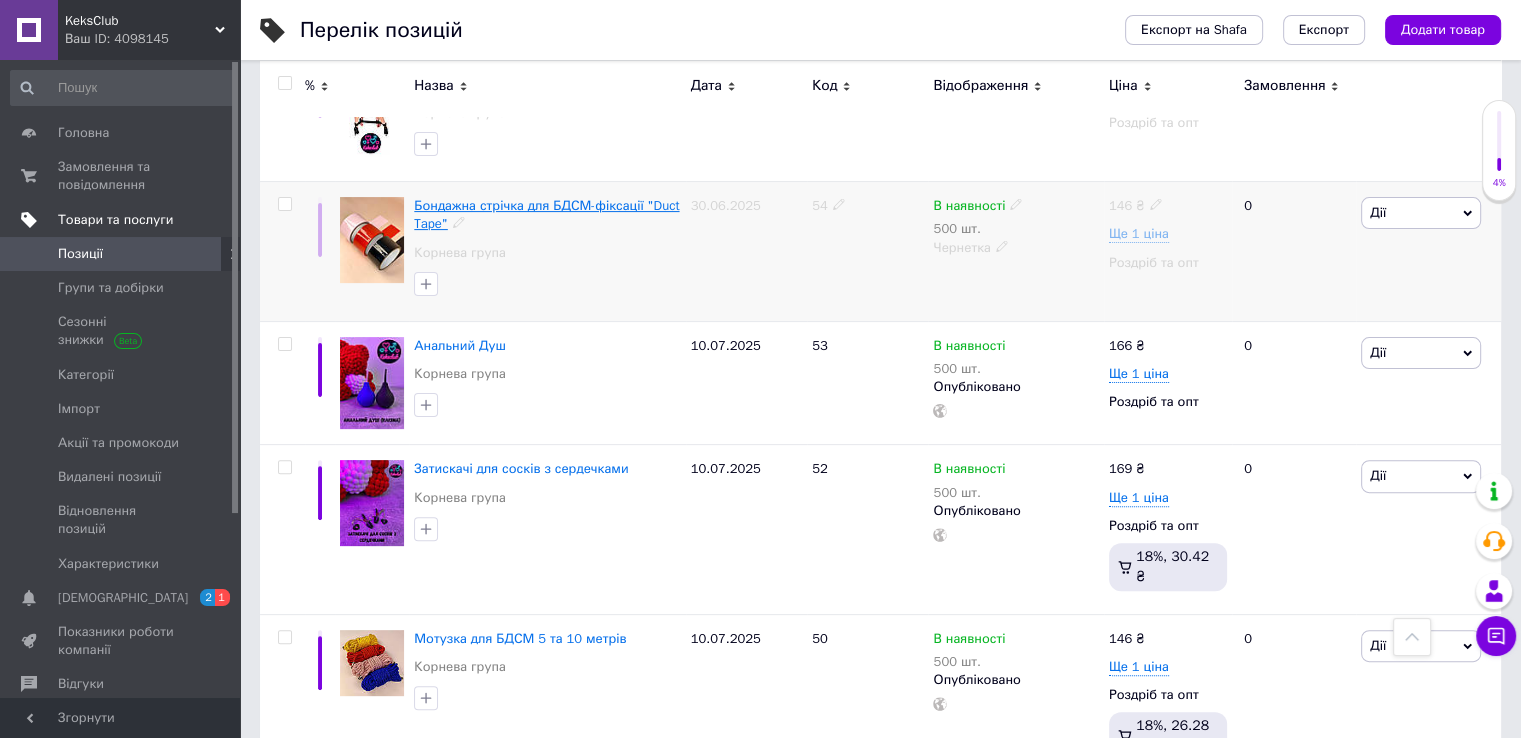 click on "Бондажна стрічка для БДСМ-фіксації "Duct Tape"" at bounding box center (546, 214) 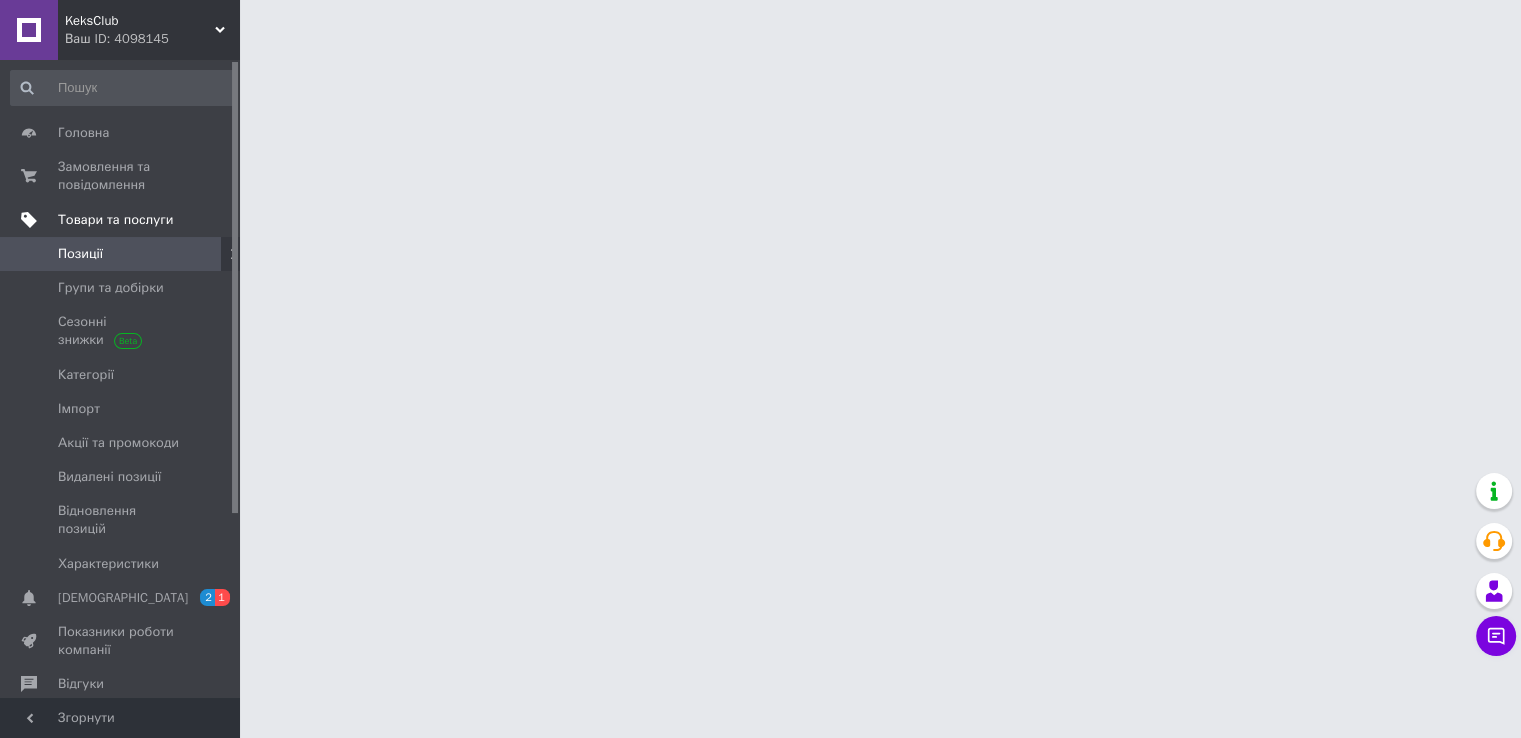 click on "KeksClub Ваш ID: 4098145 Сайт KeksClub Кабінет покупця Перевірити стан системи Сторінка на порталі Довідка Вийти Головна Замовлення та повідомлення 0 0 Товари та послуги Позиції Групи та добірки Сезонні знижки Категорії Імпорт Акції та промокоди Видалені позиції Відновлення позицій Характеристики Сповіщення 2 1 Показники роботи компанії Відгуки Клієнти Каталог ProSale Аналітика Управління сайтом Гаманець компанії [PERSON_NAME] Тарифи та рахунки Prom мікс 1 000 Згорнути" at bounding box center (760, 25) 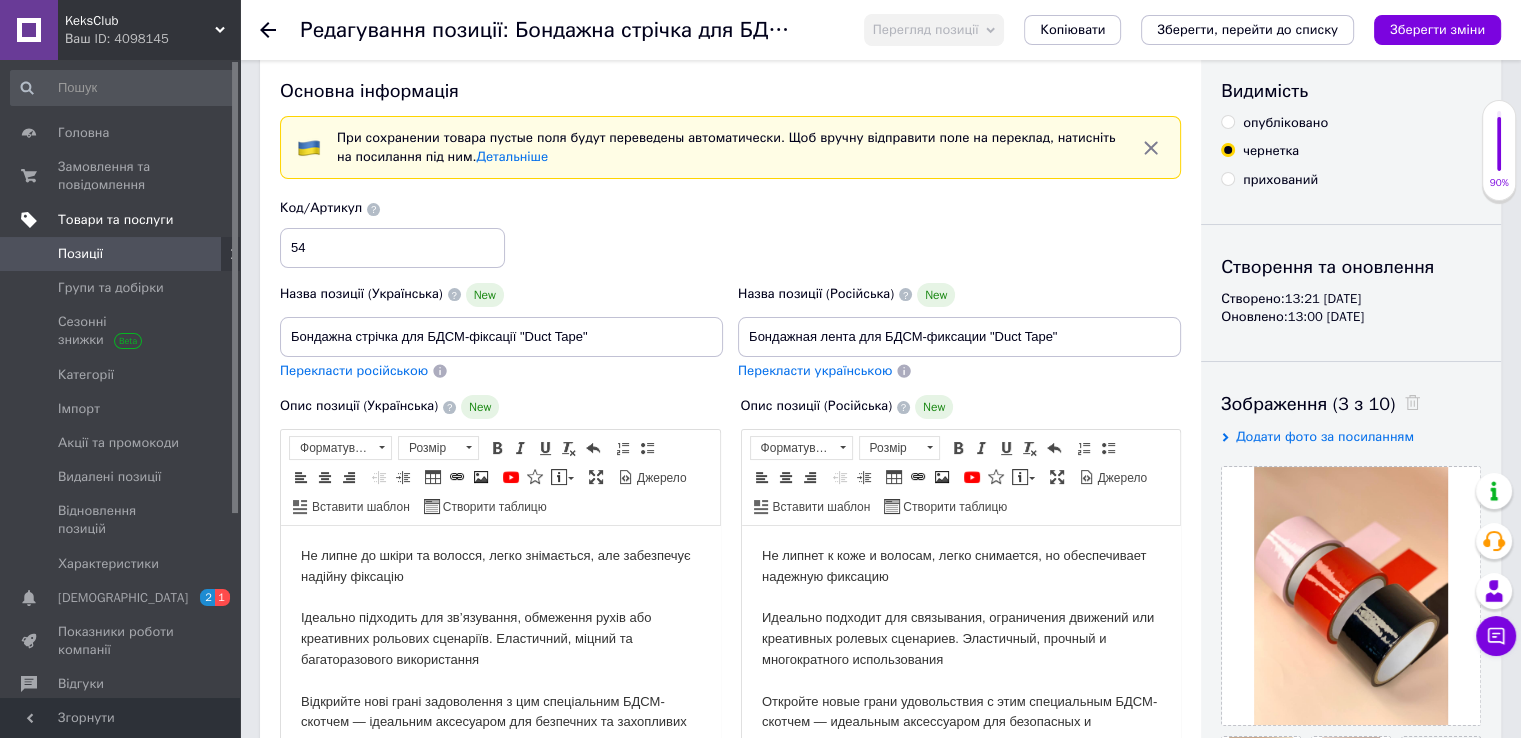 scroll, scrollTop: 0, scrollLeft: 0, axis: both 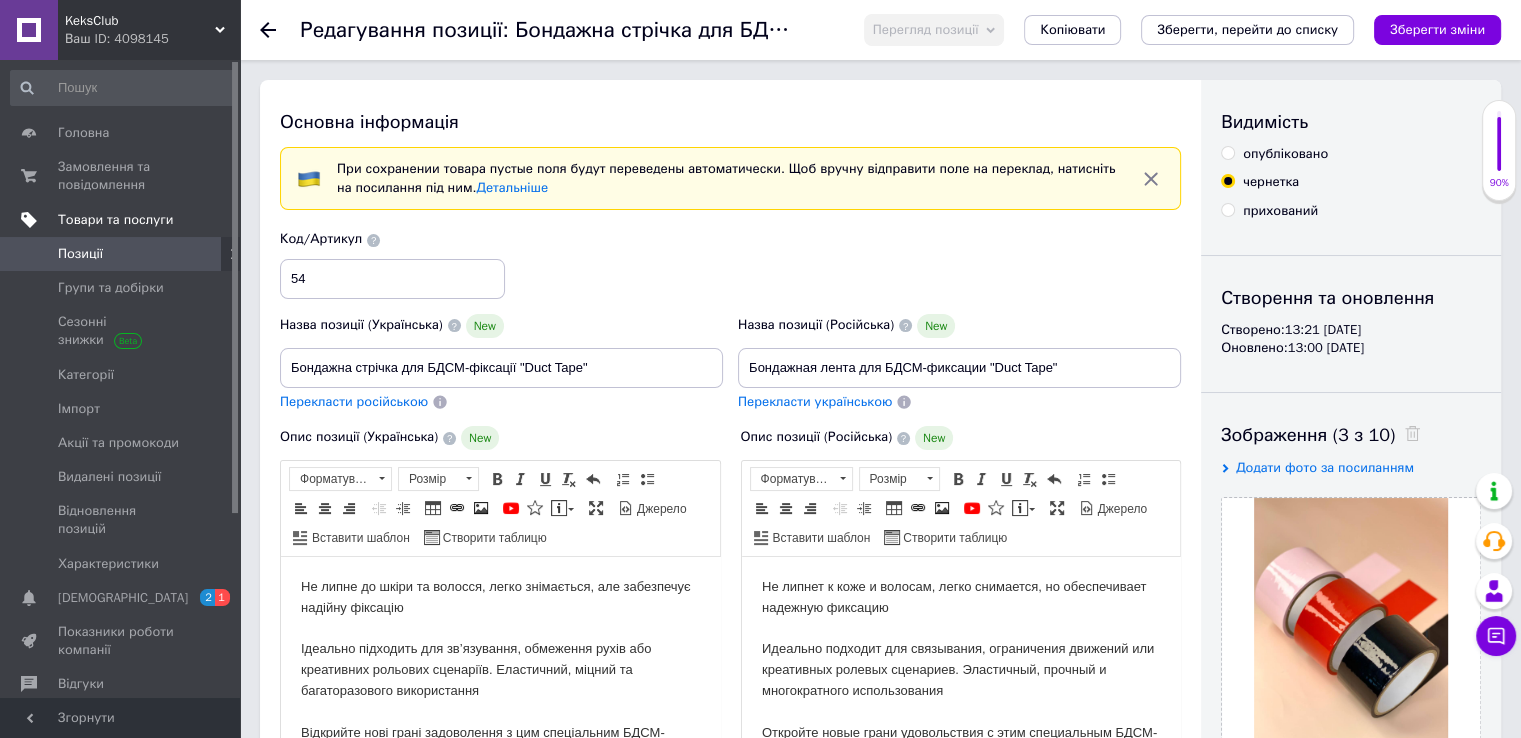 click on "опубліковано" at bounding box center (1227, 152) 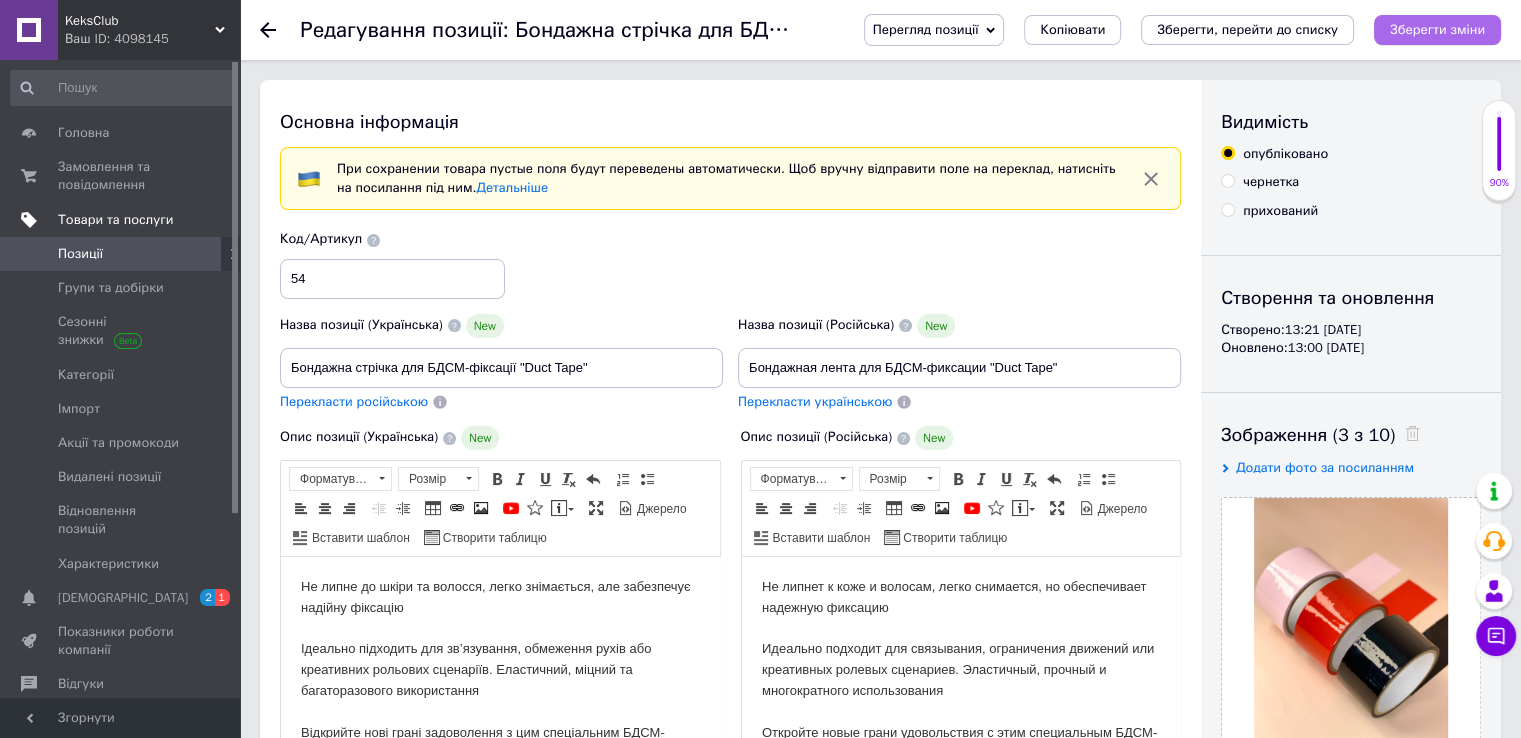 click on "Зберегти зміни" at bounding box center (1437, 29) 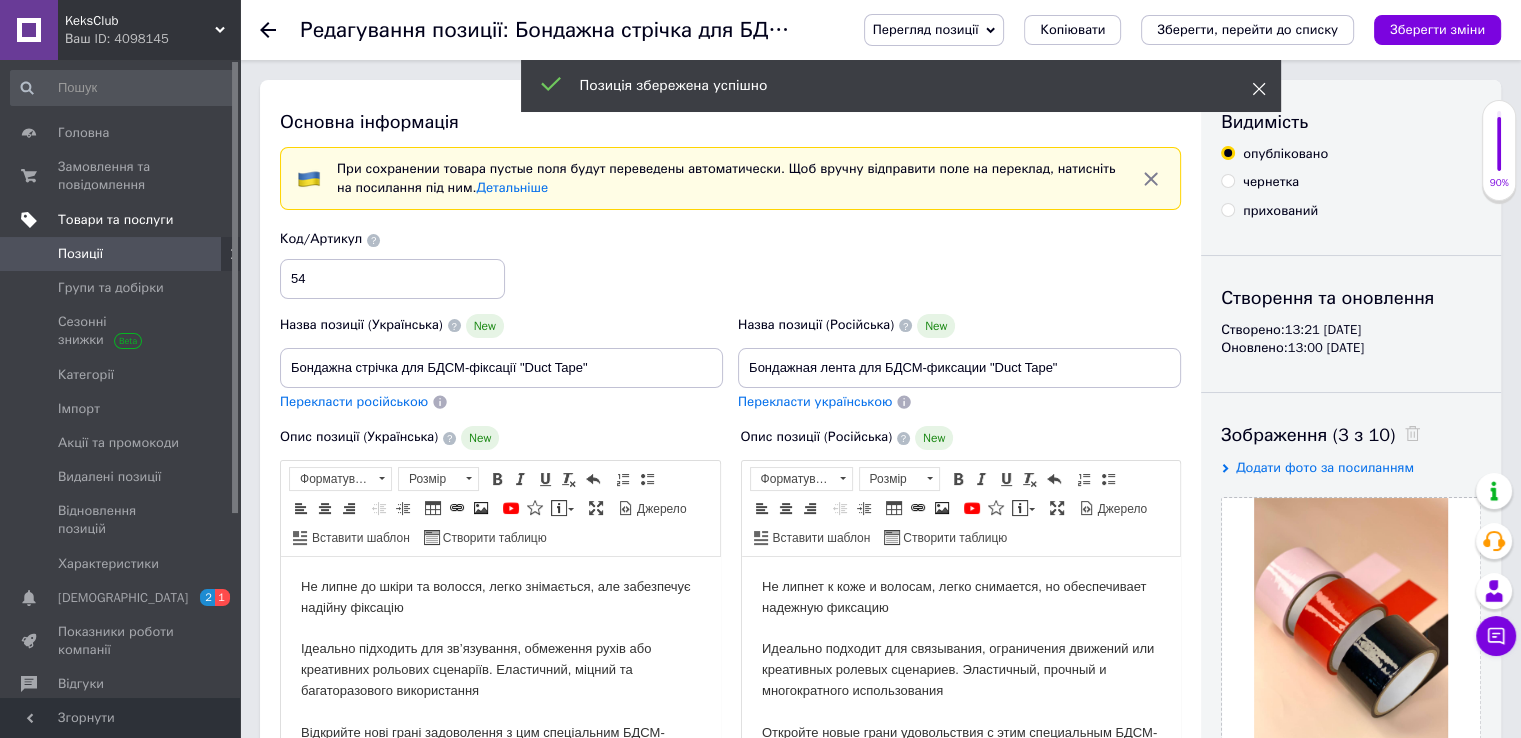 click 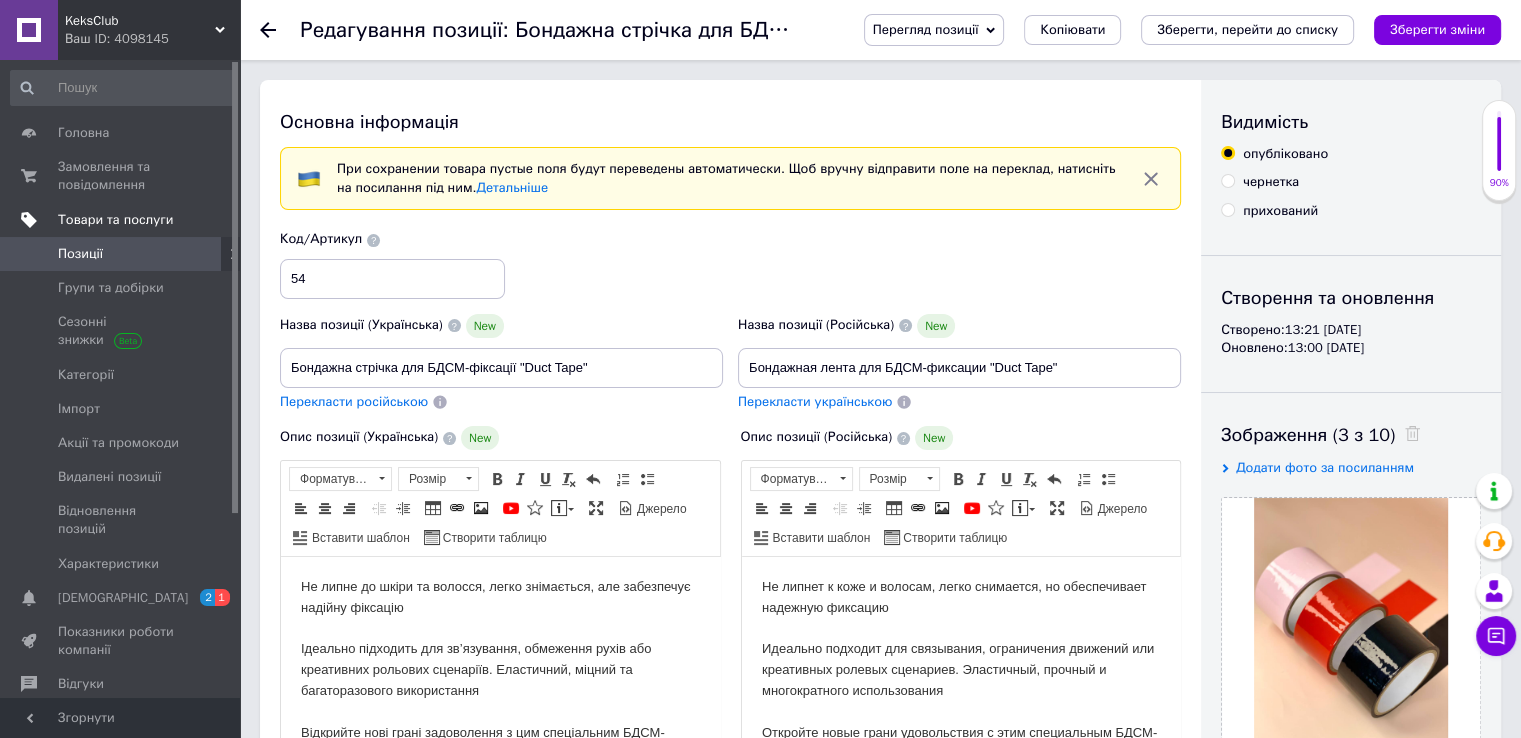 click on "Перегляд позиції Зберегти та переглянути на сайті Зберегти та переглянути на маркетплейсі Копіювати Зберегти, перейти до списку Зберегти зміни" at bounding box center (1162, 30) 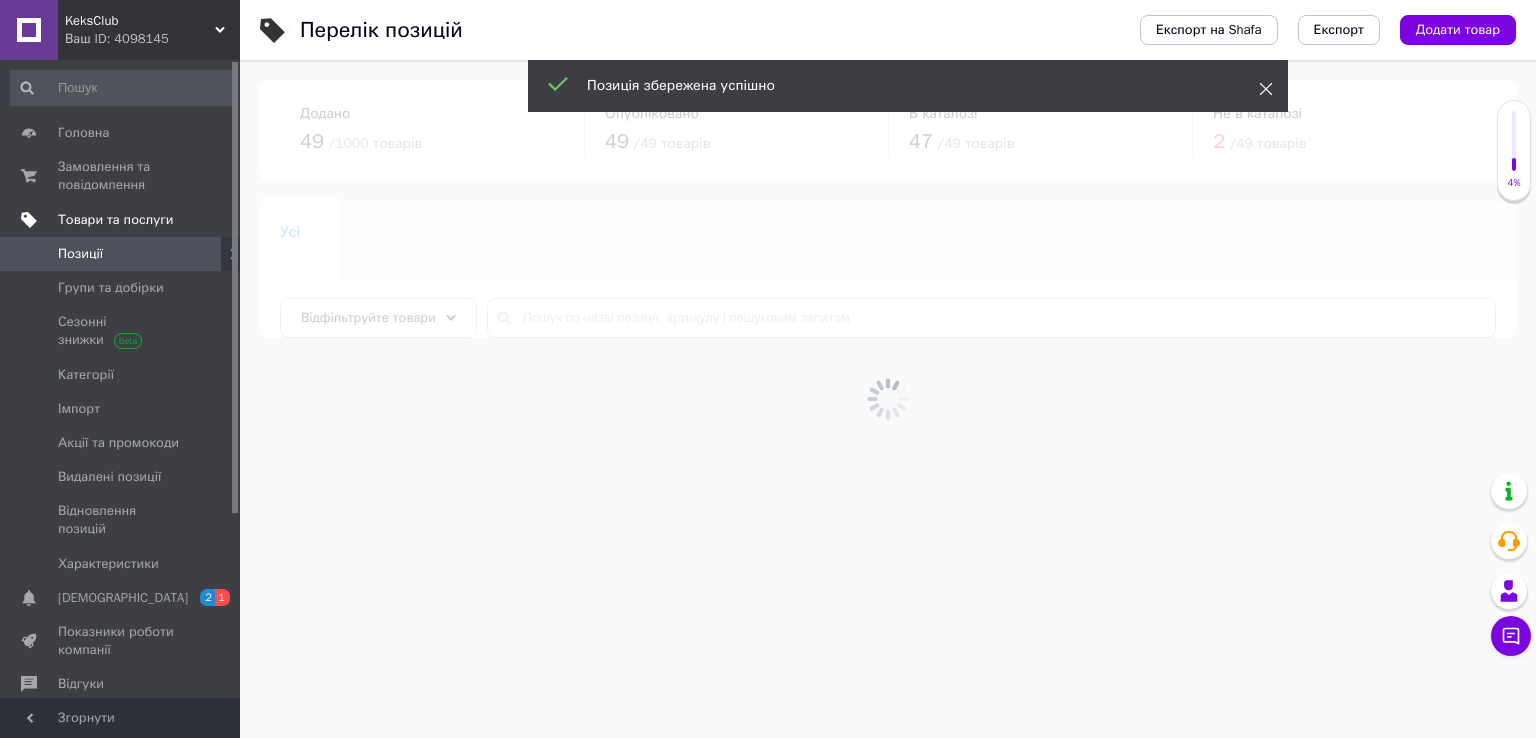 click 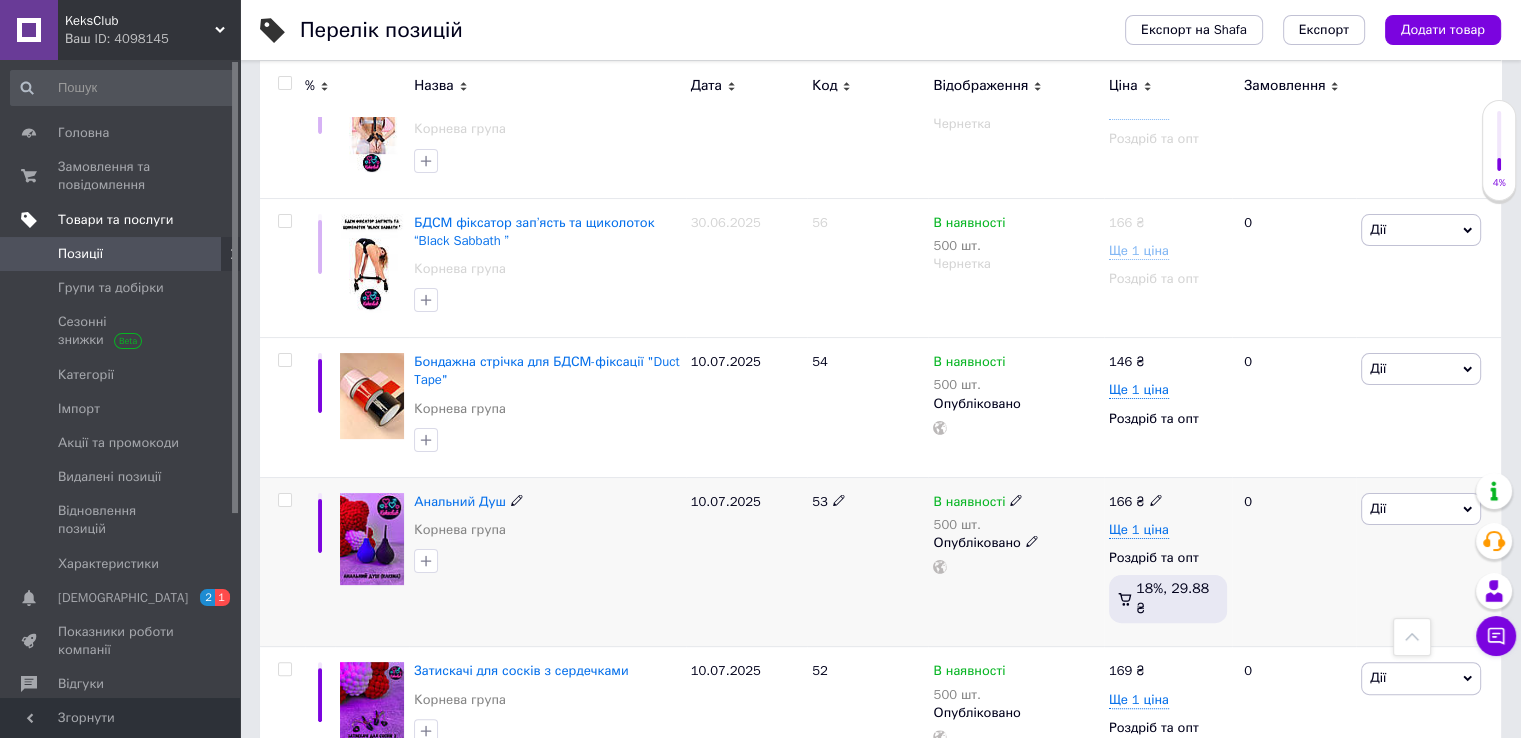 scroll, scrollTop: 300, scrollLeft: 0, axis: vertical 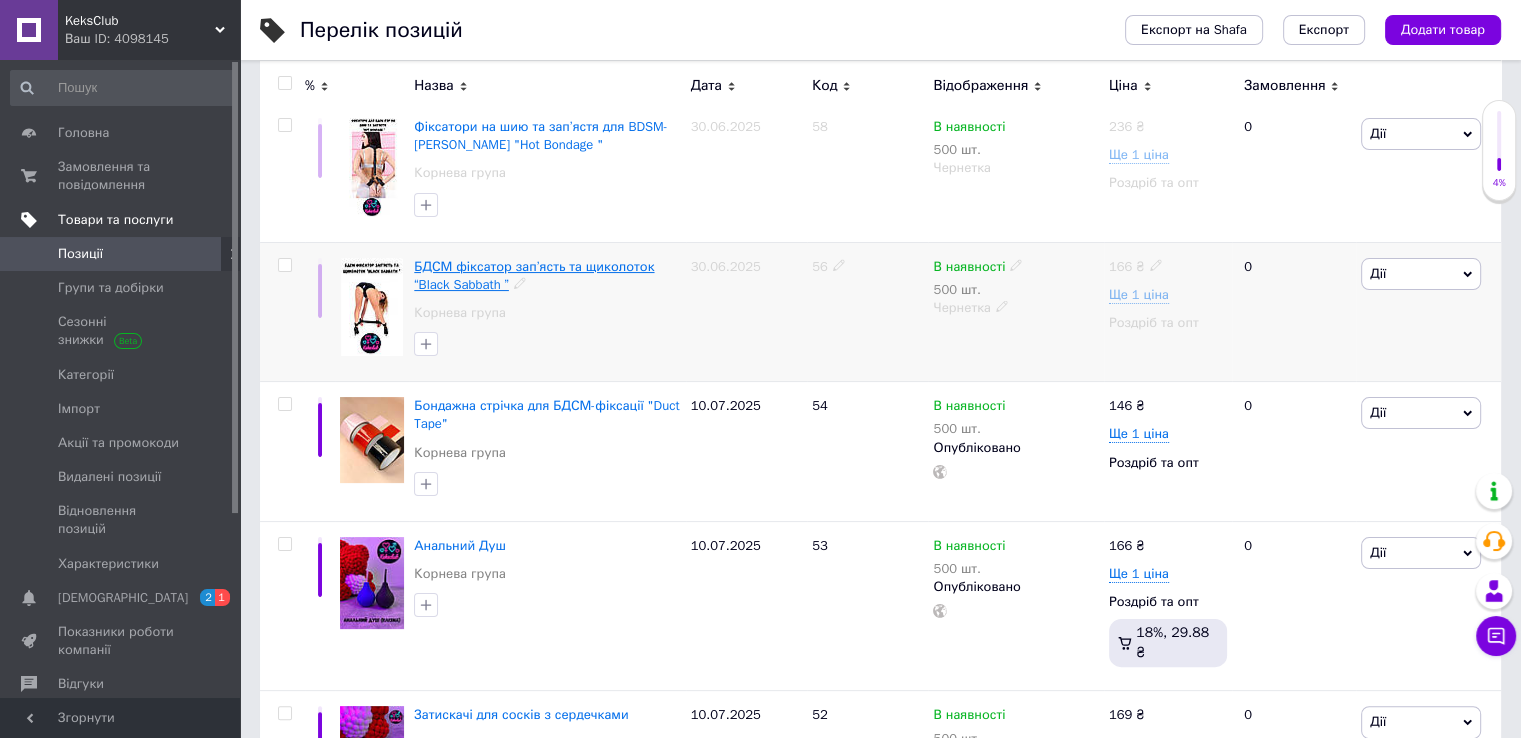 click on "БДСМ фіксатор зап’ясть та  щиколоток “Black Sabbath ”" at bounding box center [534, 275] 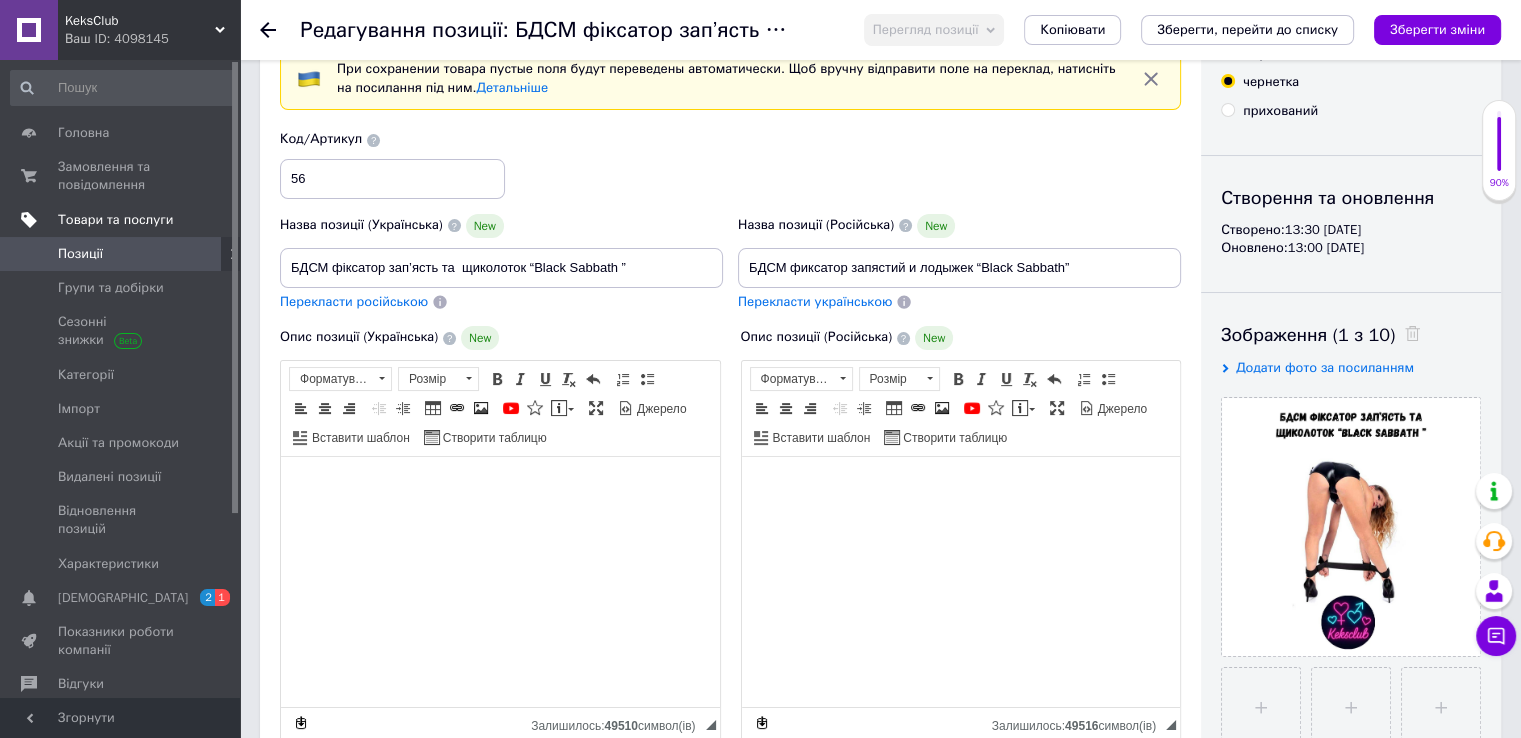 scroll, scrollTop: 0, scrollLeft: 0, axis: both 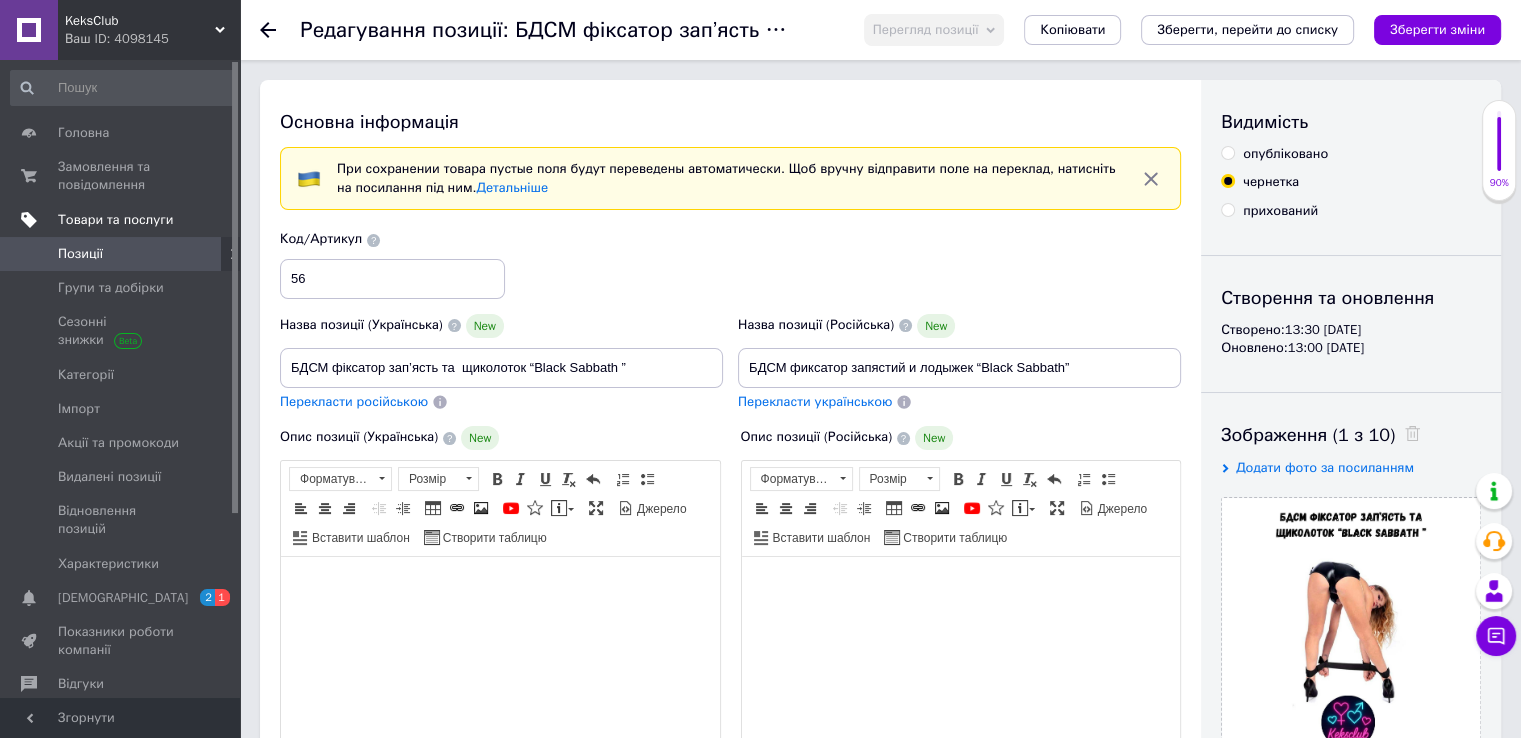 click on "опубліковано" at bounding box center (1227, 152) 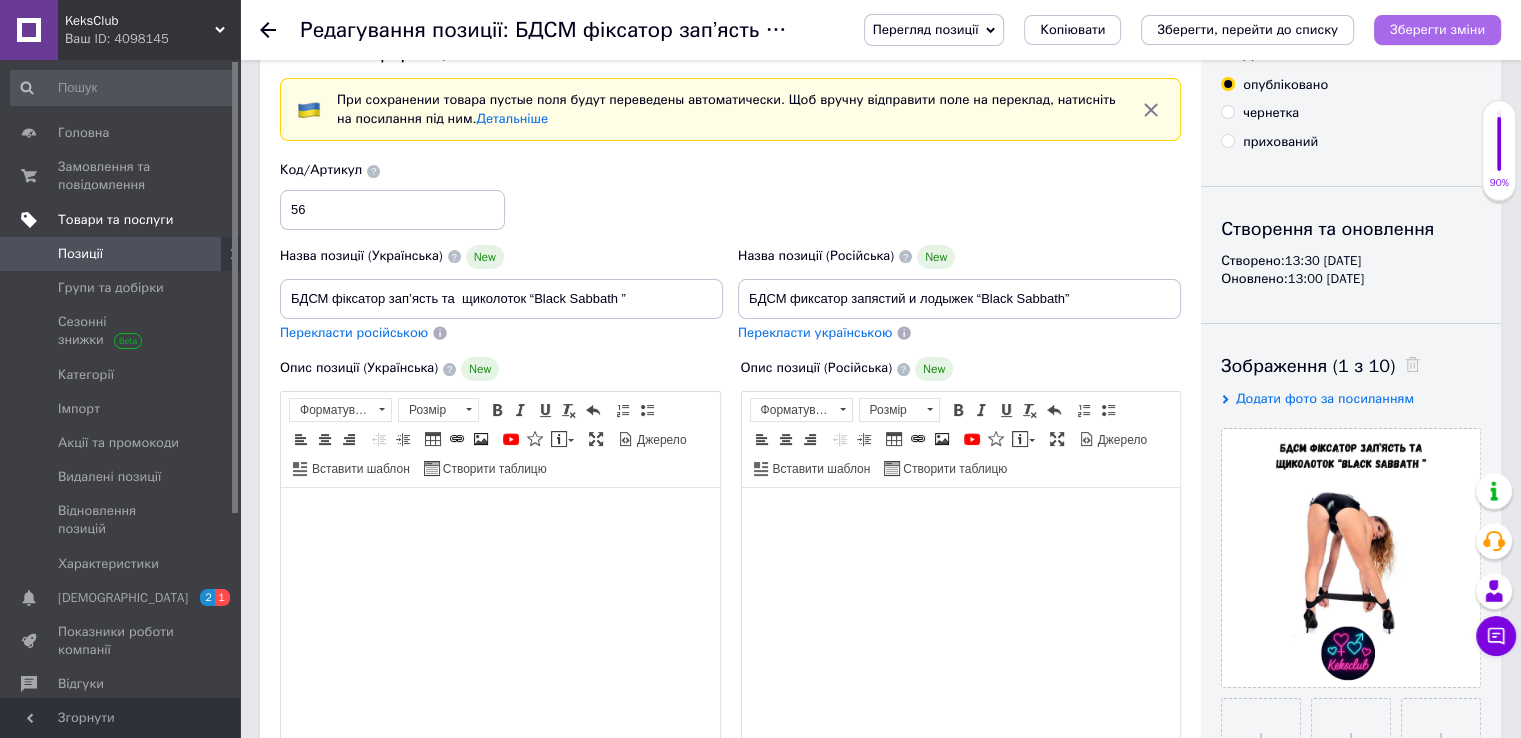 scroll, scrollTop: 0, scrollLeft: 0, axis: both 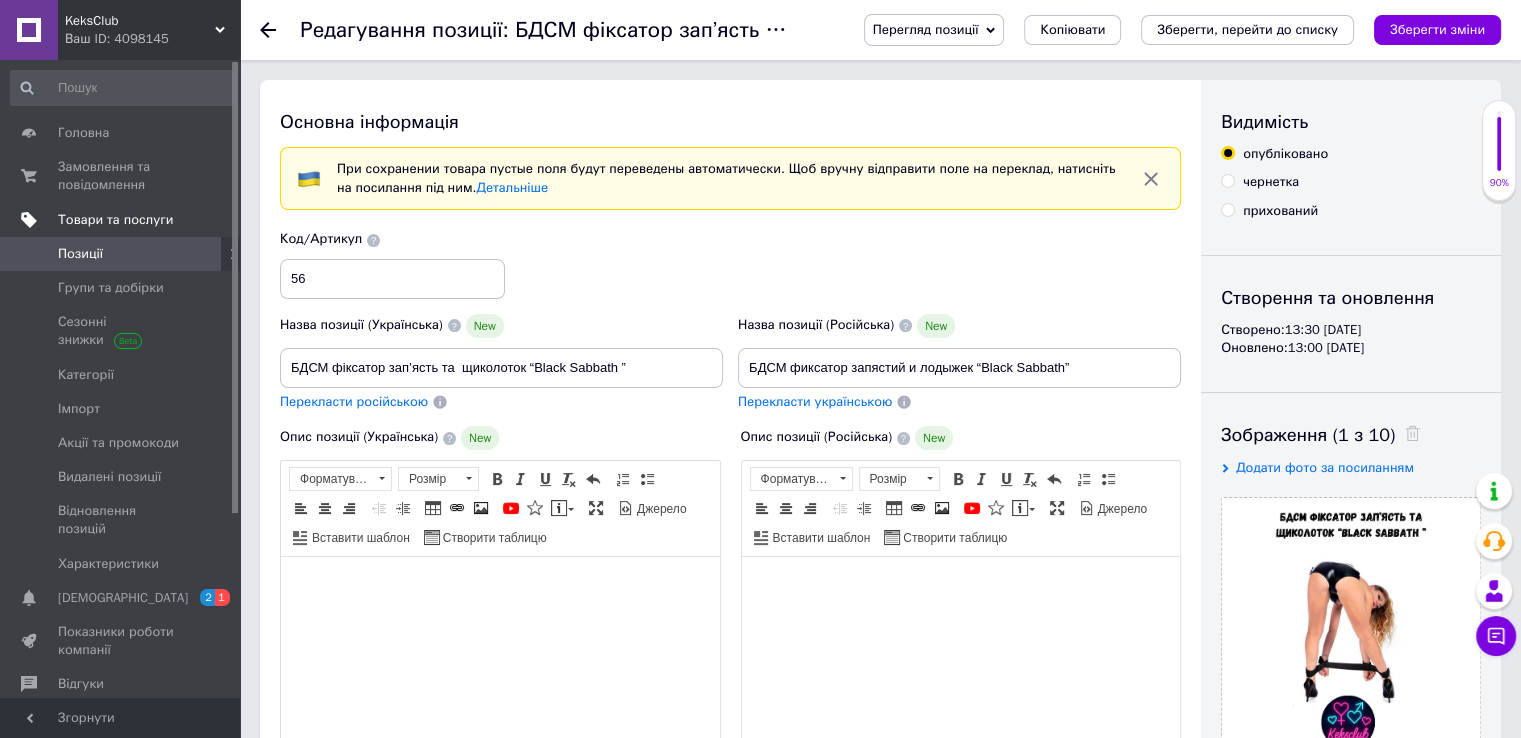 click on "Перегляд позиції Зберегти та переглянути на сайті Зберегти та переглянути на маркетплейсі Копіювати Зберегти, перейти до списку Зберегти зміни" at bounding box center [1162, 30] 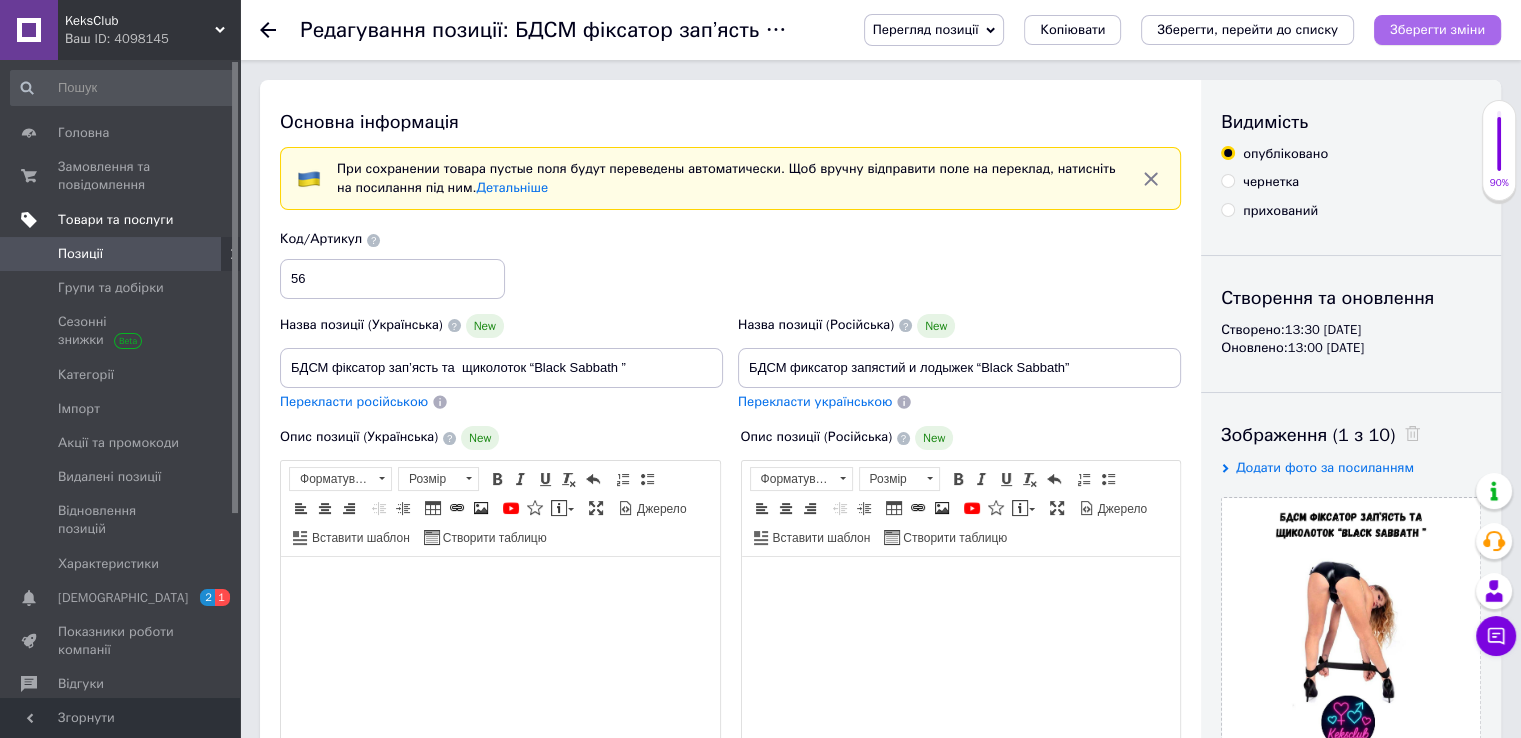 click on "Зберегти зміни" at bounding box center (1437, 29) 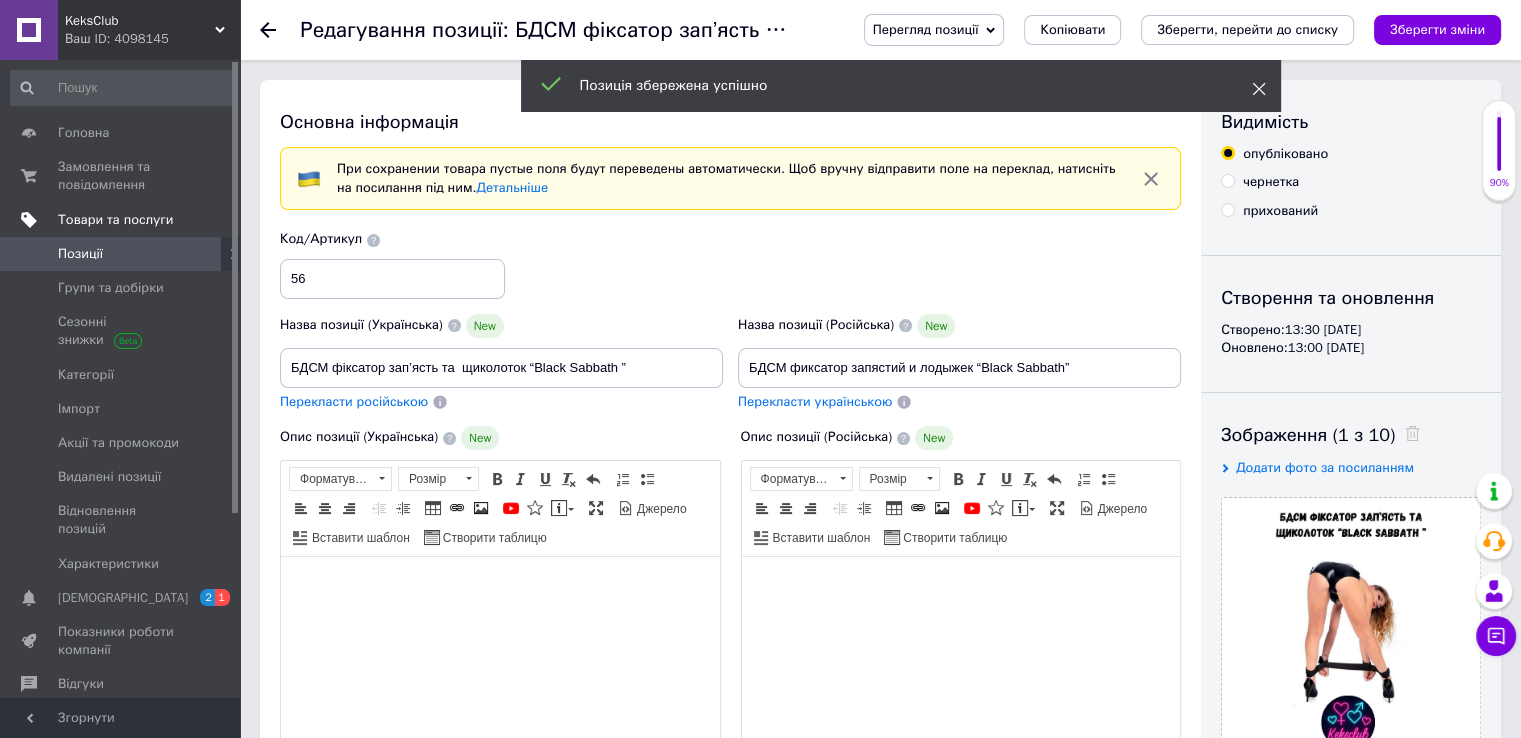 click 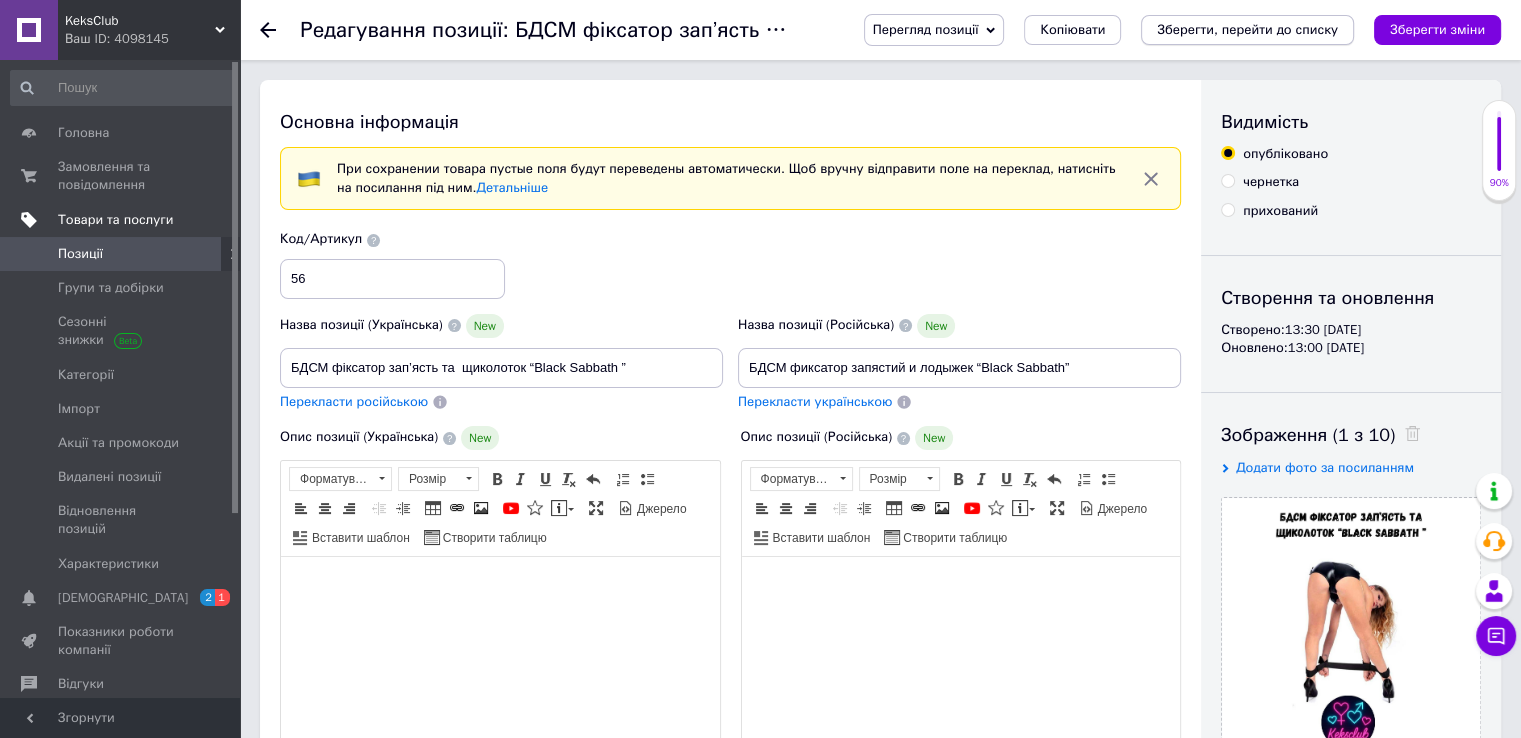 click on "Зберегти, перейти до списку" at bounding box center [1247, 29] 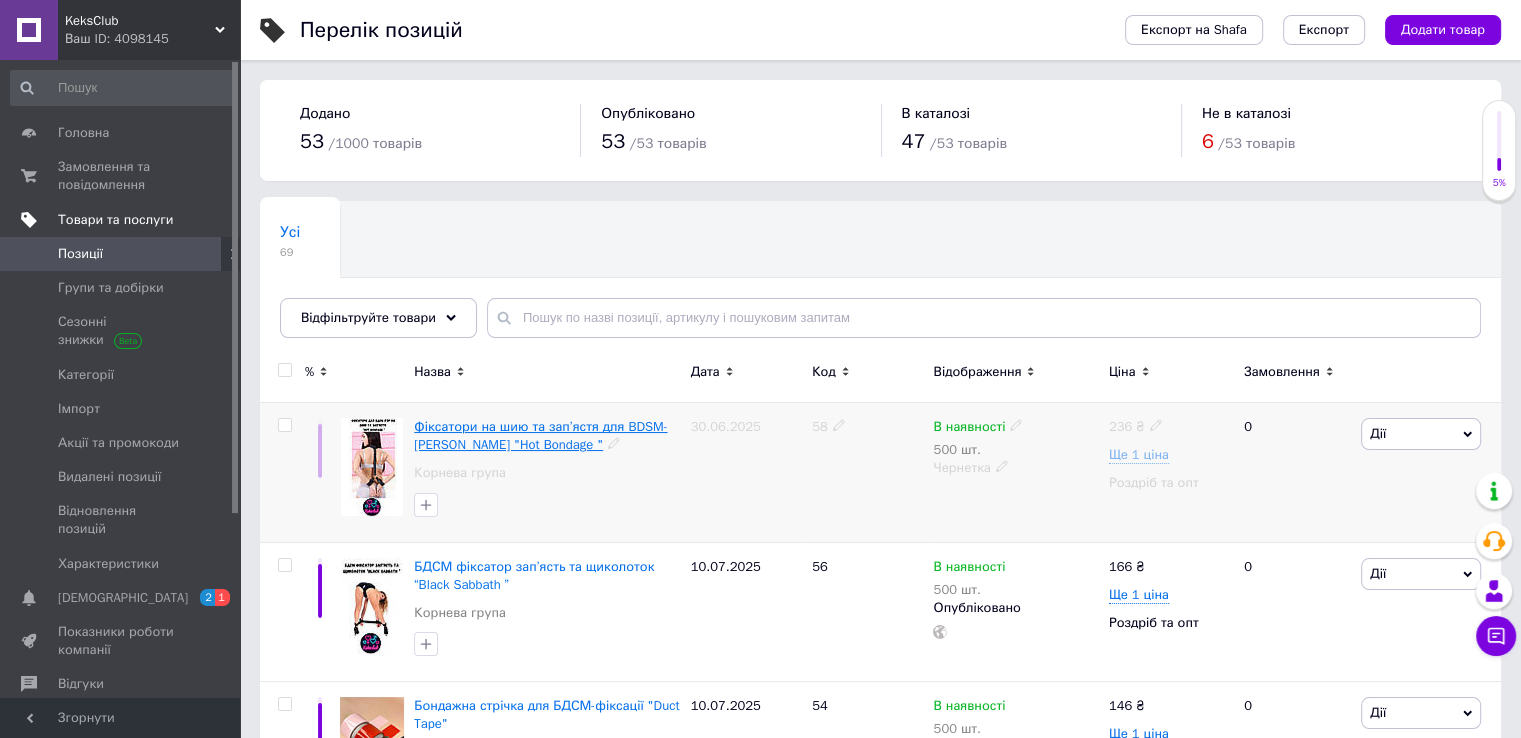 click on "Фіксатори на шию та зап’ястя для BDSM-[PERSON_NAME] "Hot Bondage "" at bounding box center [540, 435] 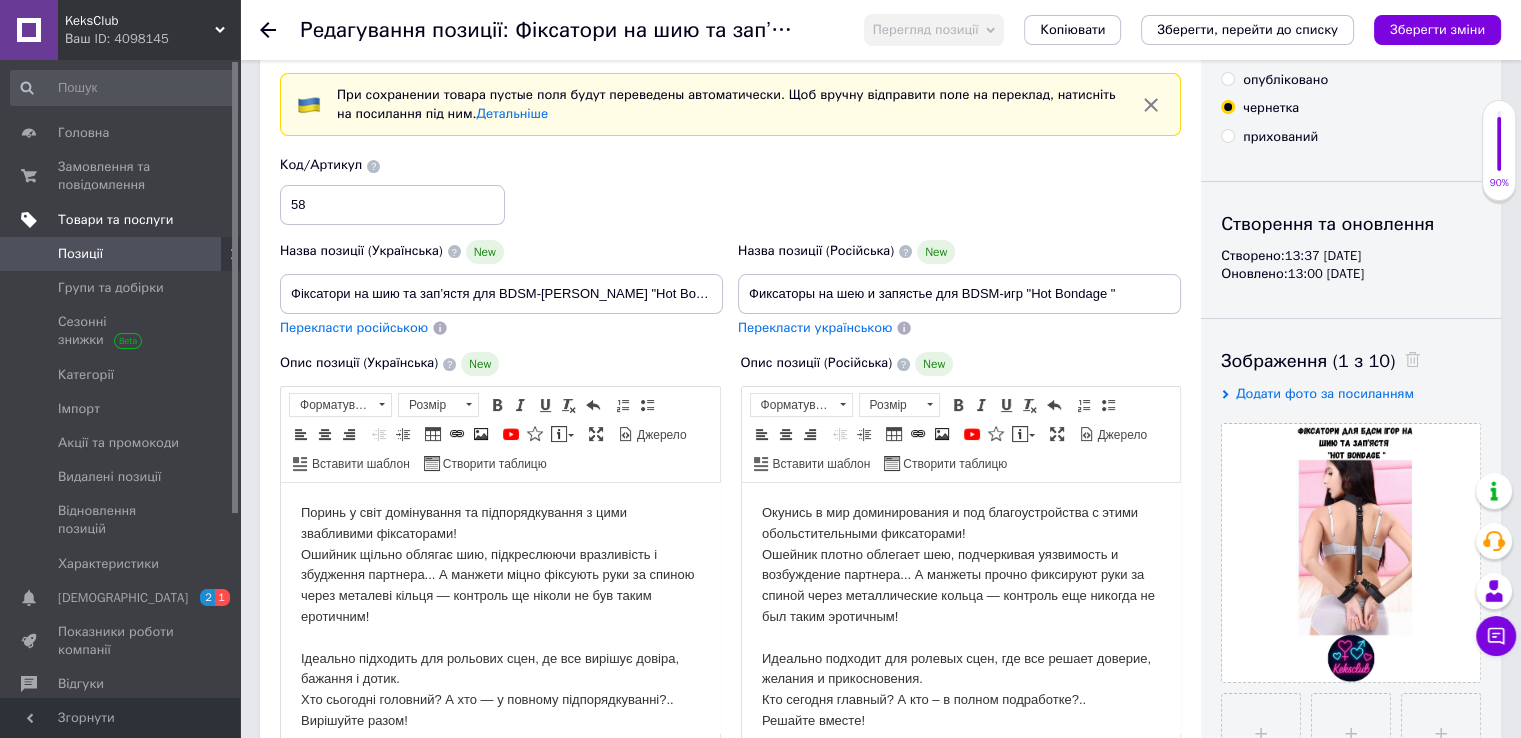 scroll, scrollTop: 0, scrollLeft: 0, axis: both 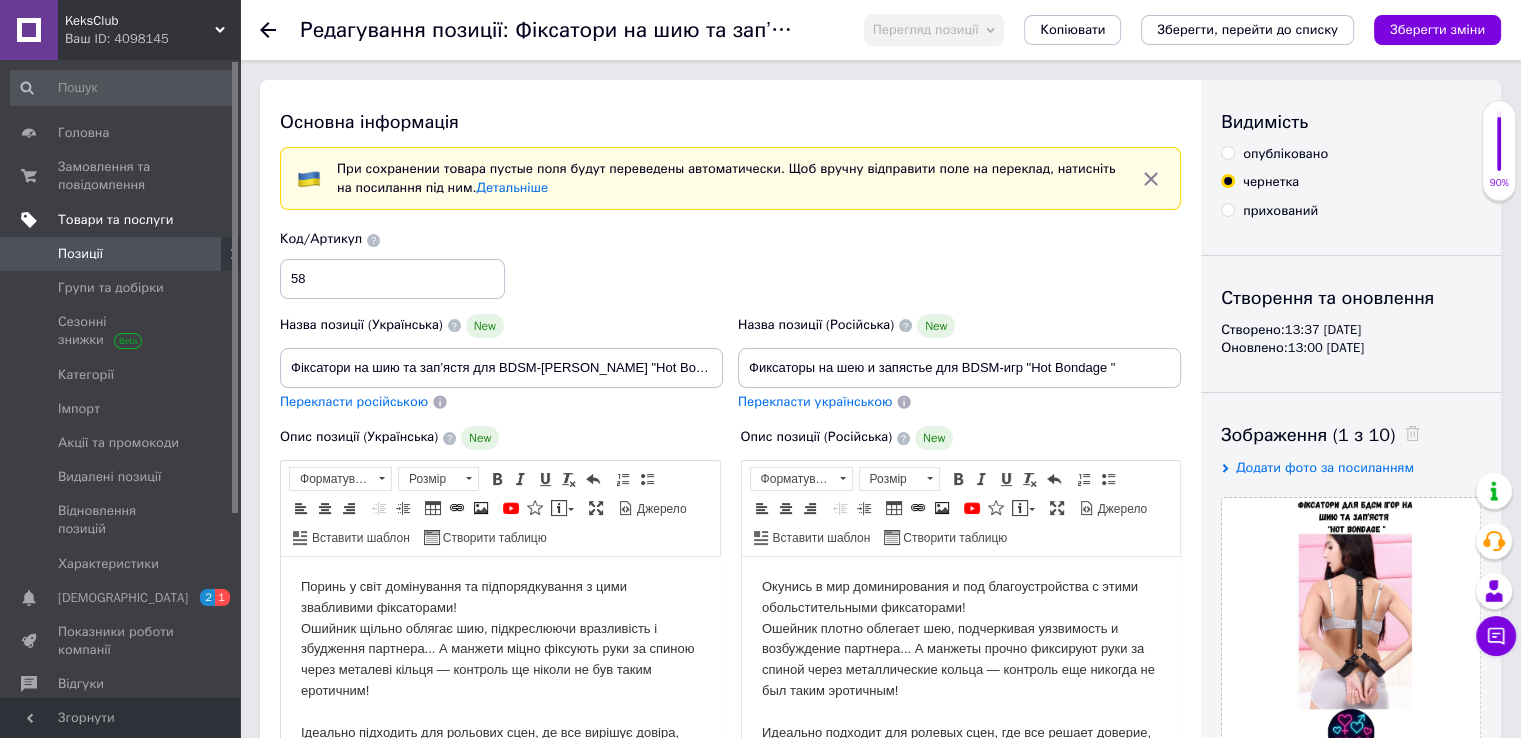click on "опубліковано" at bounding box center (1227, 152) 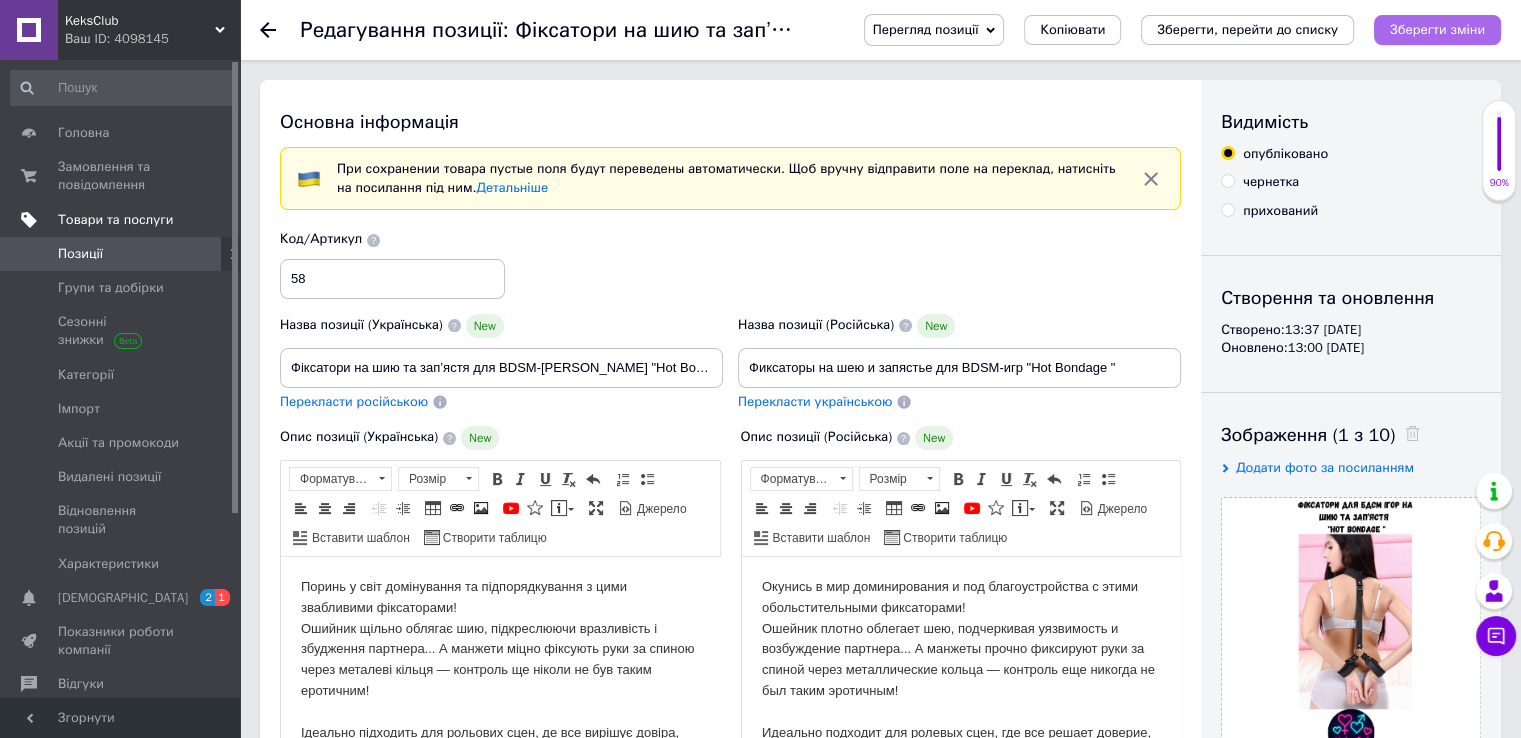 click on "Зберегти зміни" at bounding box center [1437, 30] 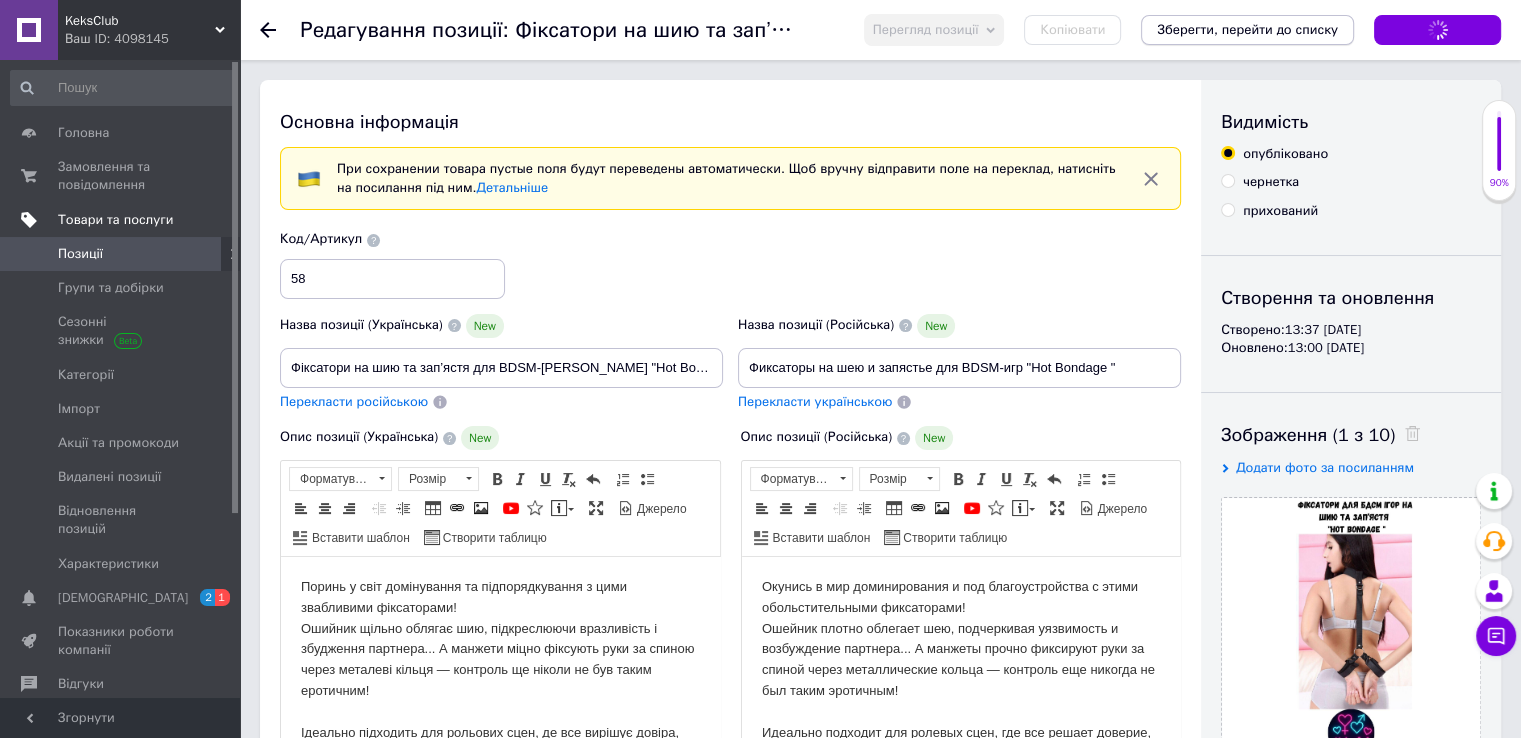 click on "Зберегти, перейти до списку" at bounding box center (1247, 30) 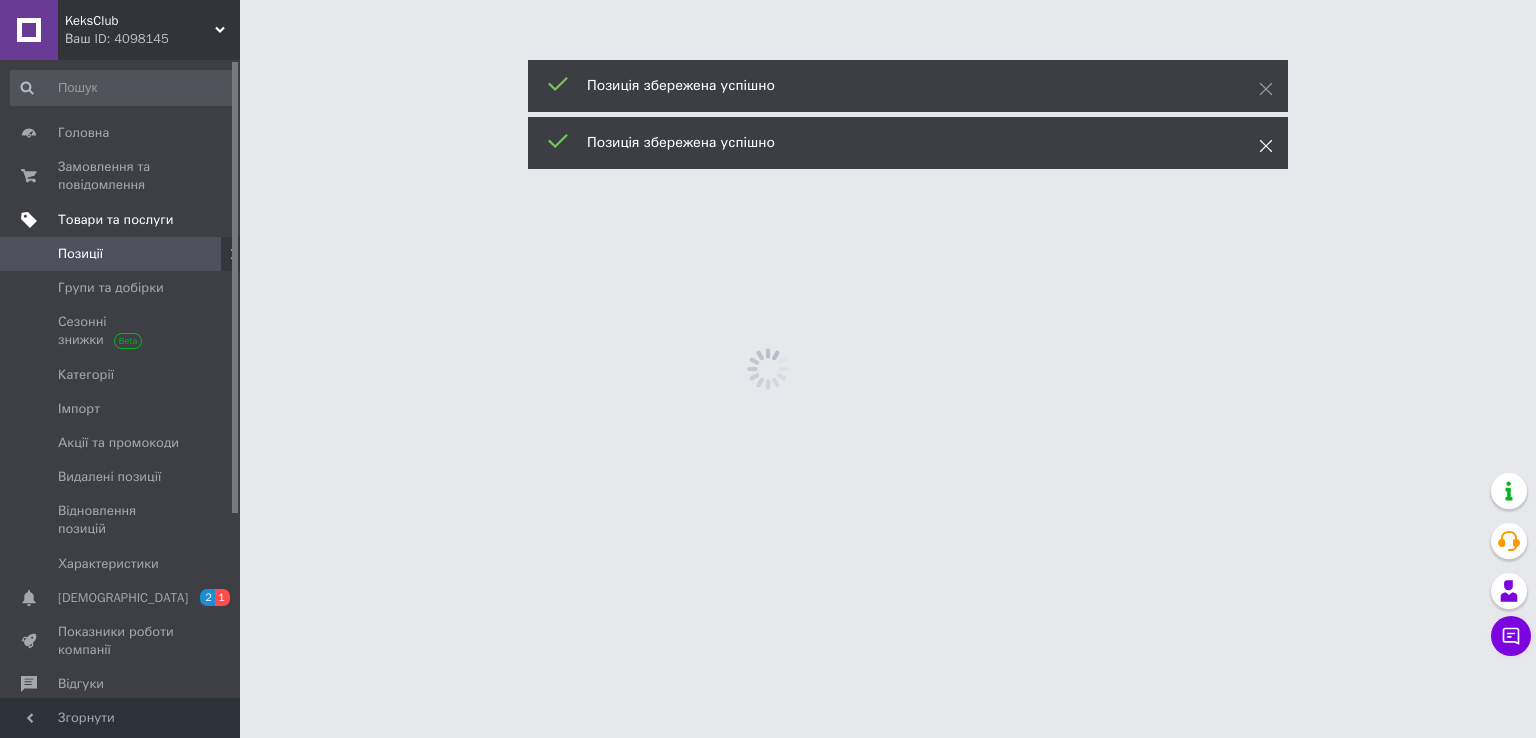 click 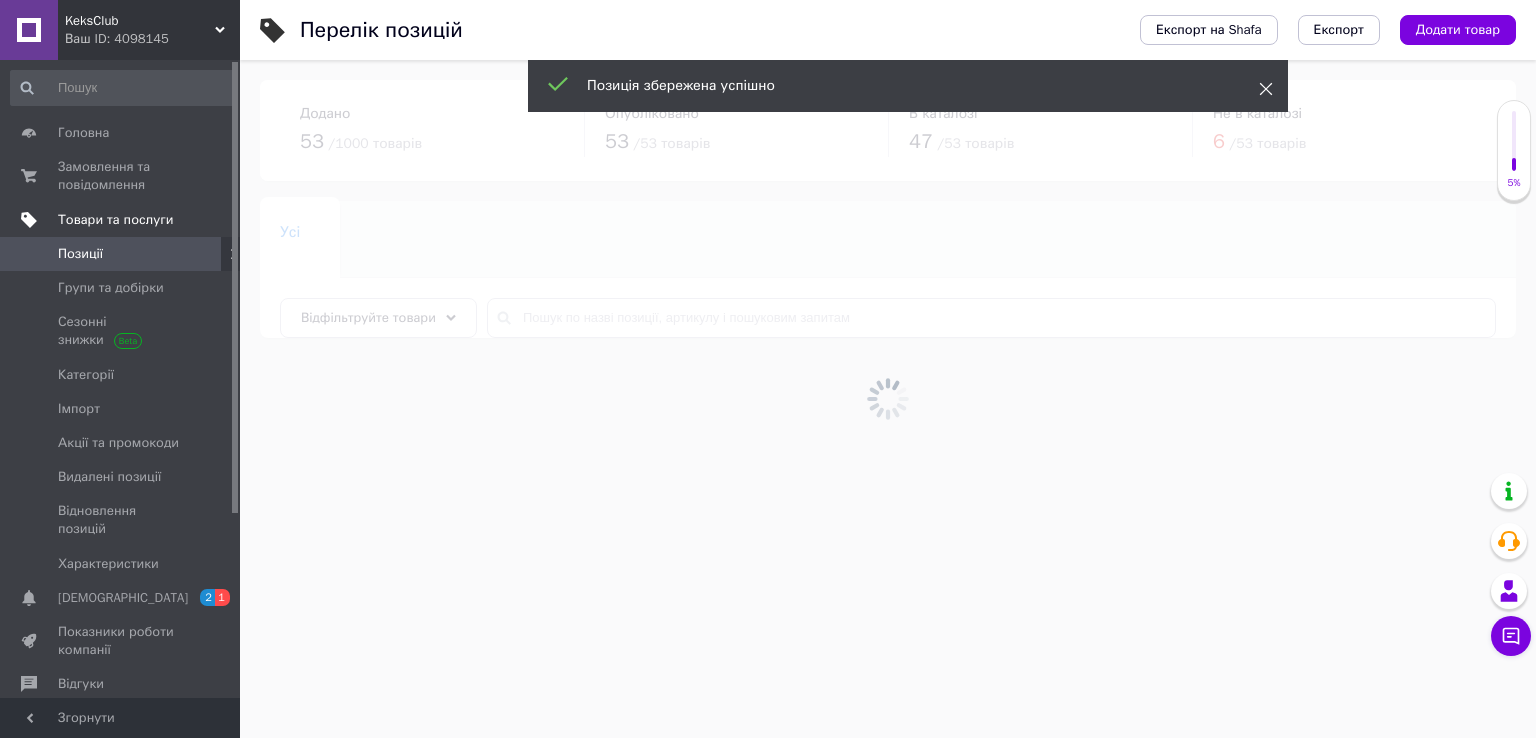 click at bounding box center (1266, 89) 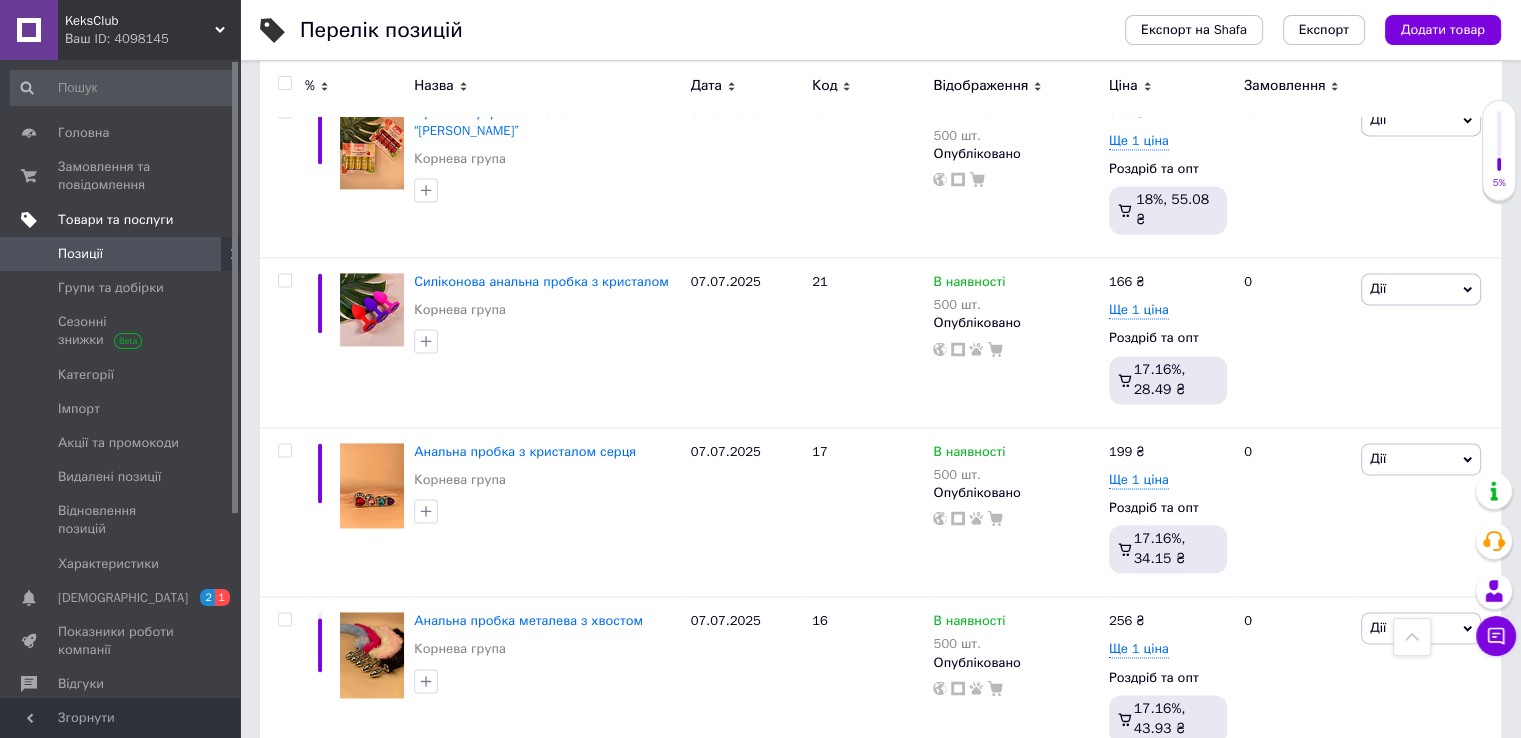 scroll, scrollTop: 2936, scrollLeft: 0, axis: vertical 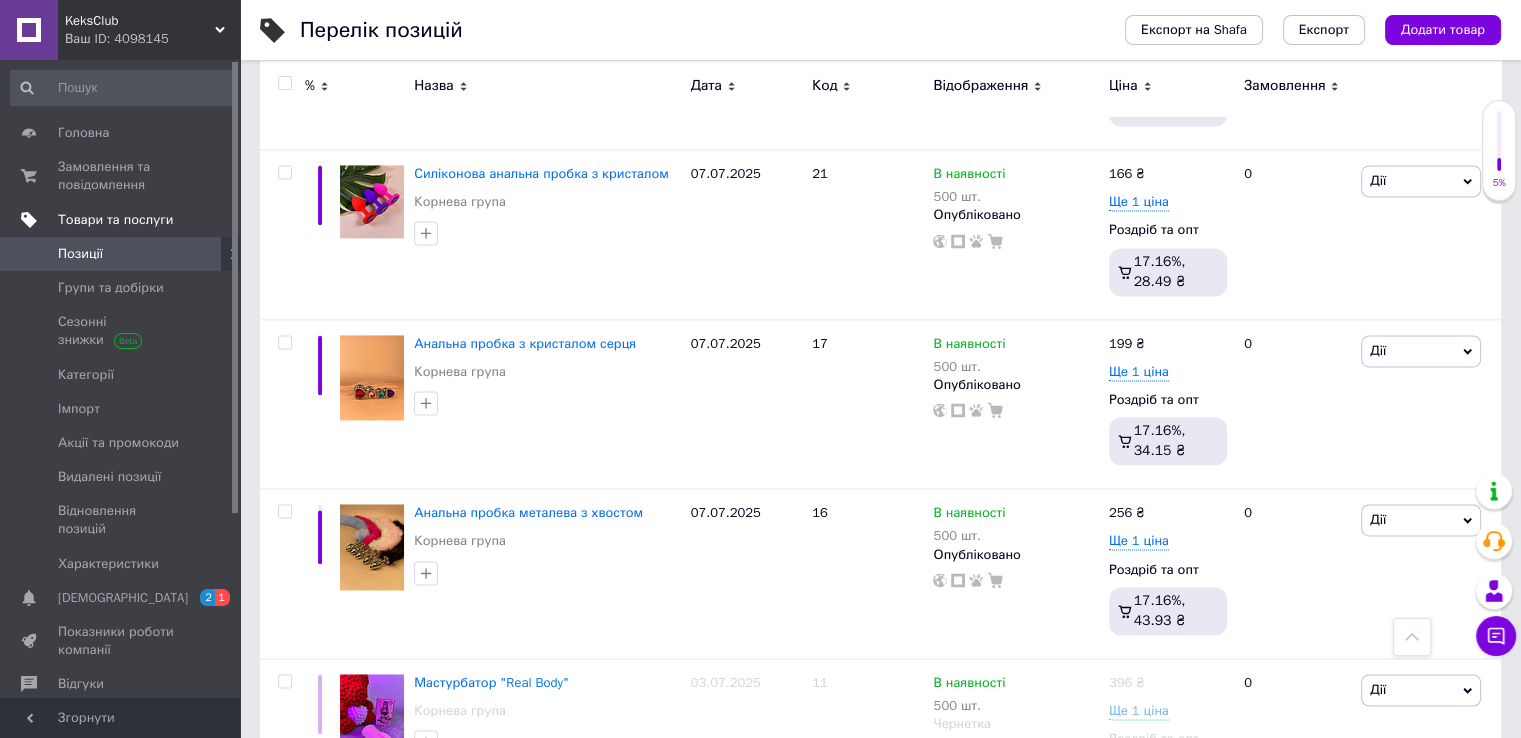 click on "4" at bounding box center (539, 820) 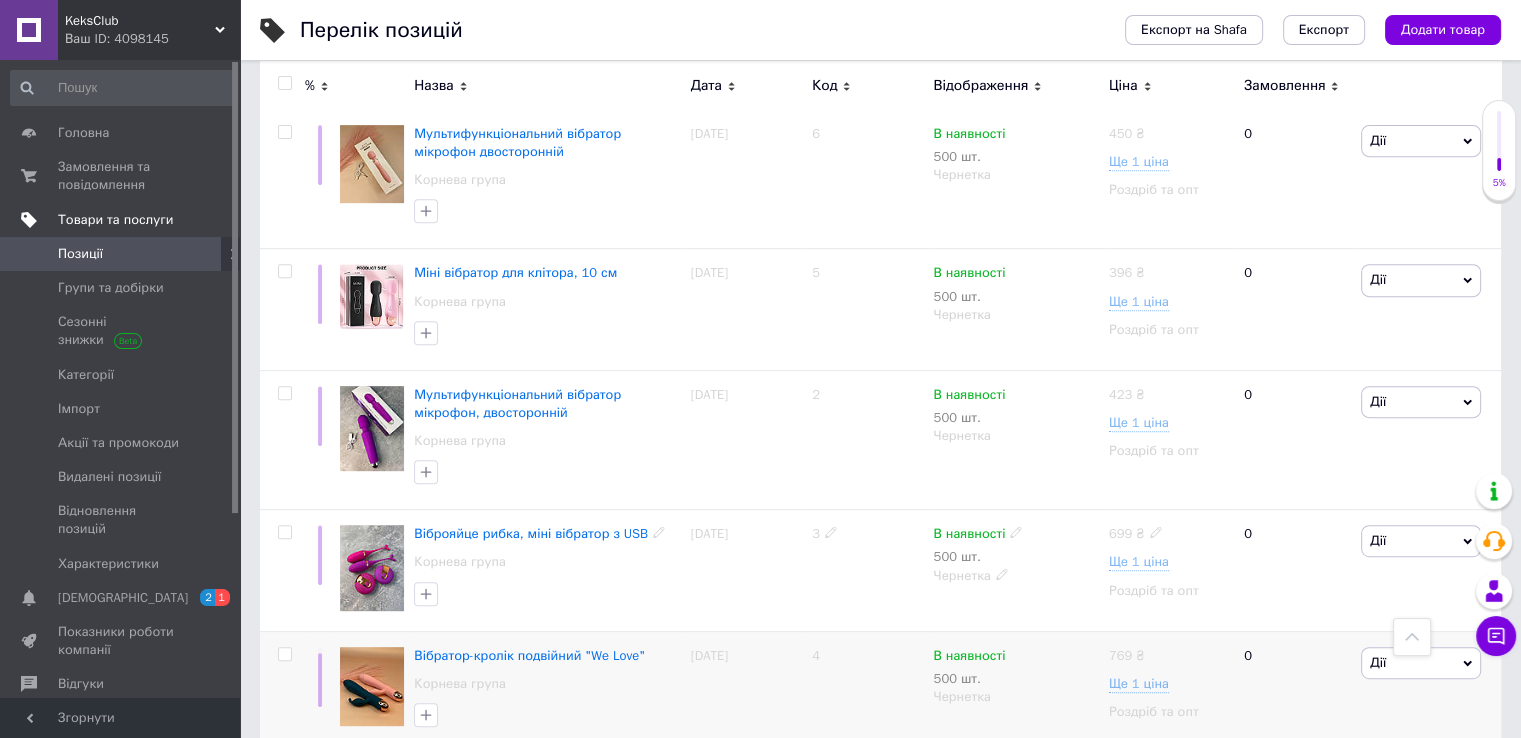 scroll, scrollTop: 892, scrollLeft: 0, axis: vertical 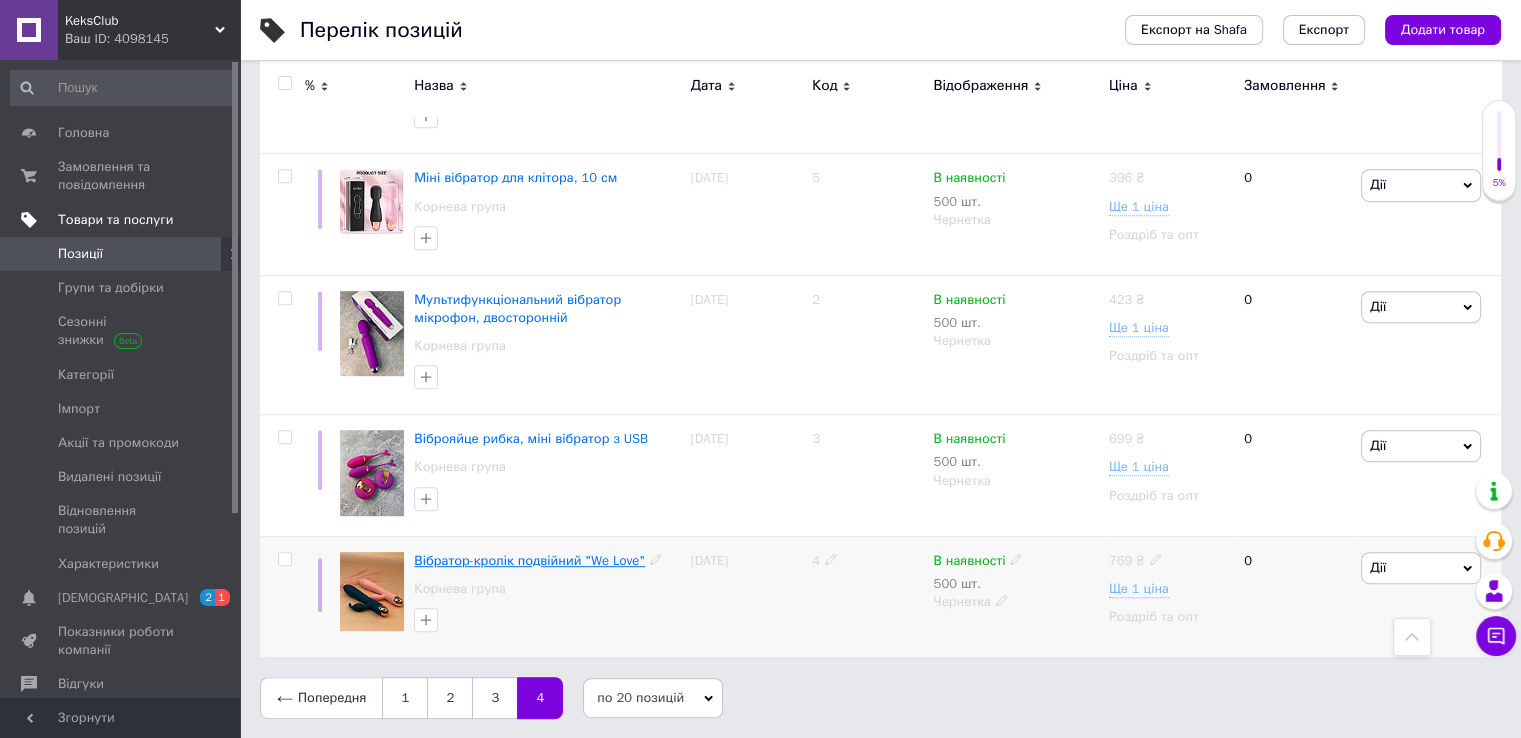click on "Вібратор-кролік подвійний "We Love"" at bounding box center [529, 560] 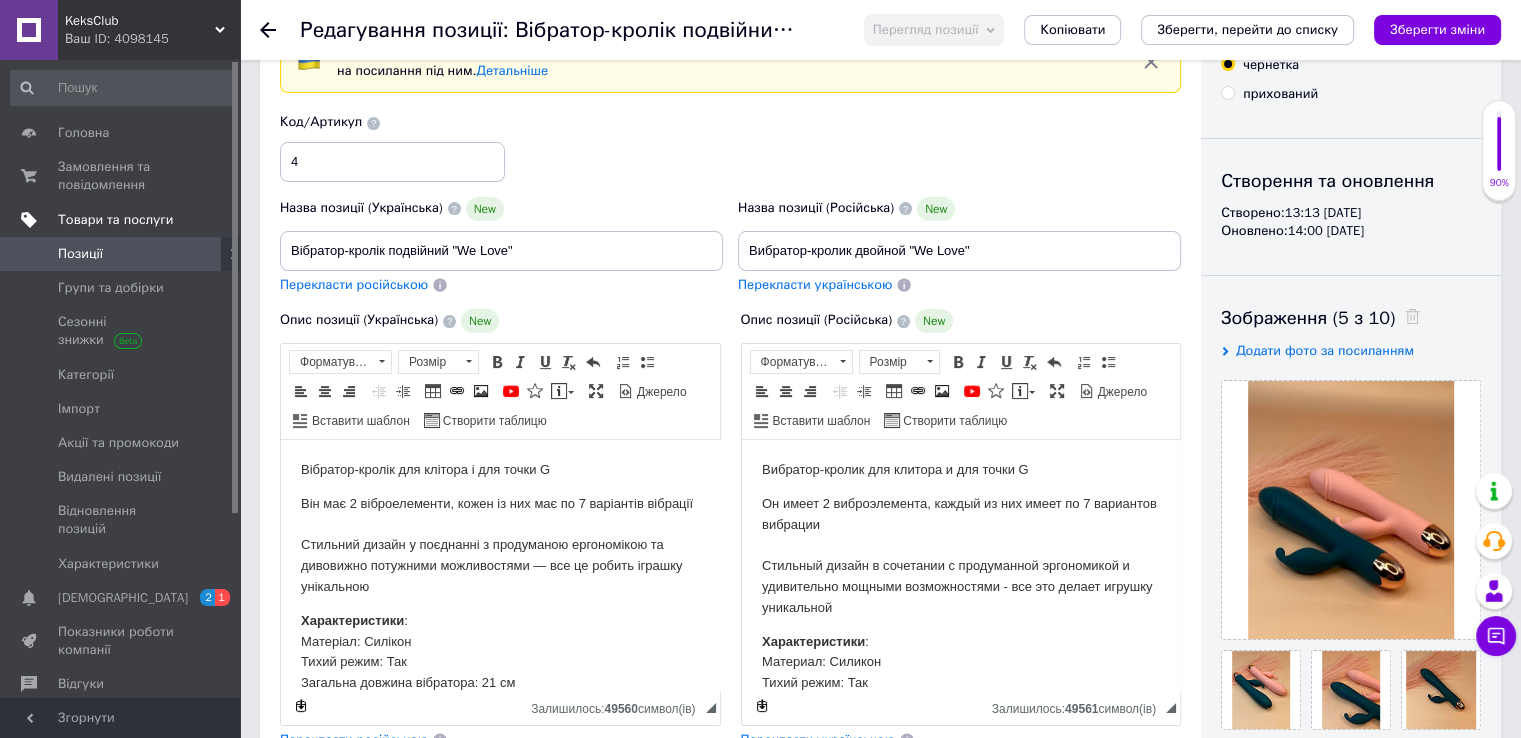 scroll, scrollTop: 0, scrollLeft: 0, axis: both 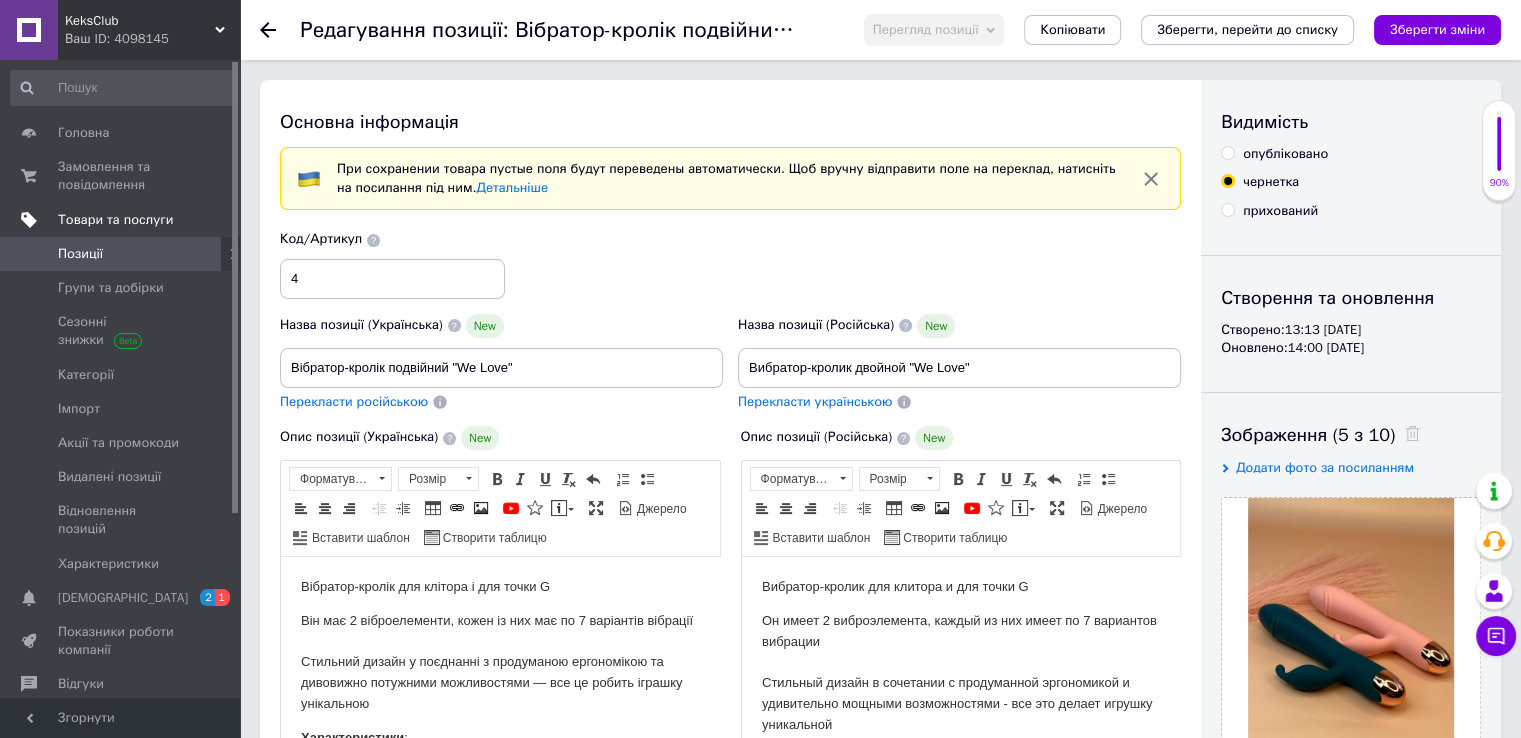 click on "опубліковано" at bounding box center [1227, 152] 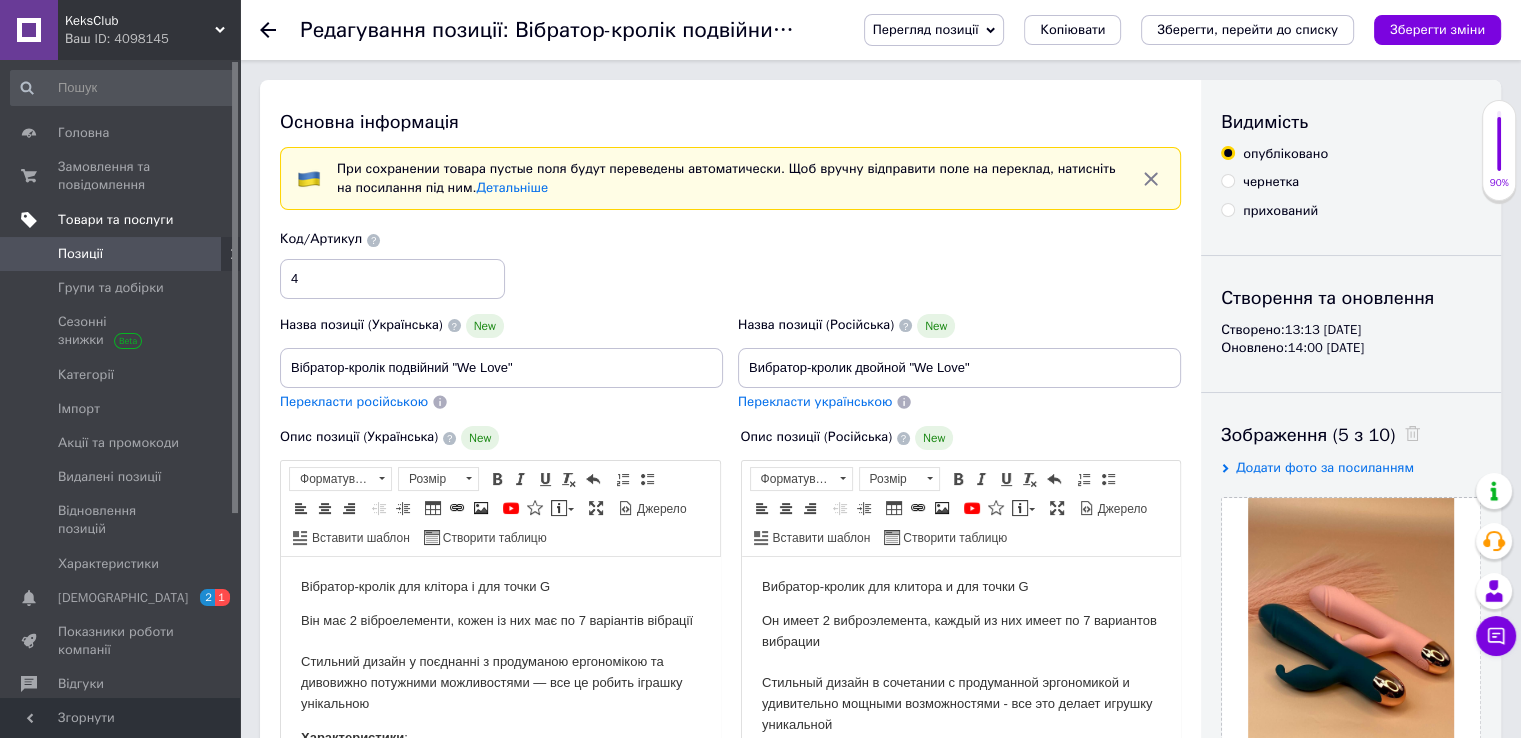 drag, startPoint x: 1429, startPoint y: 25, endPoint x: 1392, endPoint y: 43, distance: 41.14608 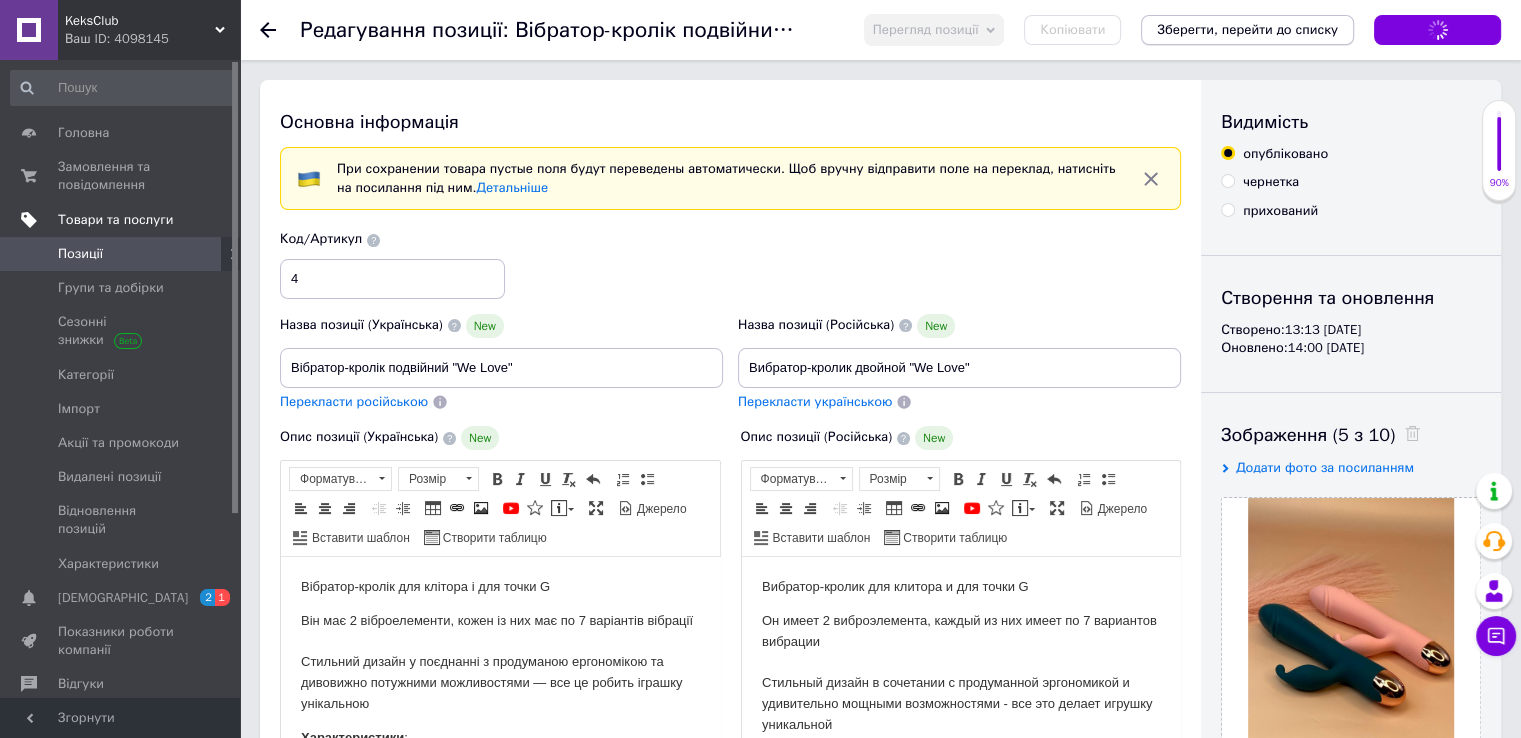 click on "Зберегти, перейти до списку" at bounding box center [1247, 30] 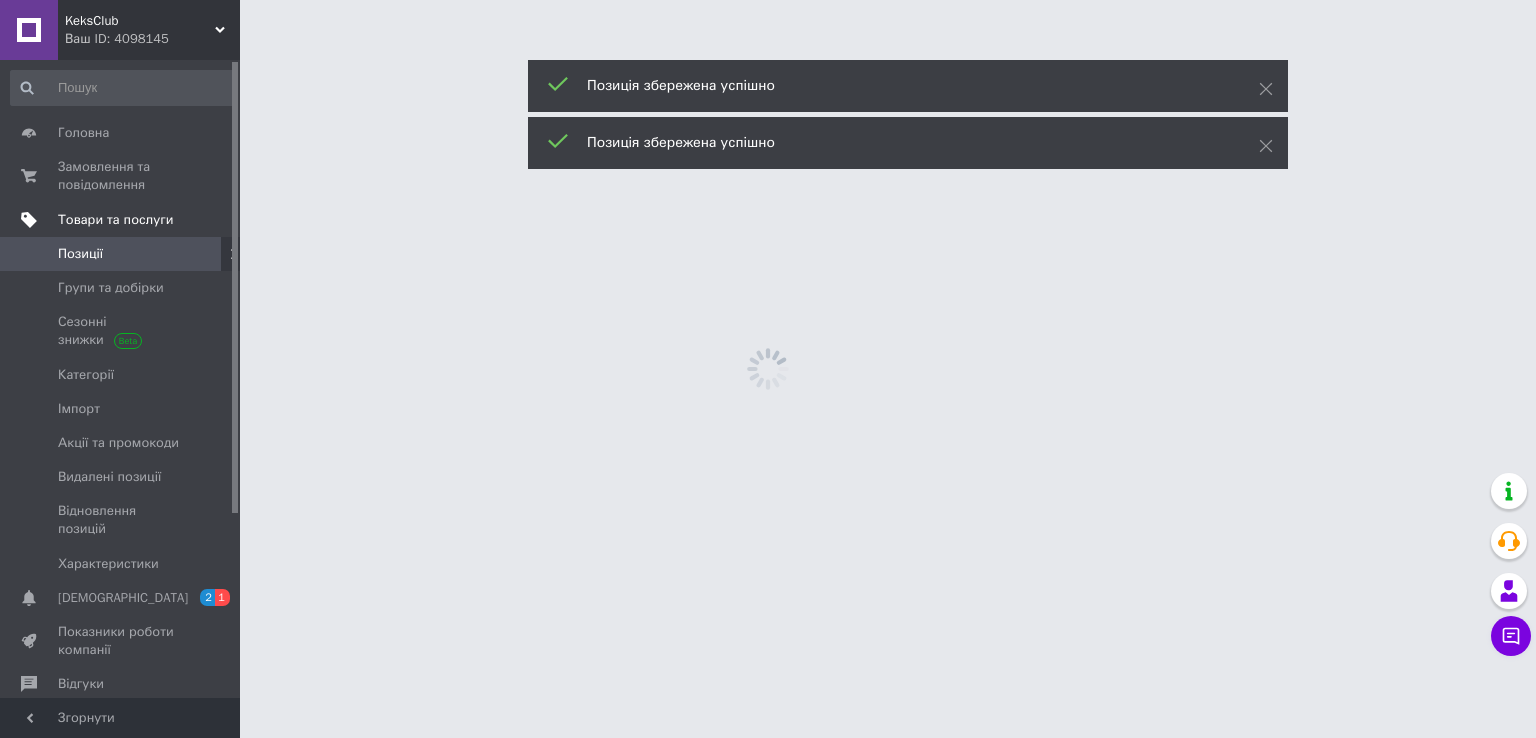 click on "Позиція збережена успішно Позиція збережена успішно" at bounding box center [908, 117] 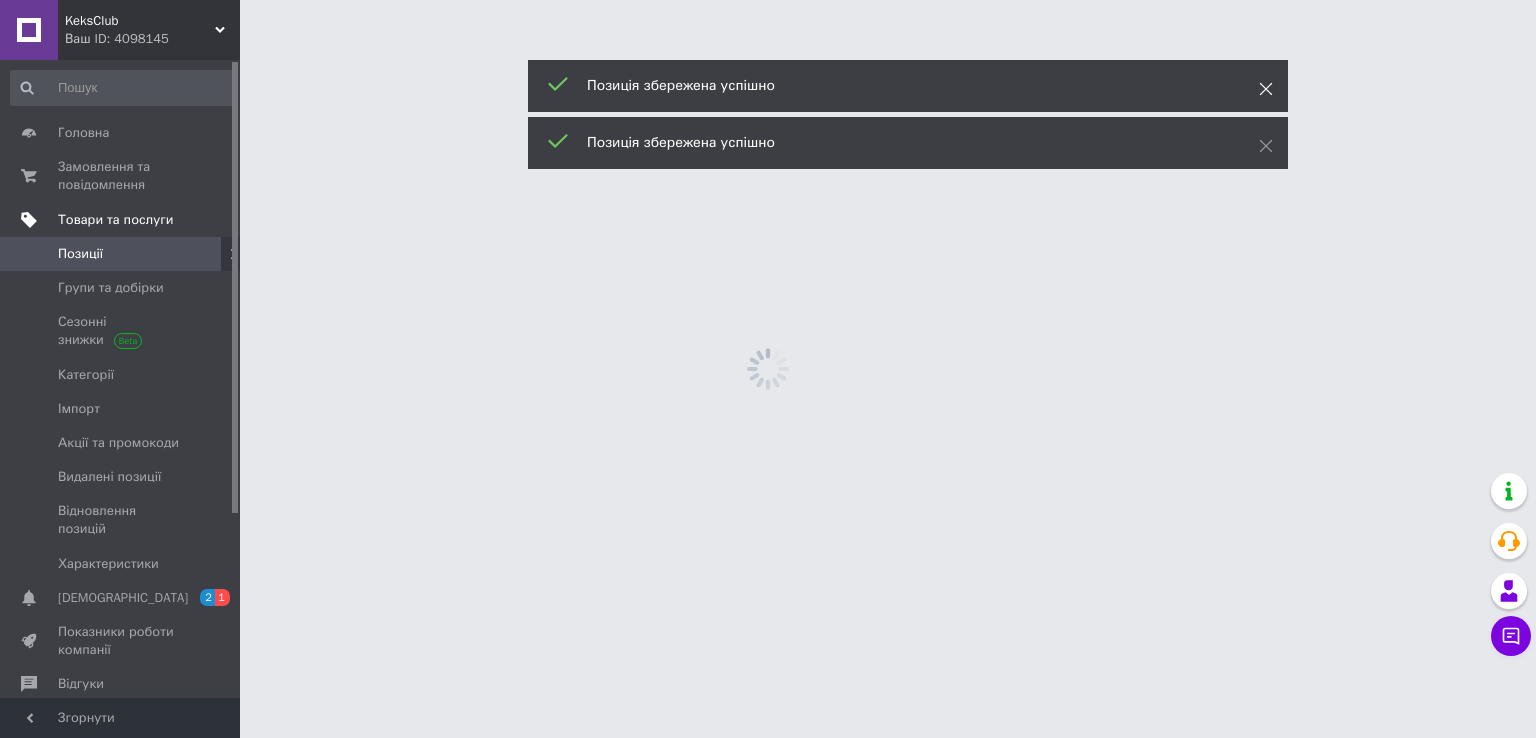 click 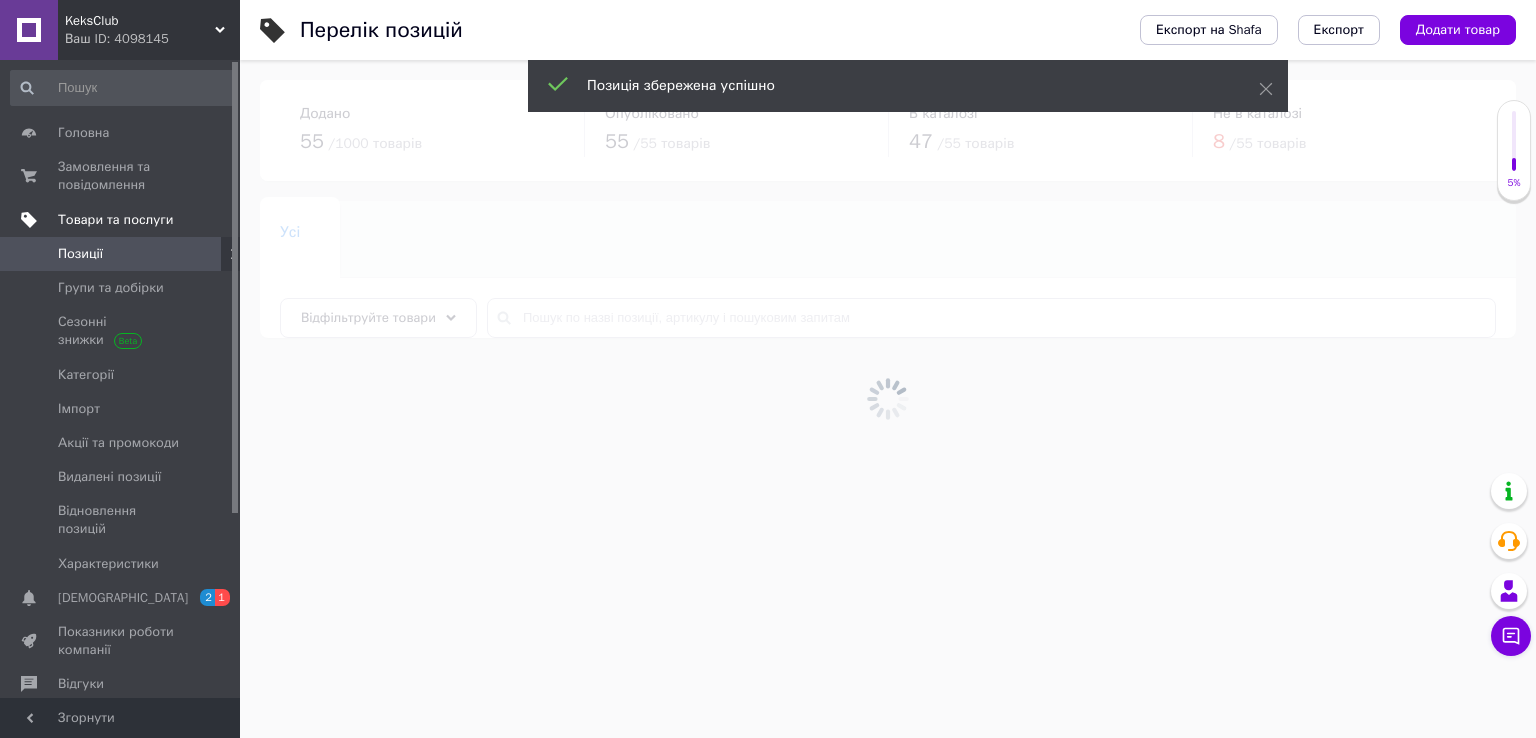 click at bounding box center (888, 399) 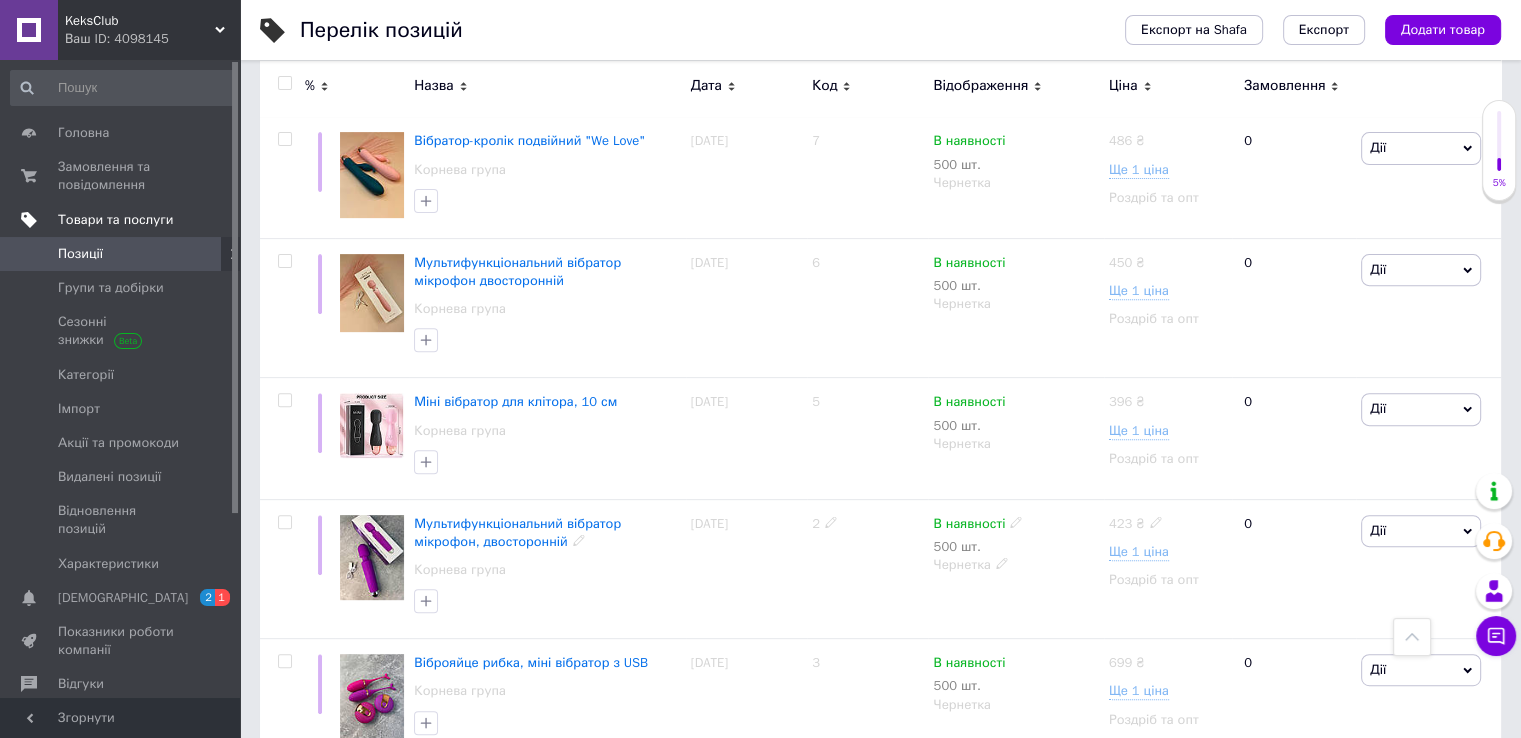 scroll, scrollTop: 892, scrollLeft: 0, axis: vertical 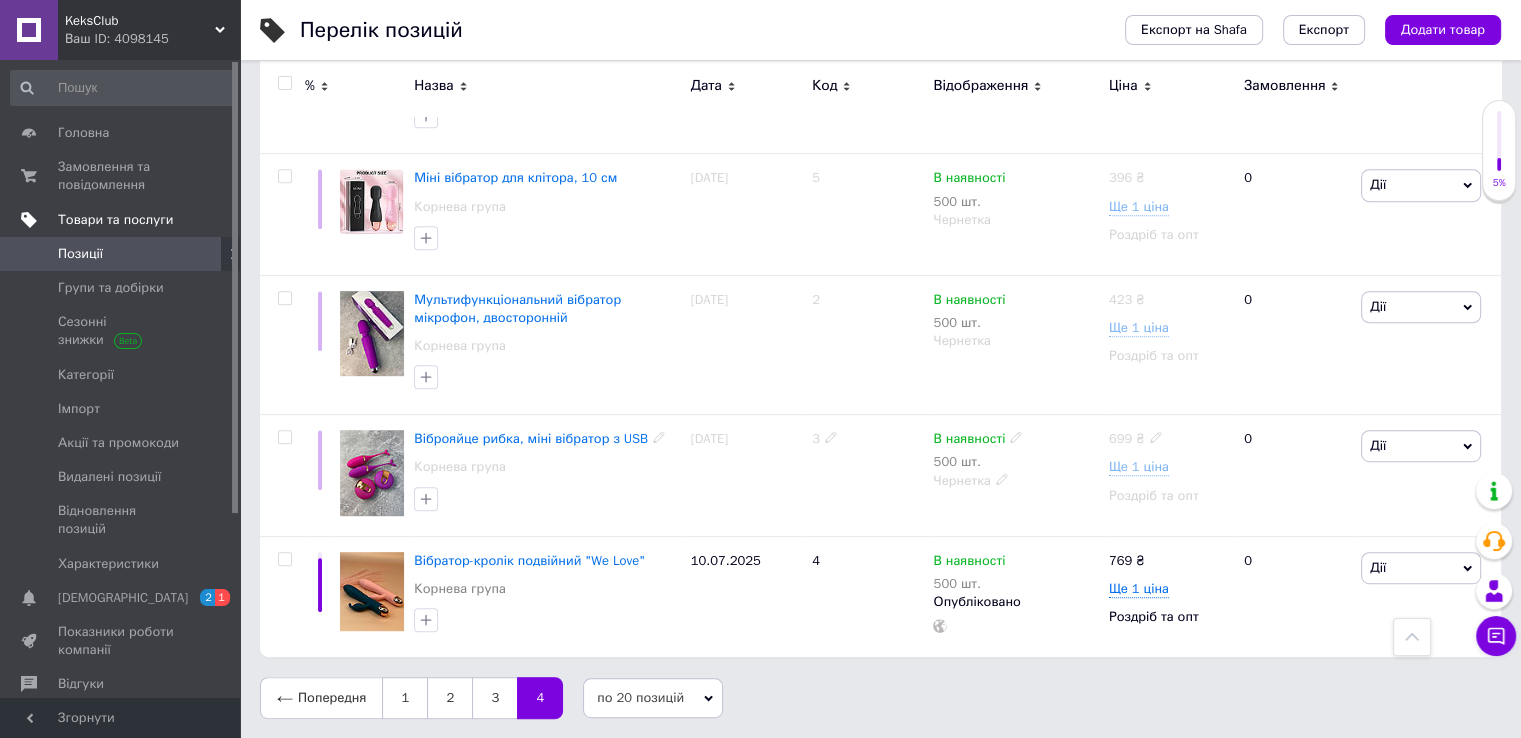 click on "Віброяйце рибка, міні вібратор з USB" at bounding box center [531, 438] 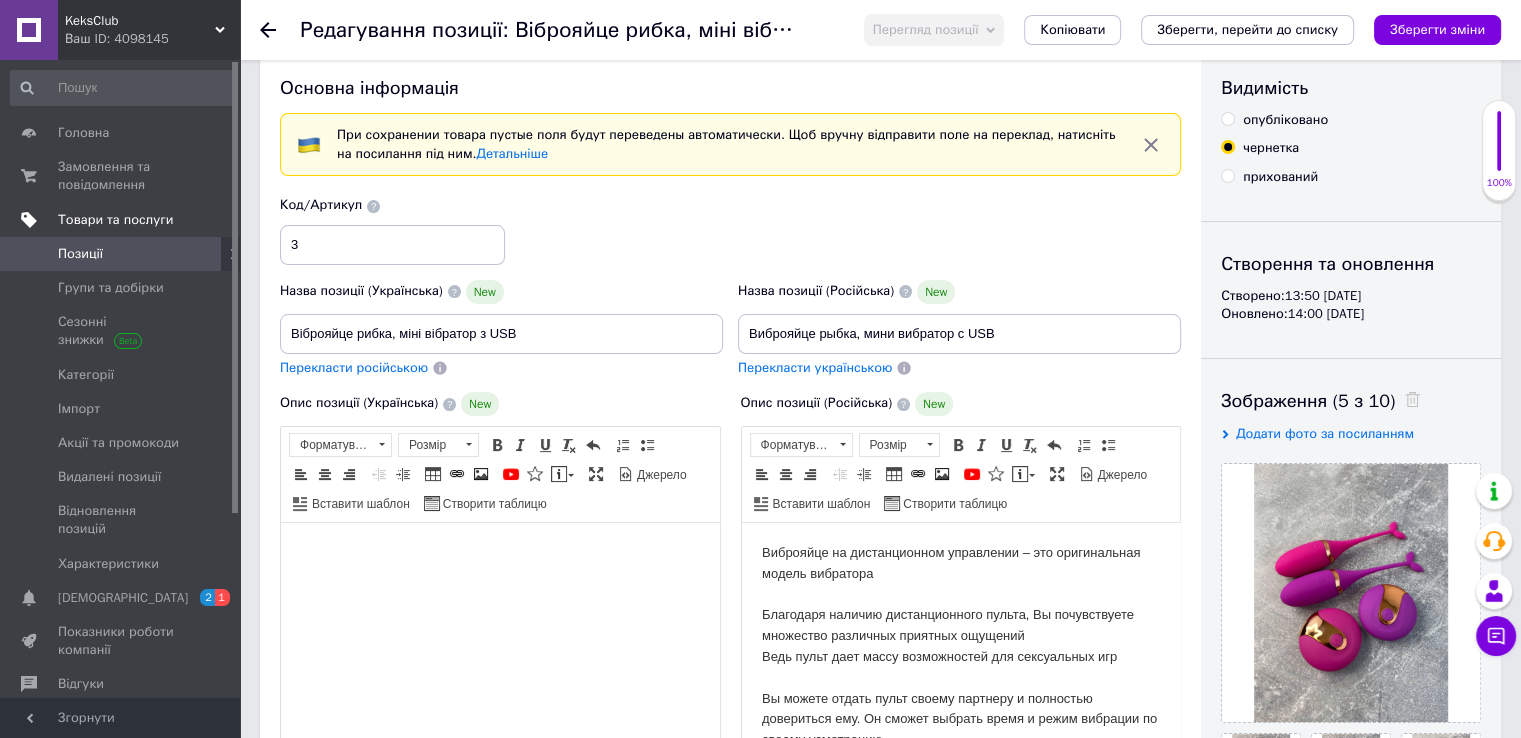 scroll, scrollTop: 0, scrollLeft: 0, axis: both 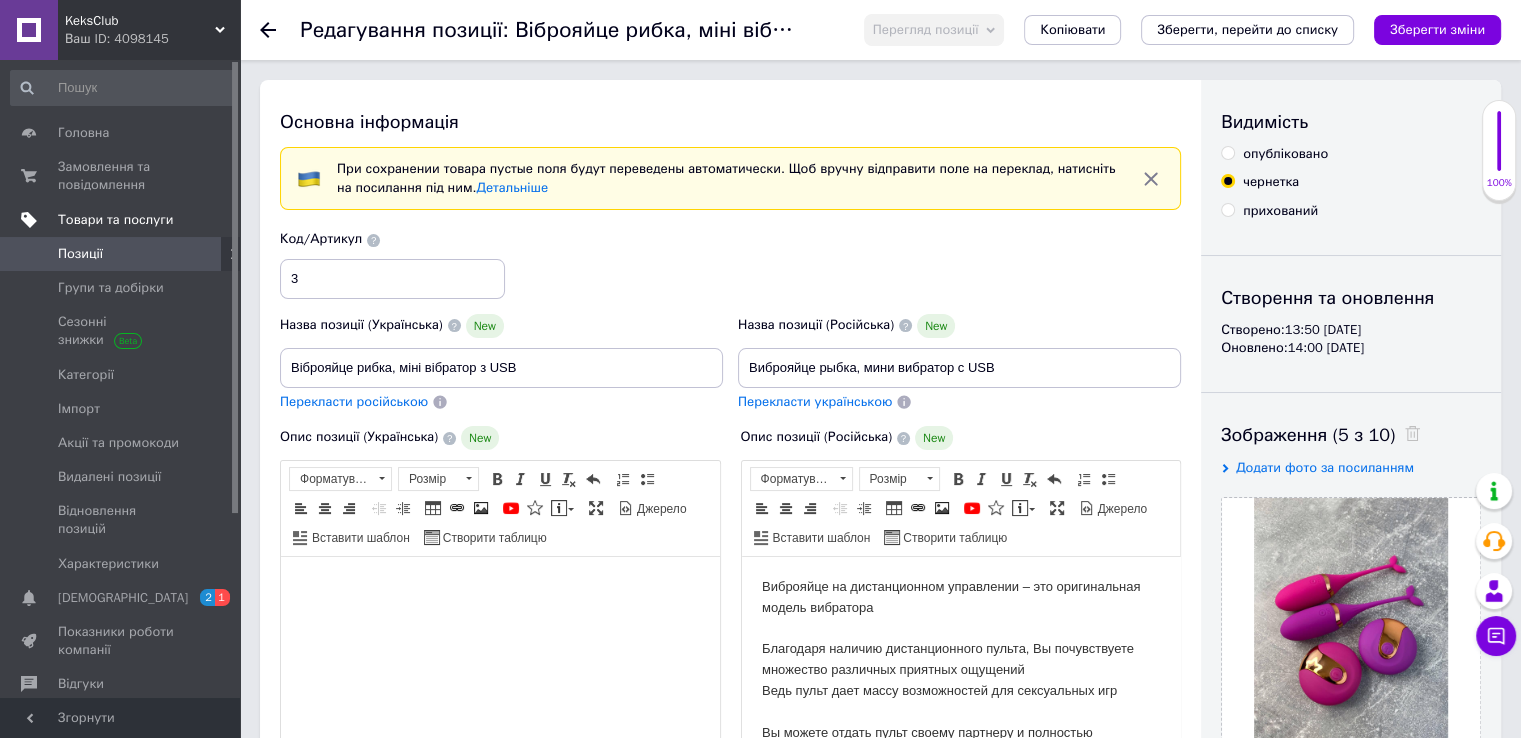 click on "опубліковано" at bounding box center (1227, 152) 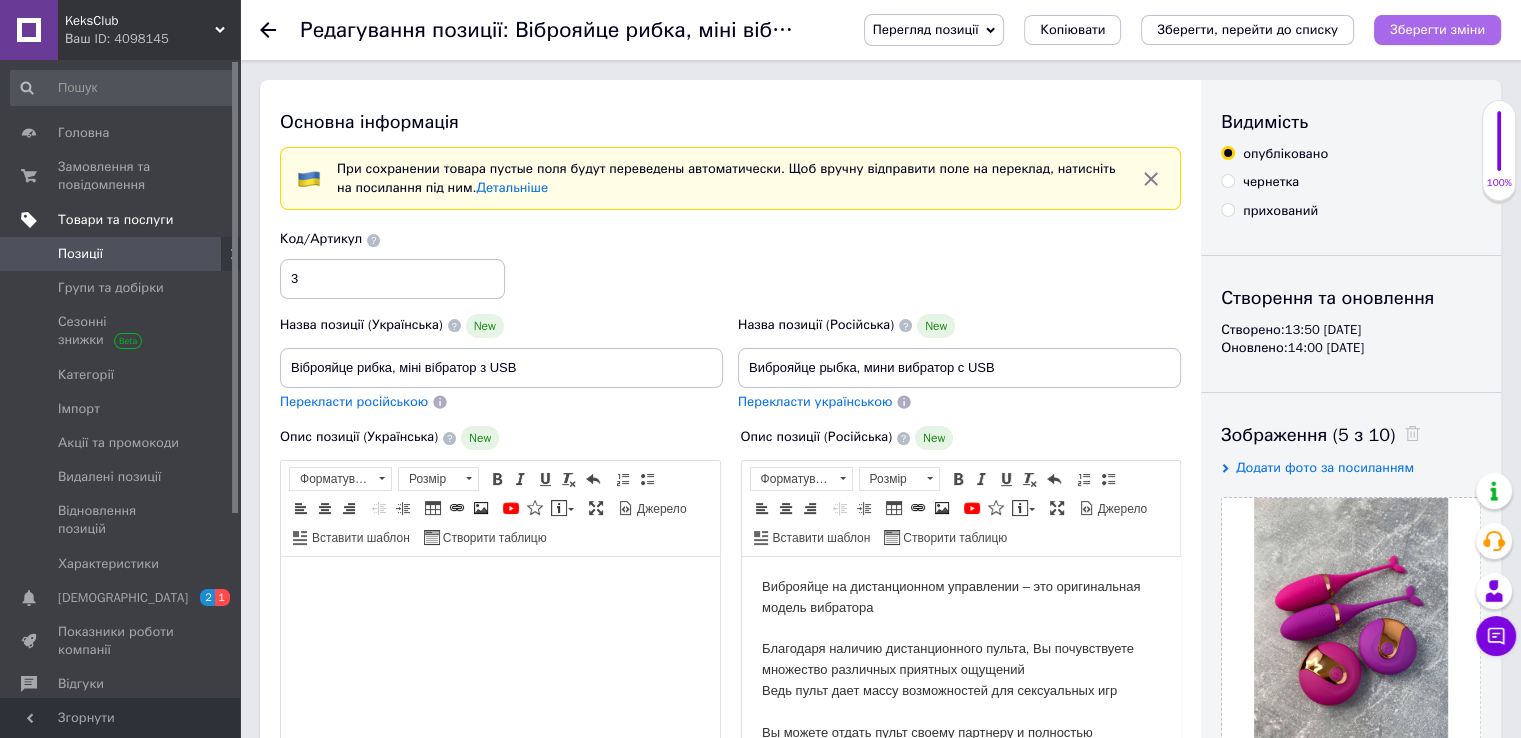 click on "Зберегти зміни" at bounding box center (1437, 29) 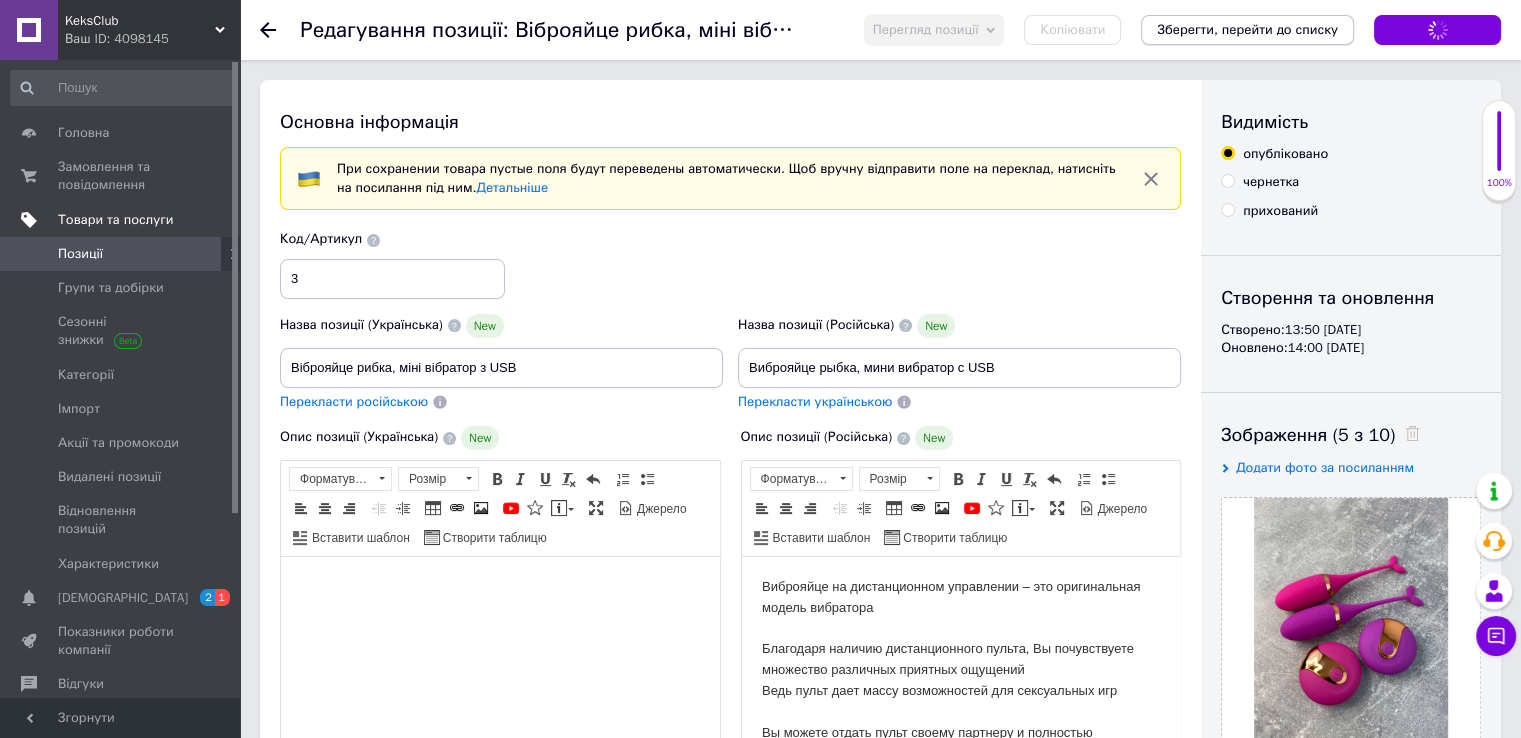click on "Зберегти, перейти до списку" at bounding box center (1247, 30) 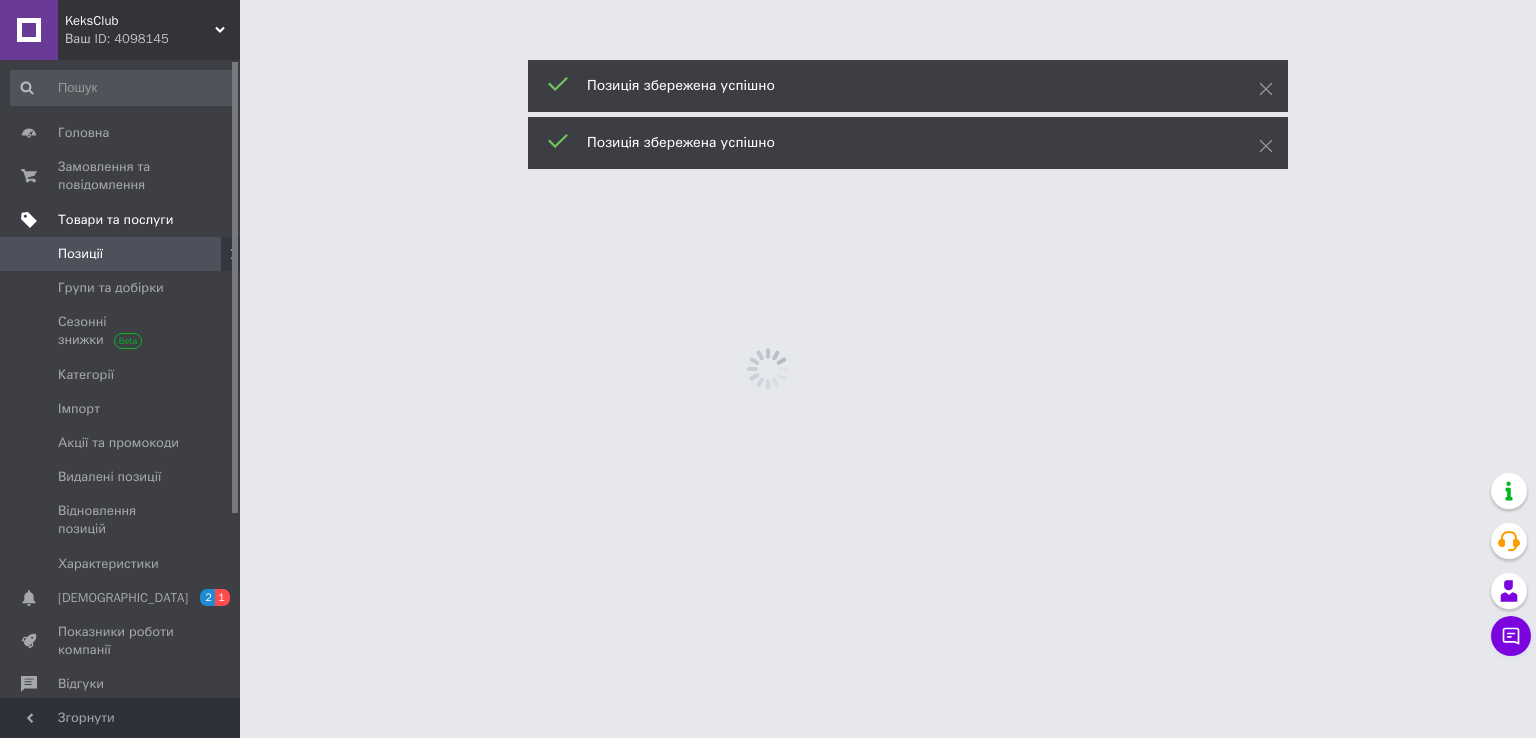 drag, startPoint x: 1271, startPoint y: 95, endPoint x: 1266, endPoint y: 110, distance: 15.811388 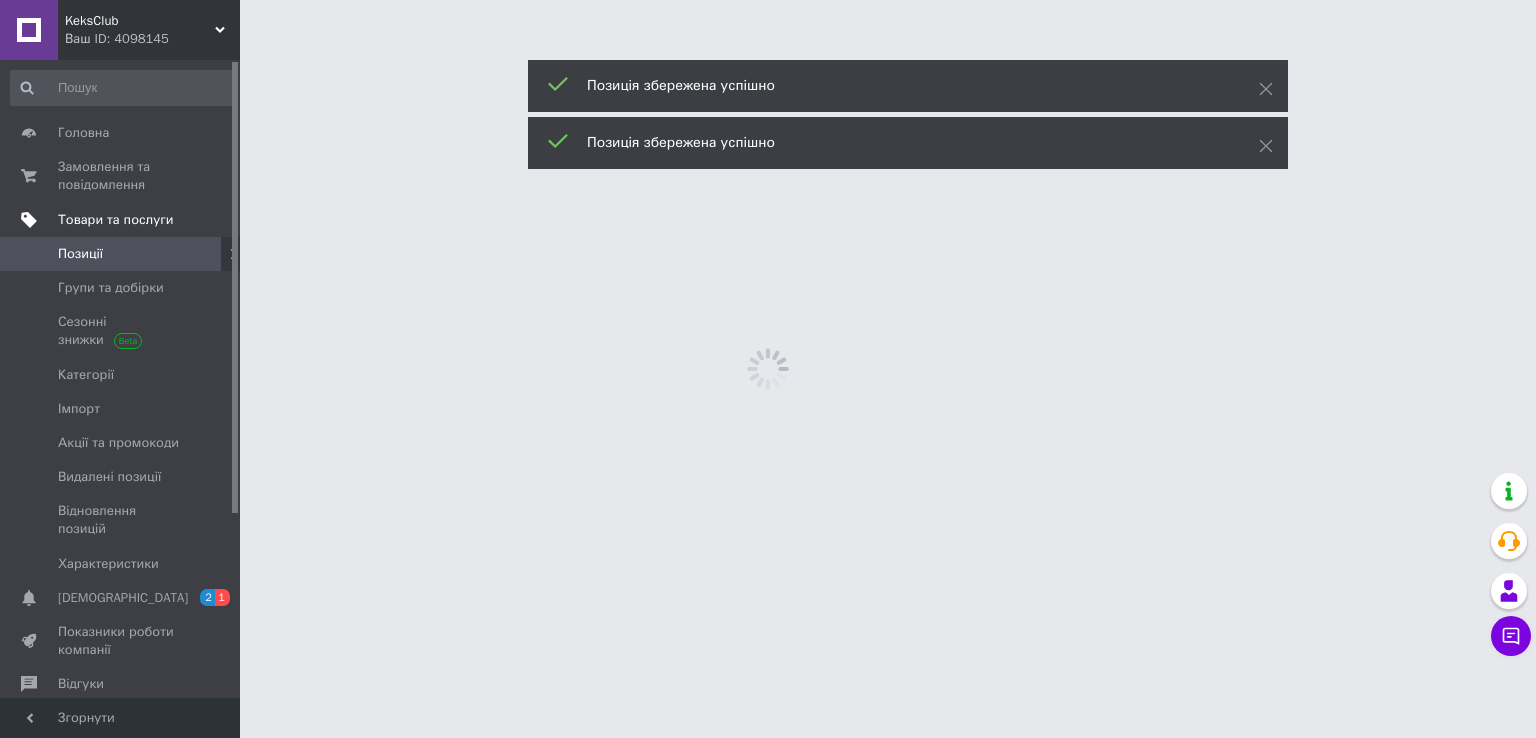 click at bounding box center (1266, 89) 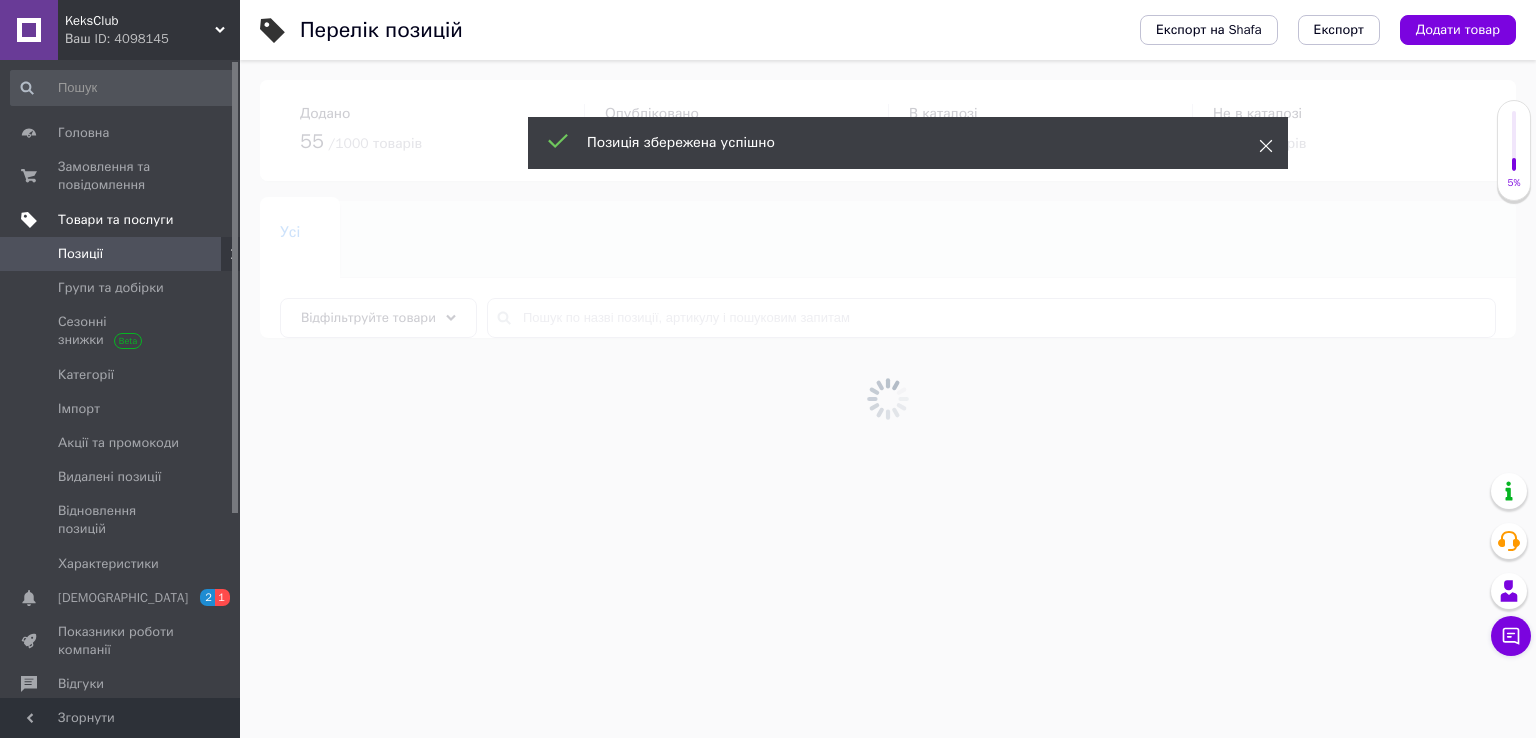 click at bounding box center (888, 399) 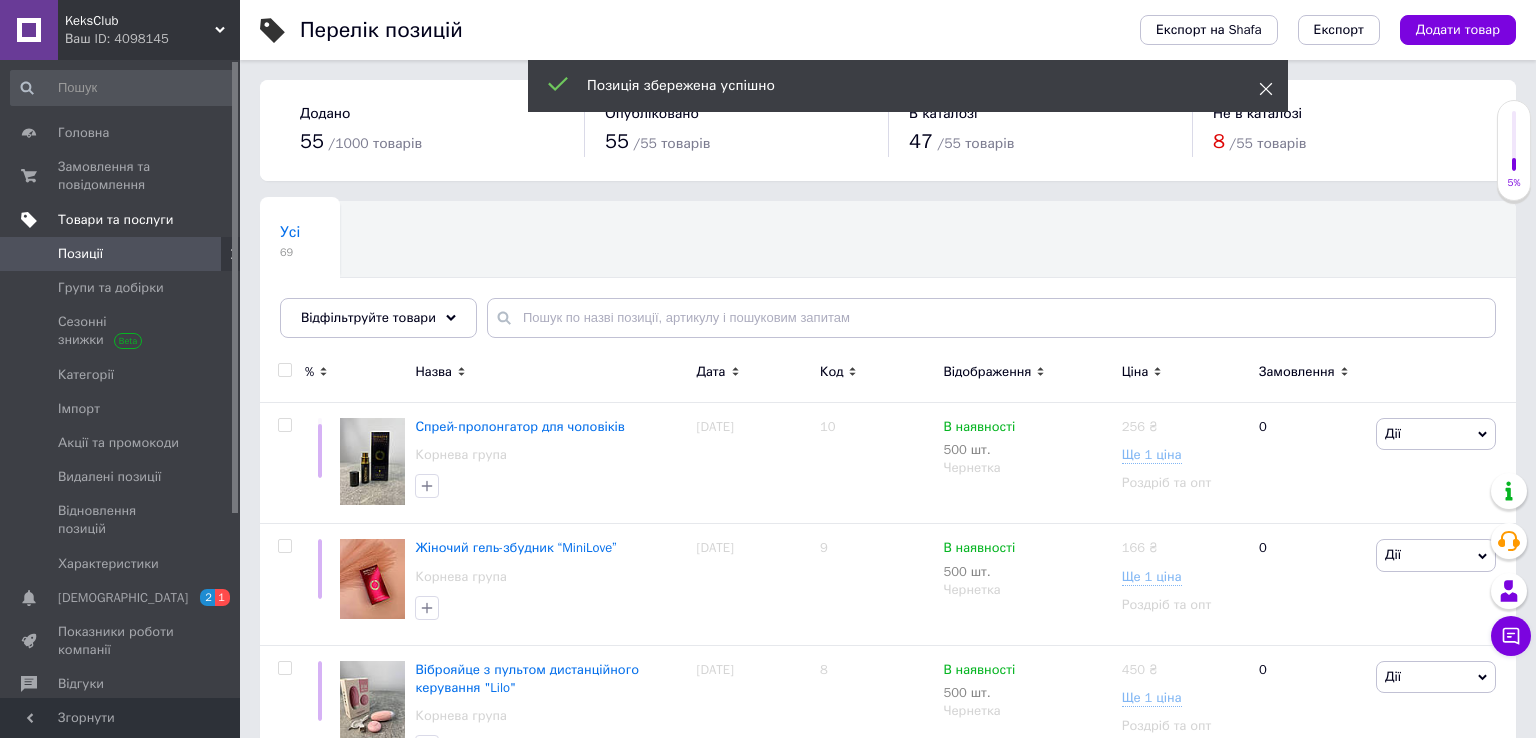 click at bounding box center (1266, 89) 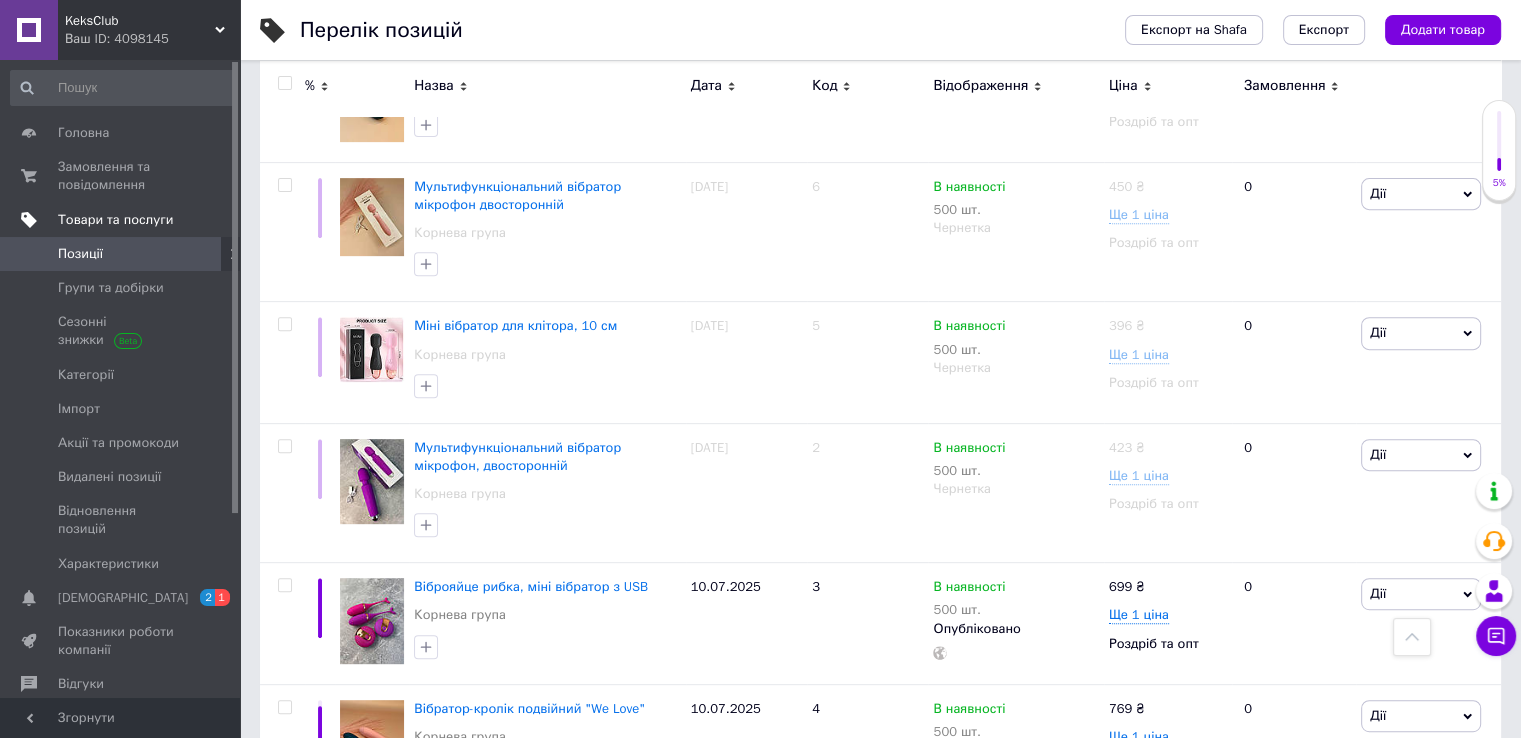 scroll, scrollTop: 900, scrollLeft: 0, axis: vertical 